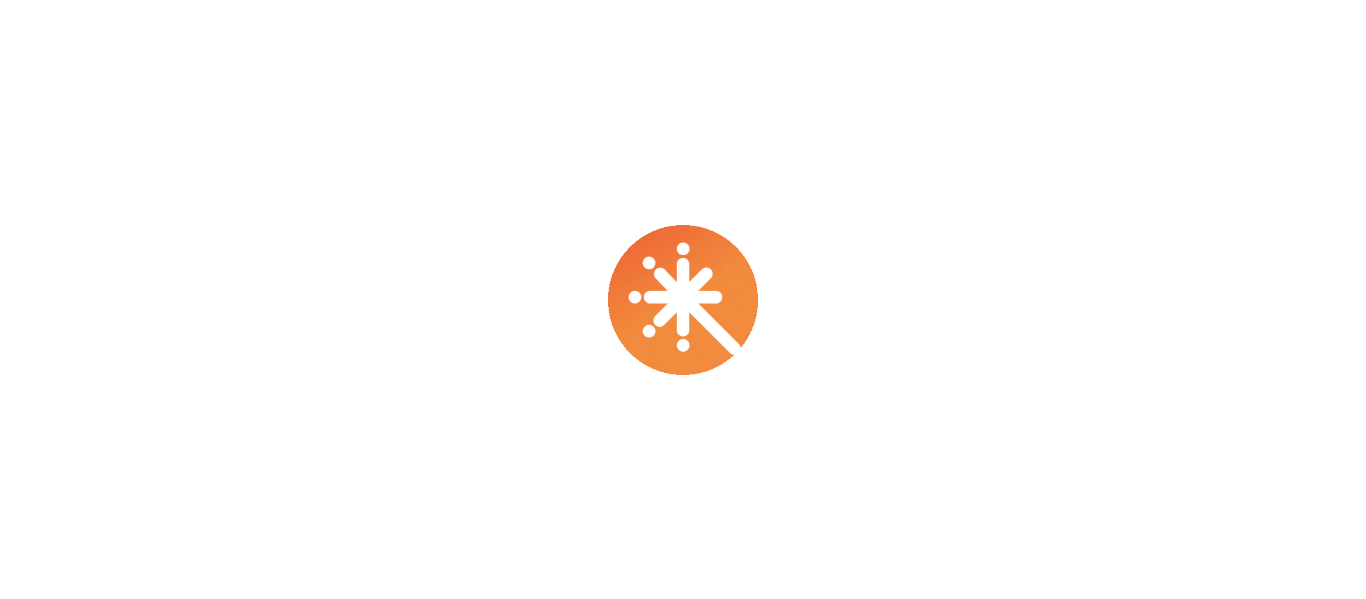 scroll, scrollTop: 0, scrollLeft: 0, axis: both 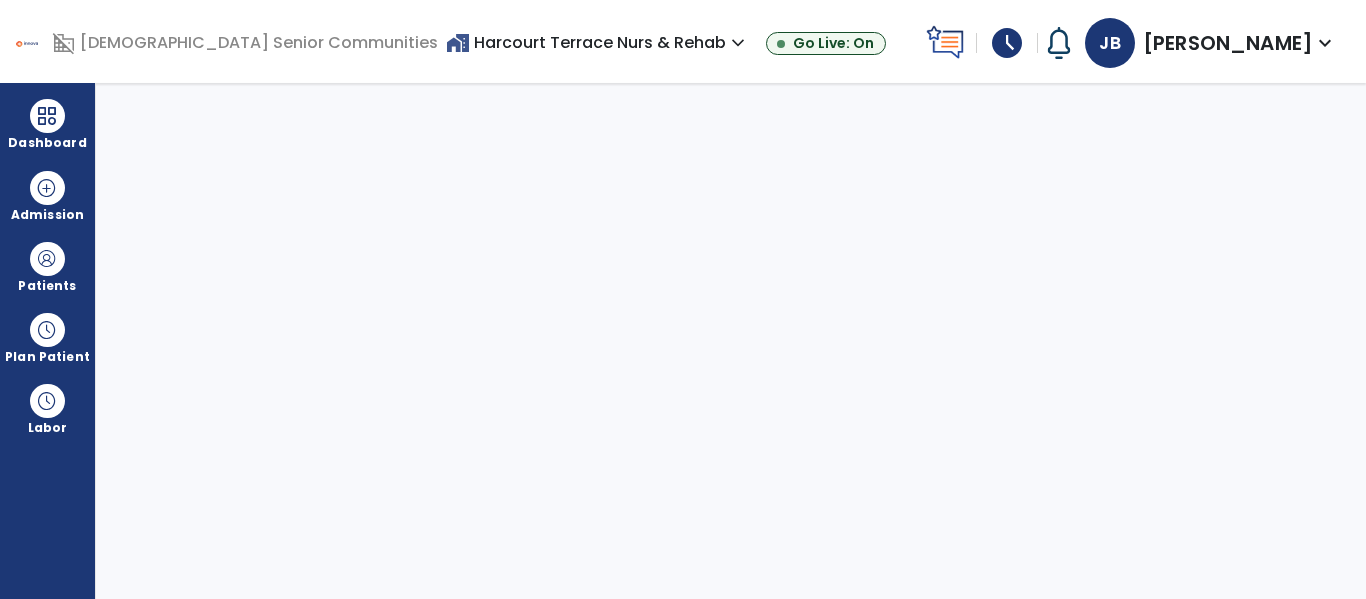 select on "****" 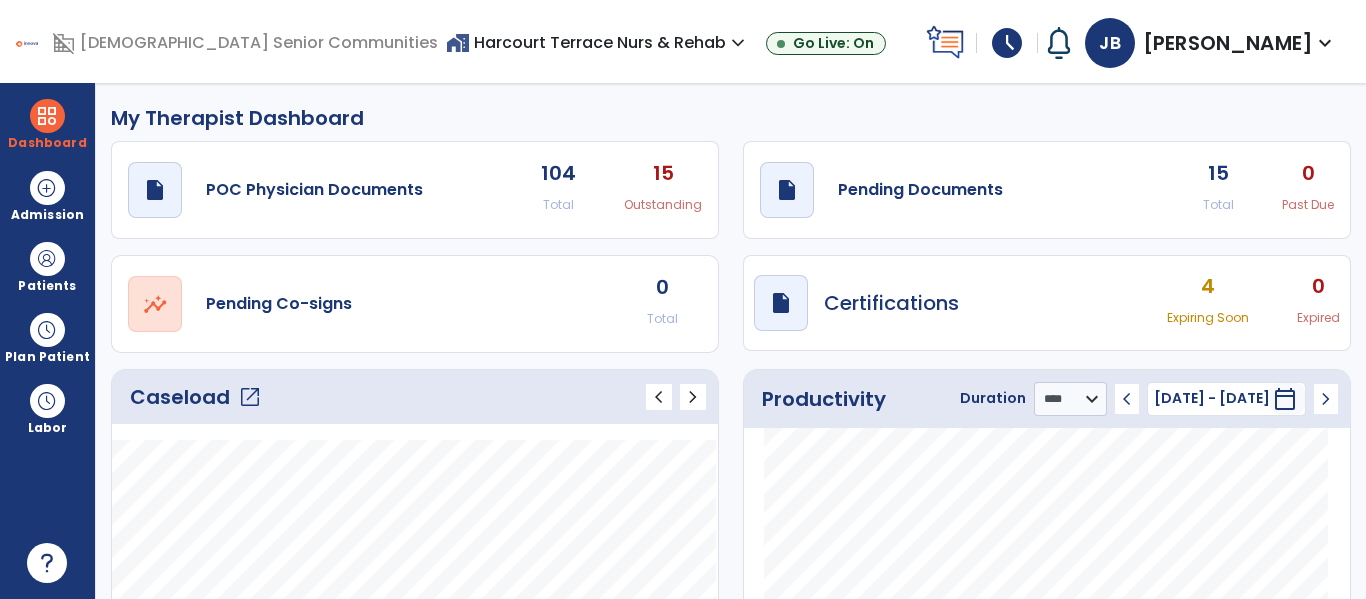 click on "open_in_new" 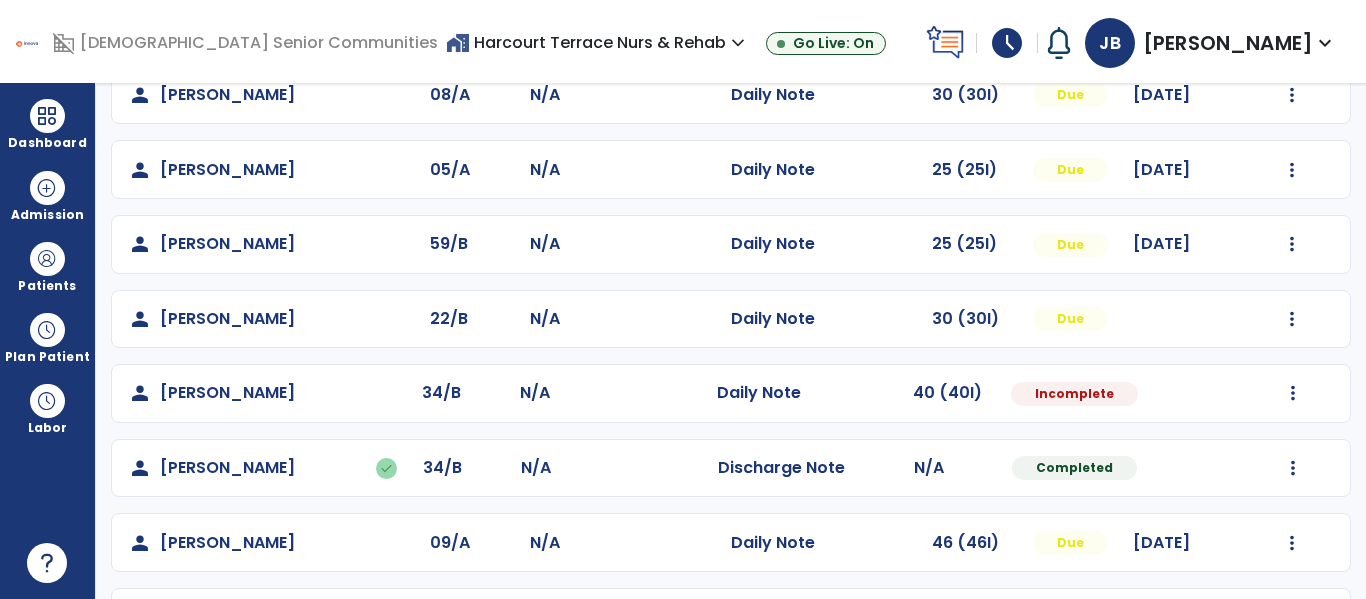 scroll, scrollTop: 623, scrollLeft: 0, axis: vertical 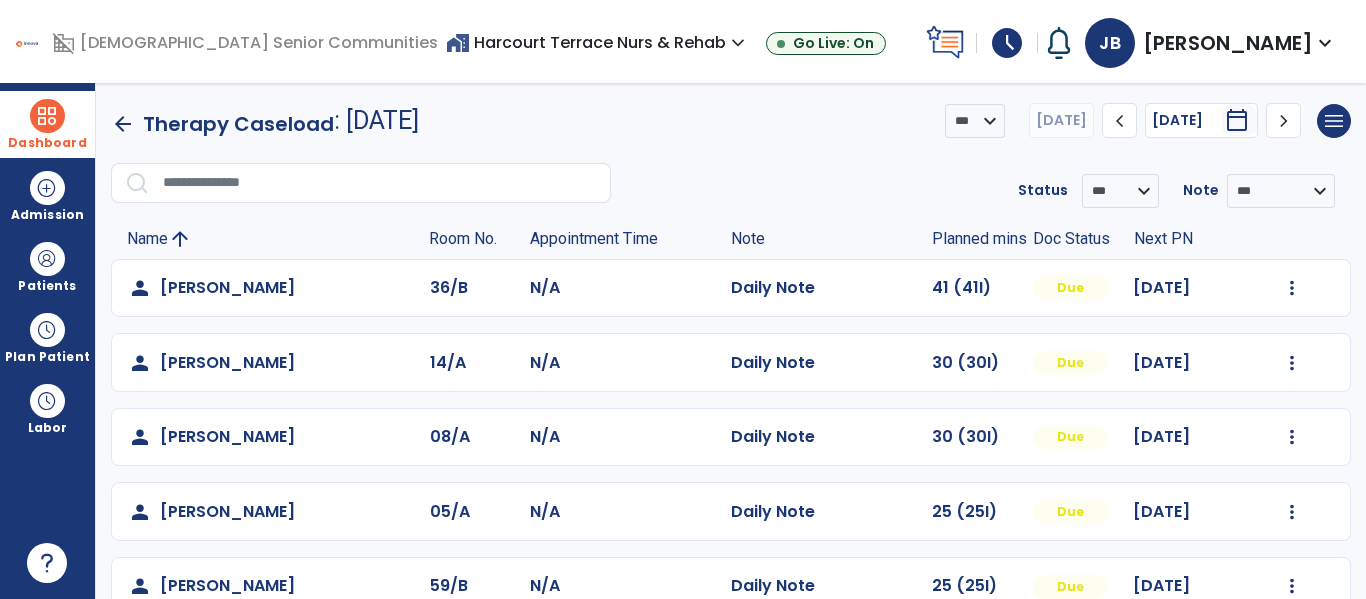 click on "Dashboard" at bounding box center [47, 143] 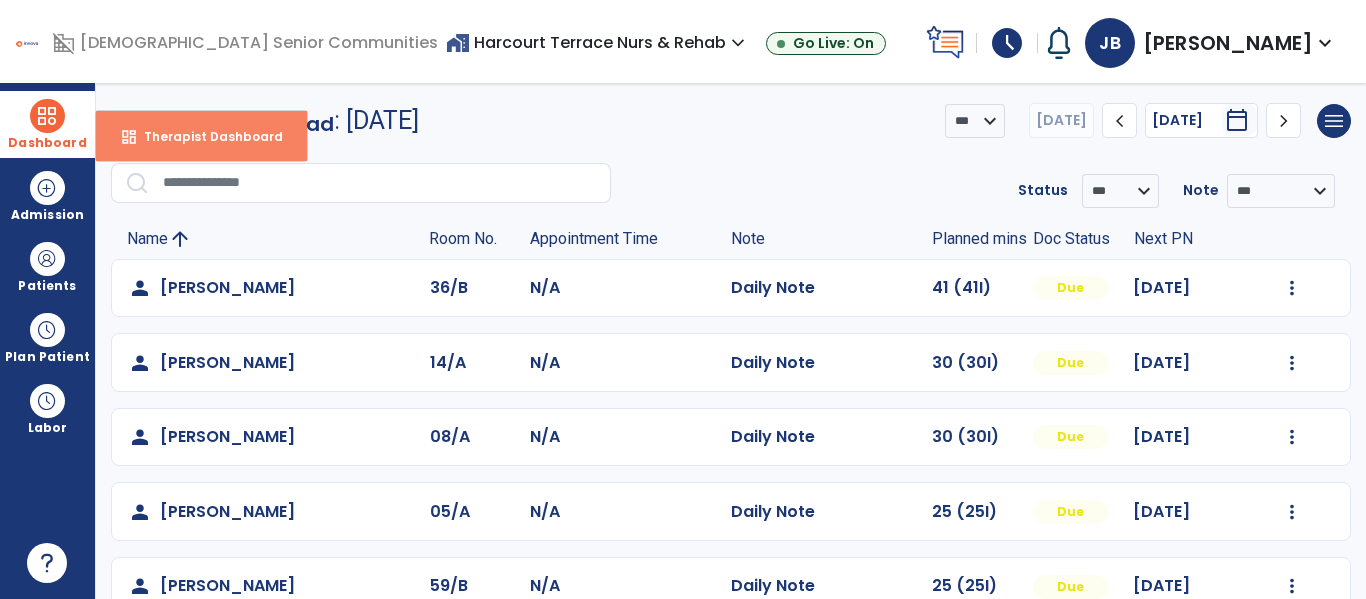 click on "dashboard  Therapist Dashboard" at bounding box center [201, 136] 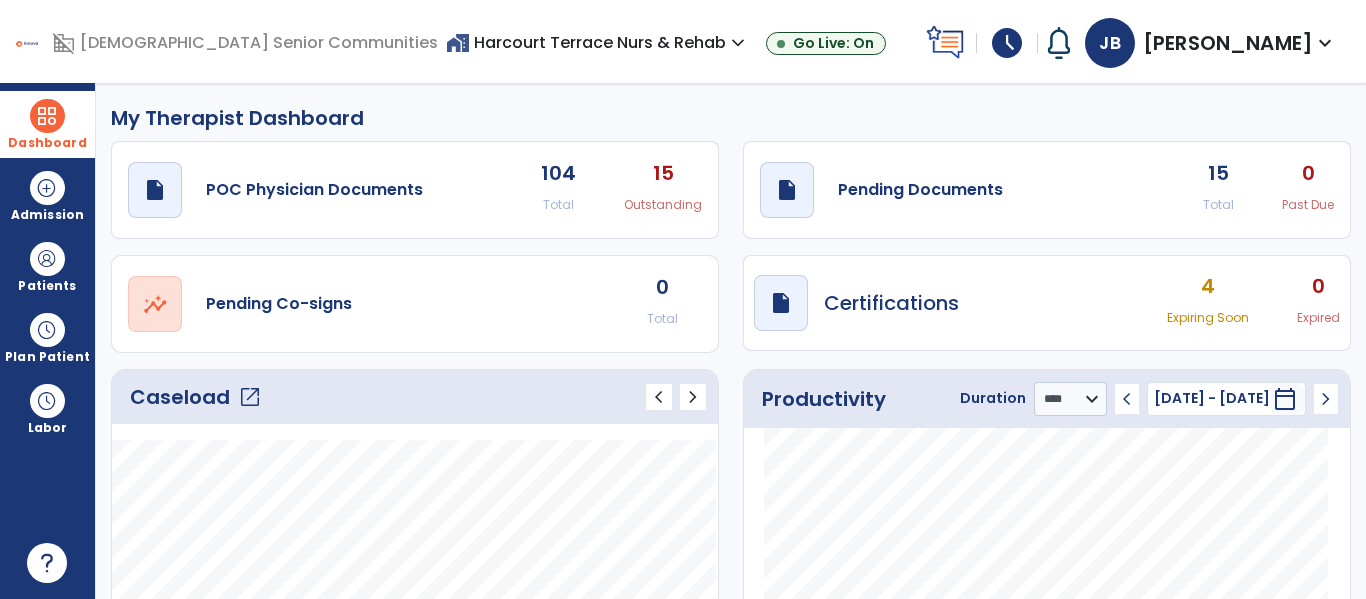 click on "open_in_new" 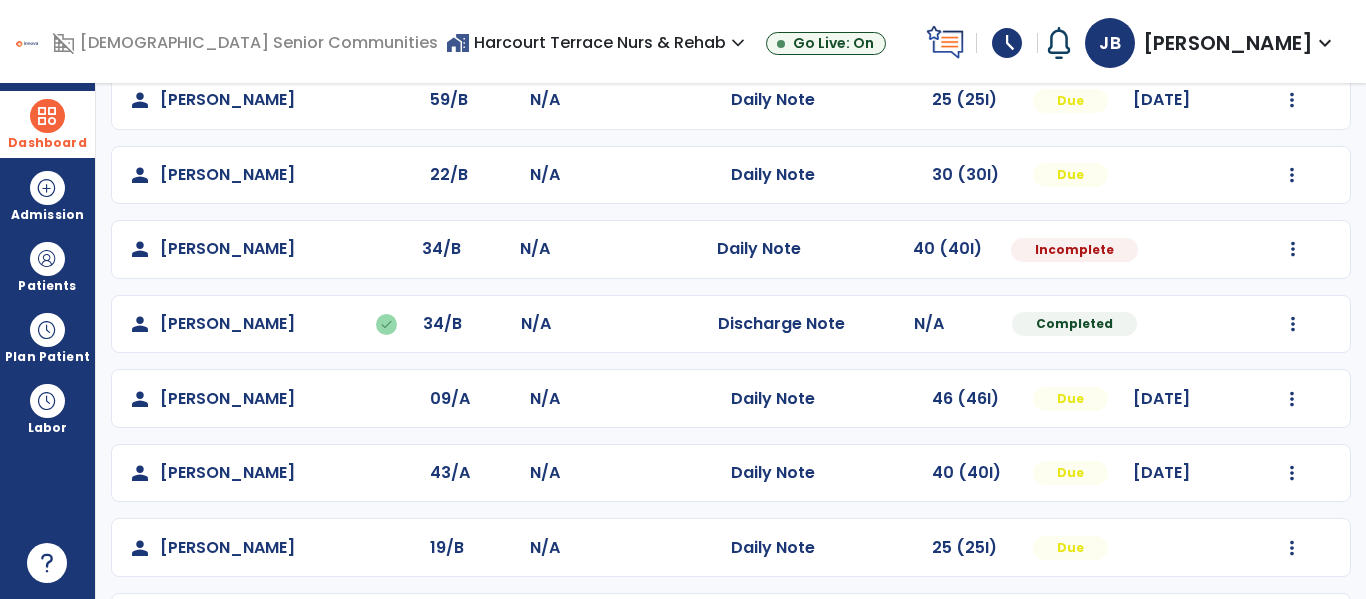 scroll, scrollTop: 495, scrollLeft: 0, axis: vertical 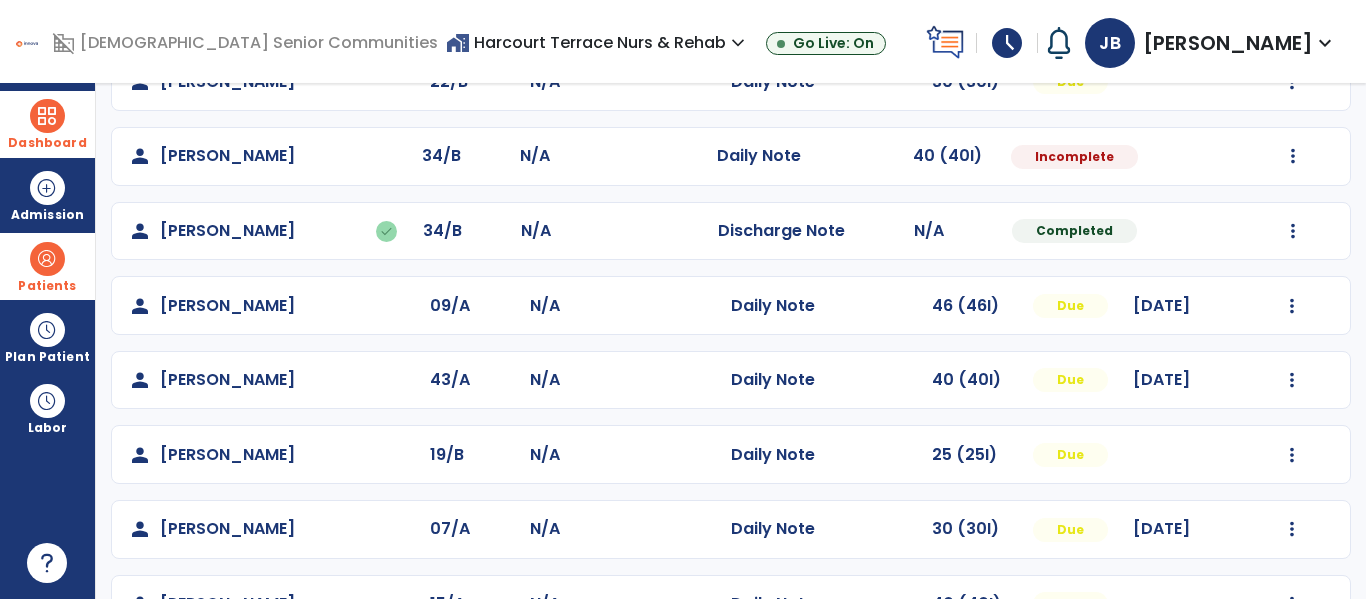 click at bounding box center (47, 259) 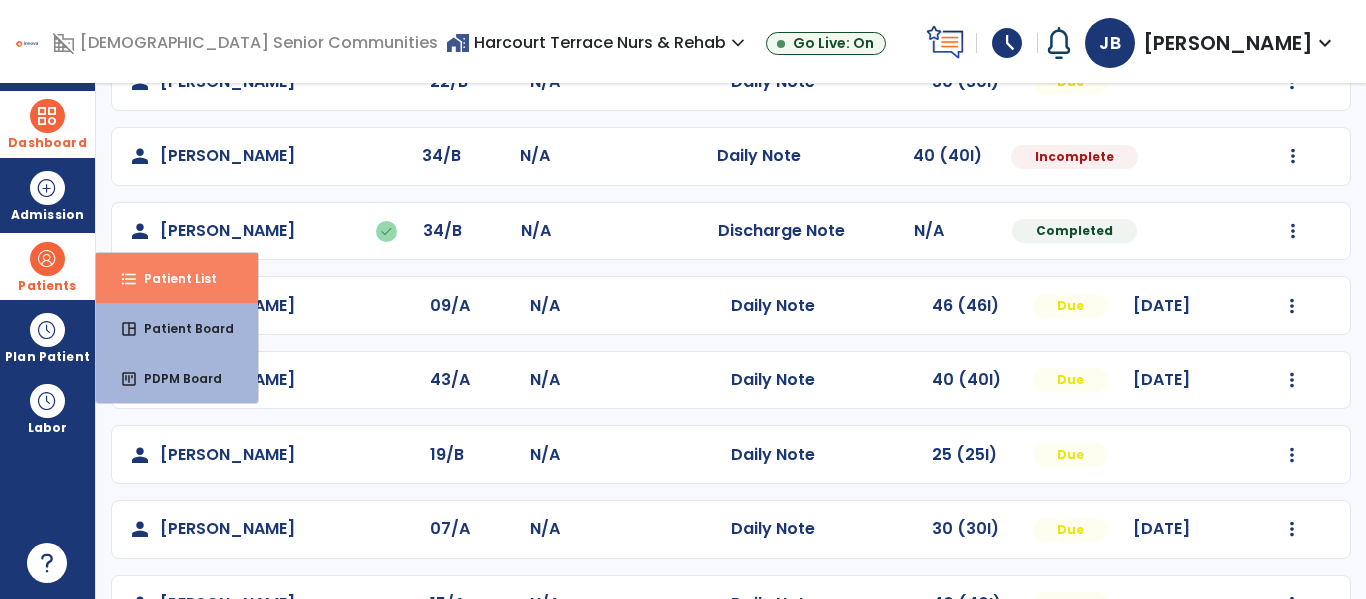 click on "format_list_bulleted  Patient List" at bounding box center [177, 278] 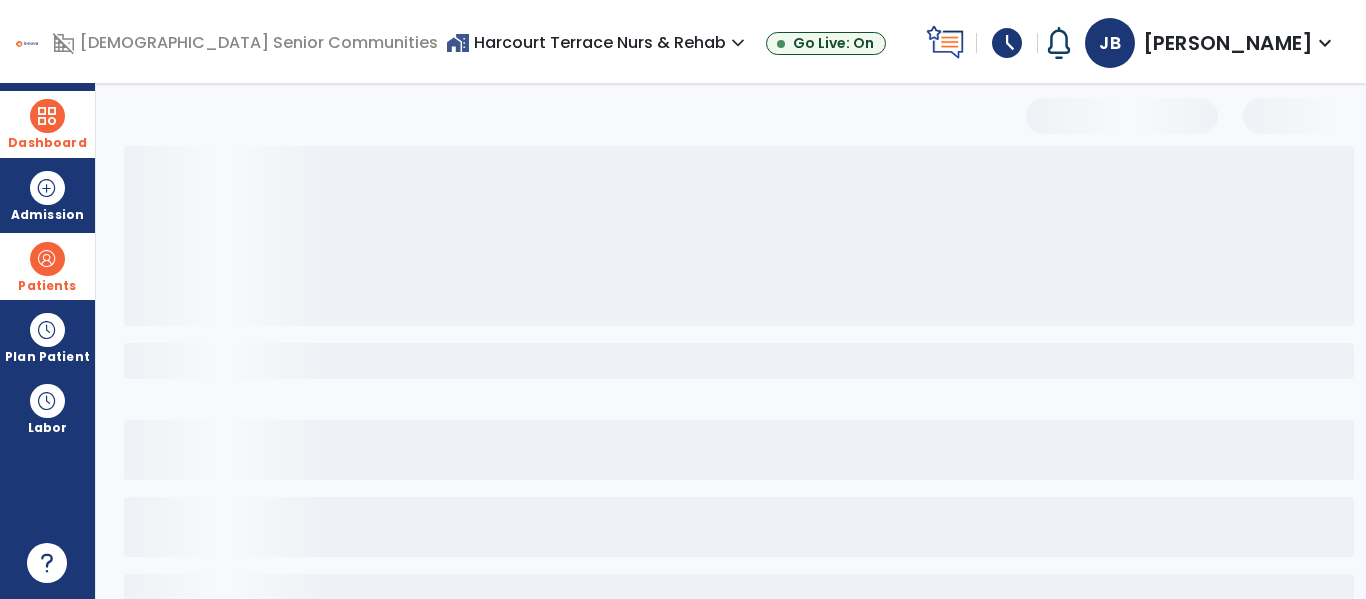 scroll, scrollTop: 144, scrollLeft: 0, axis: vertical 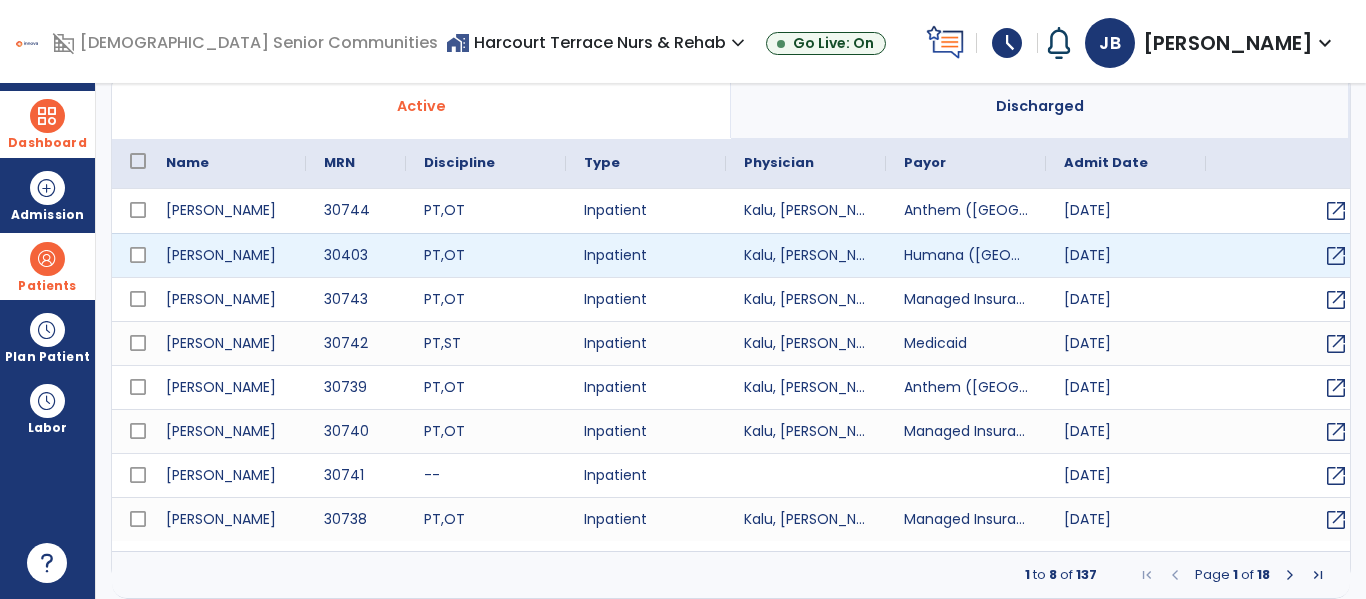 select on "***" 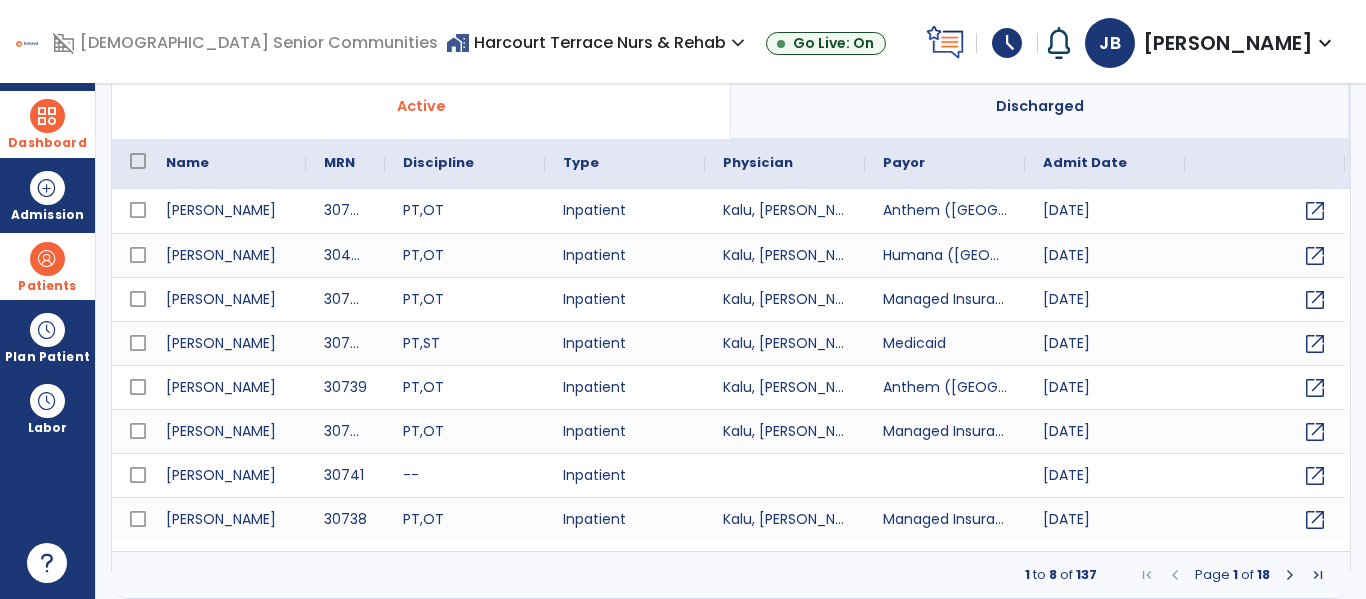 click on "Patients" at bounding box center [47, 266] 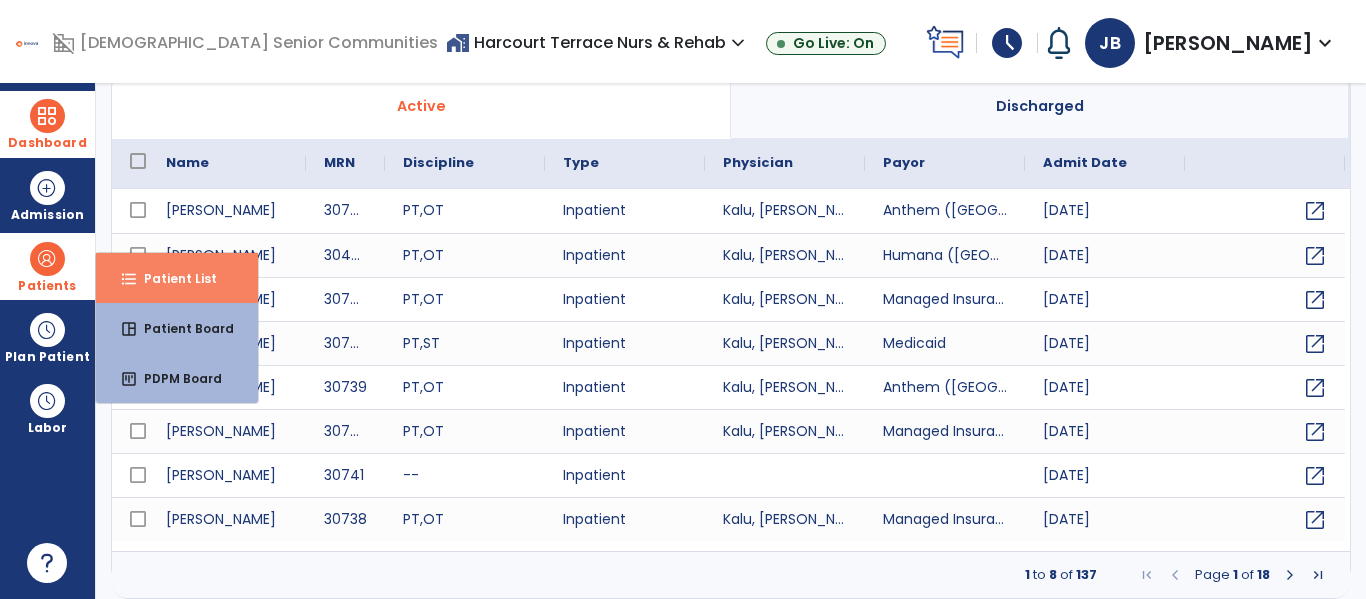click on "format_list_bulleted  Patient List" at bounding box center (177, 278) 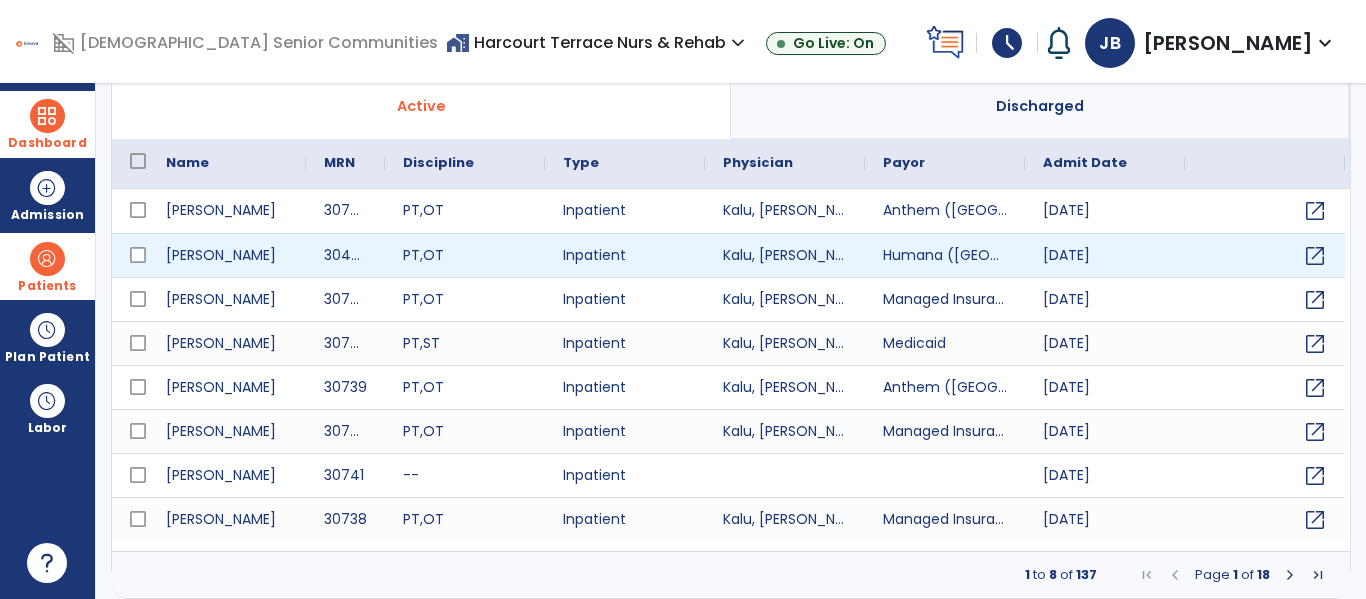 scroll, scrollTop: 0, scrollLeft: 0, axis: both 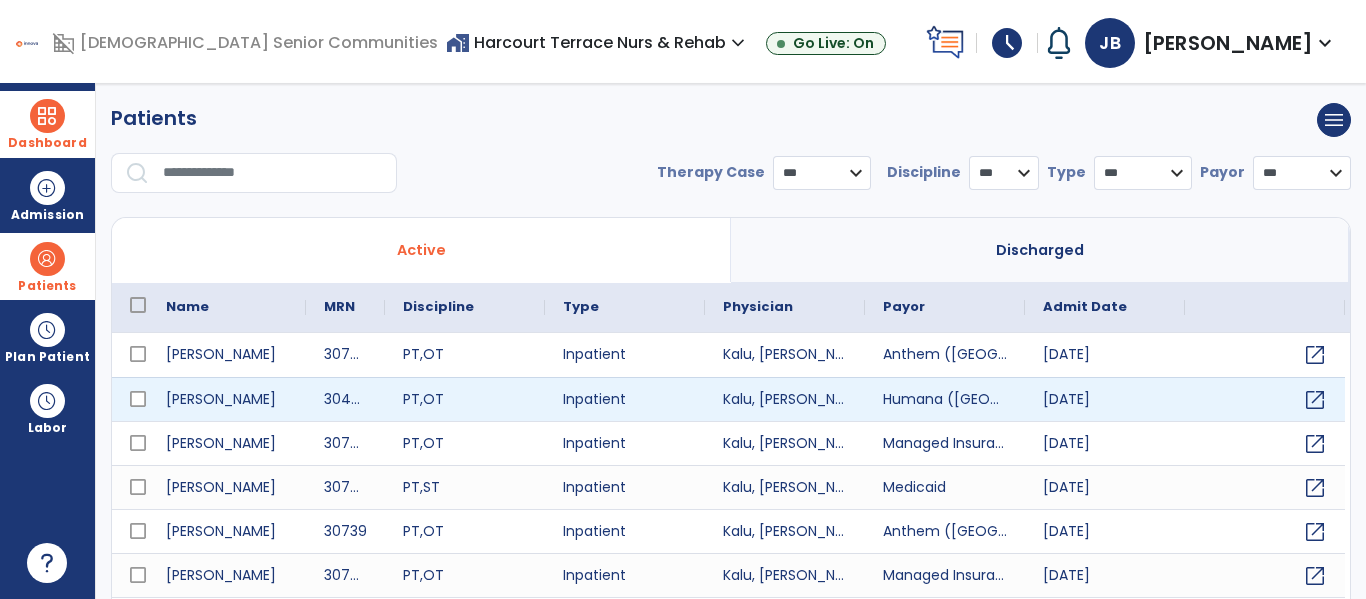 click at bounding box center (273, 173) 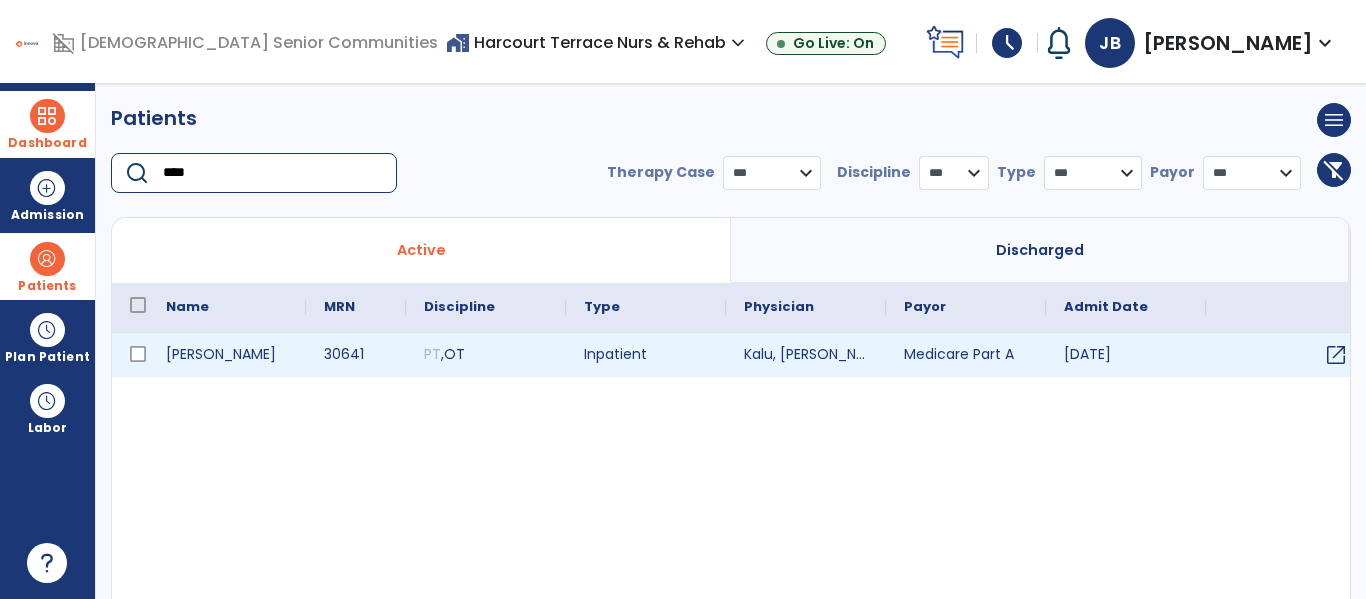 type on "****" 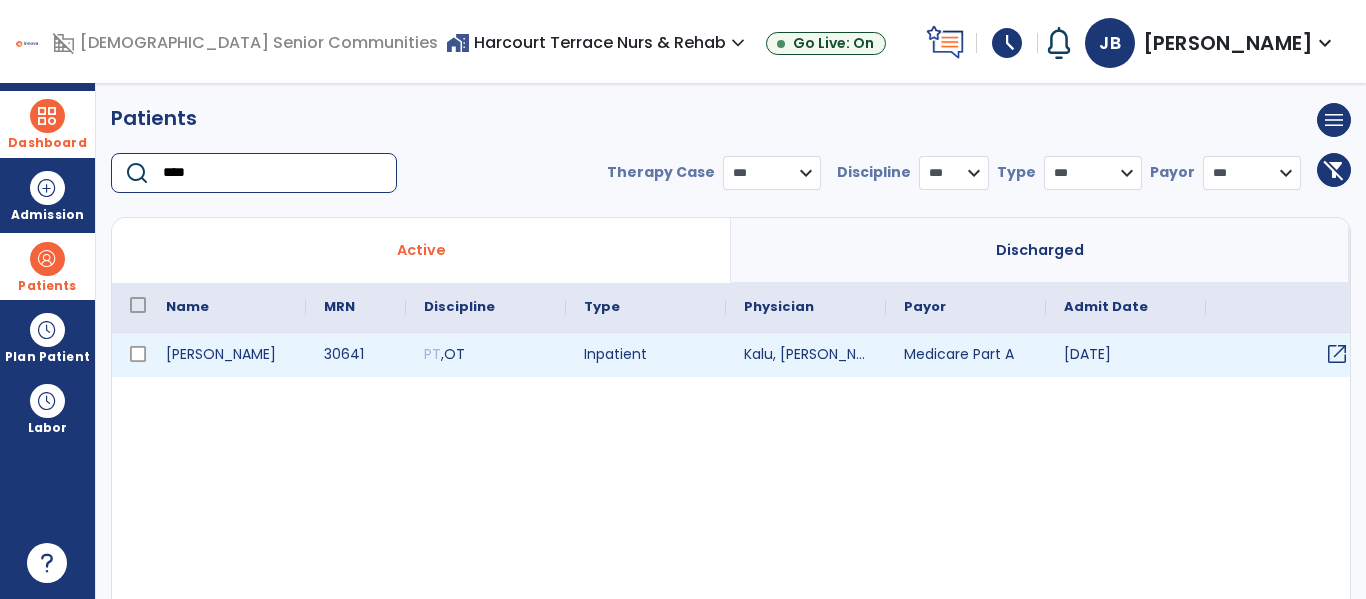 click on "open_in_new" at bounding box center [1337, 354] 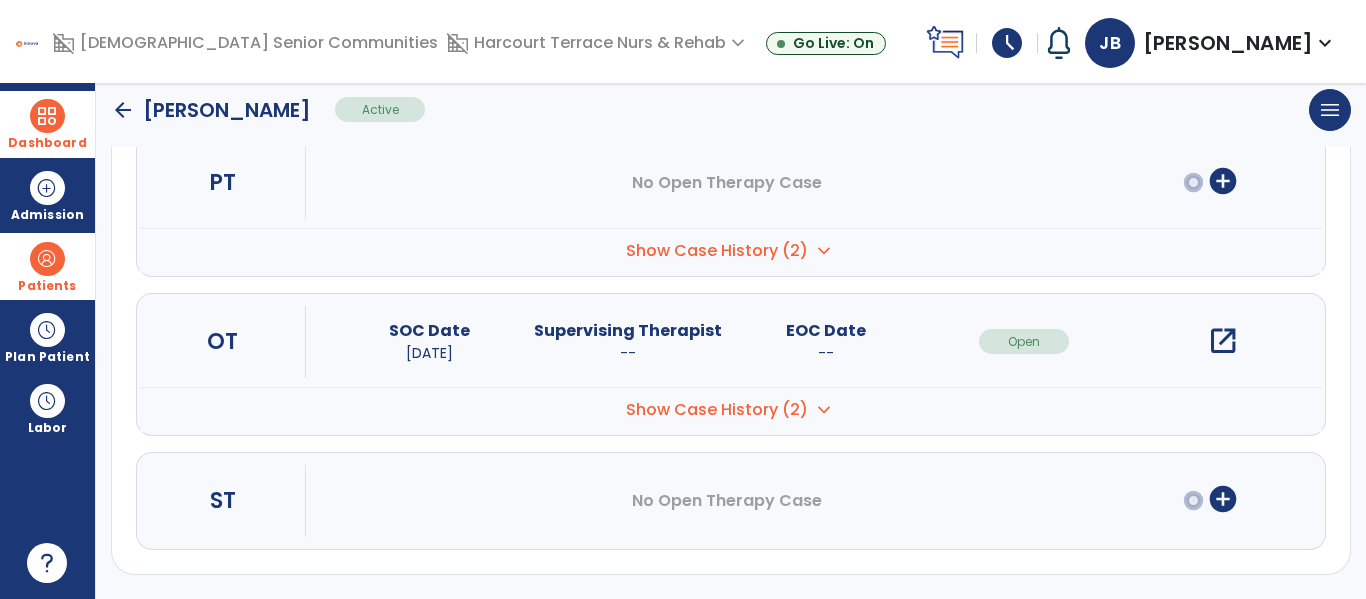 scroll, scrollTop: 251, scrollLeft: 0, axis: vertical 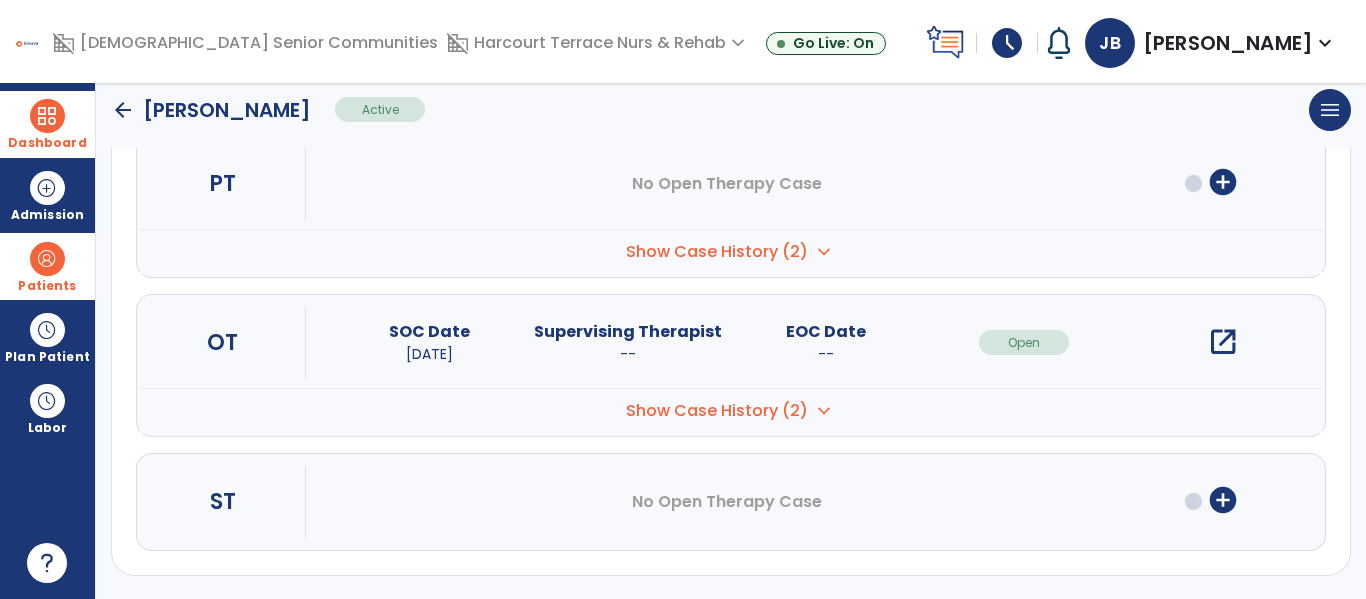 click on "open_in_new" at bounding box center [1223, 342] 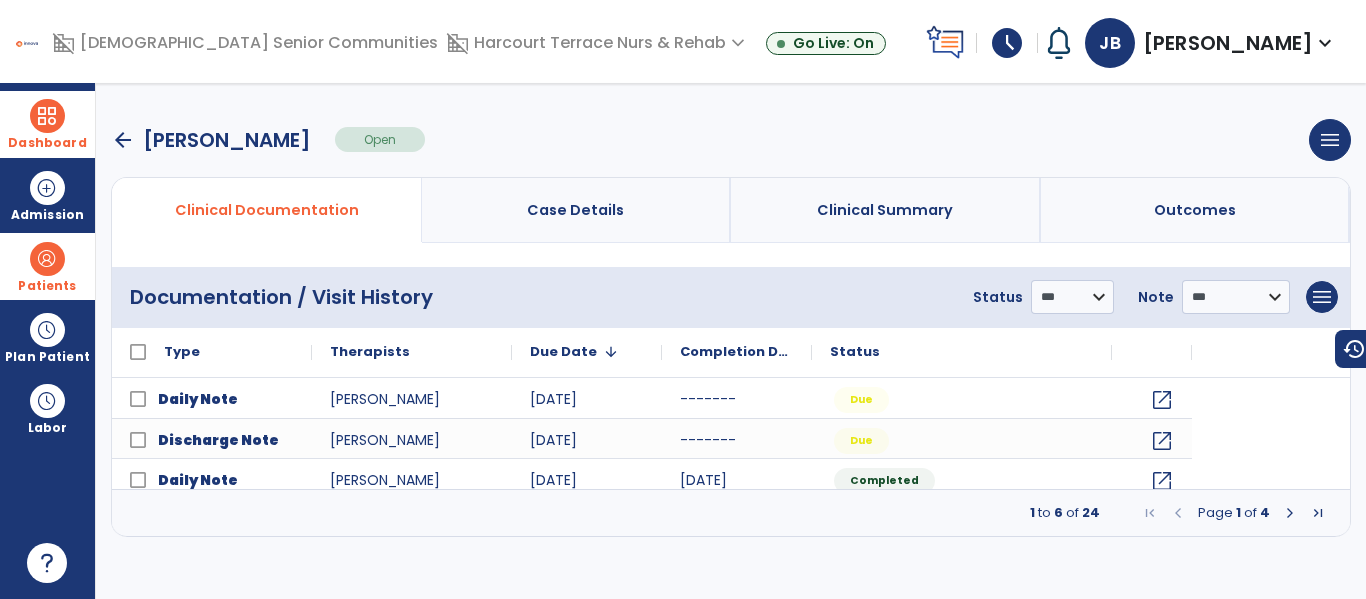 scroll, scrollTop: 0, scrollLeft: 0, axis: both 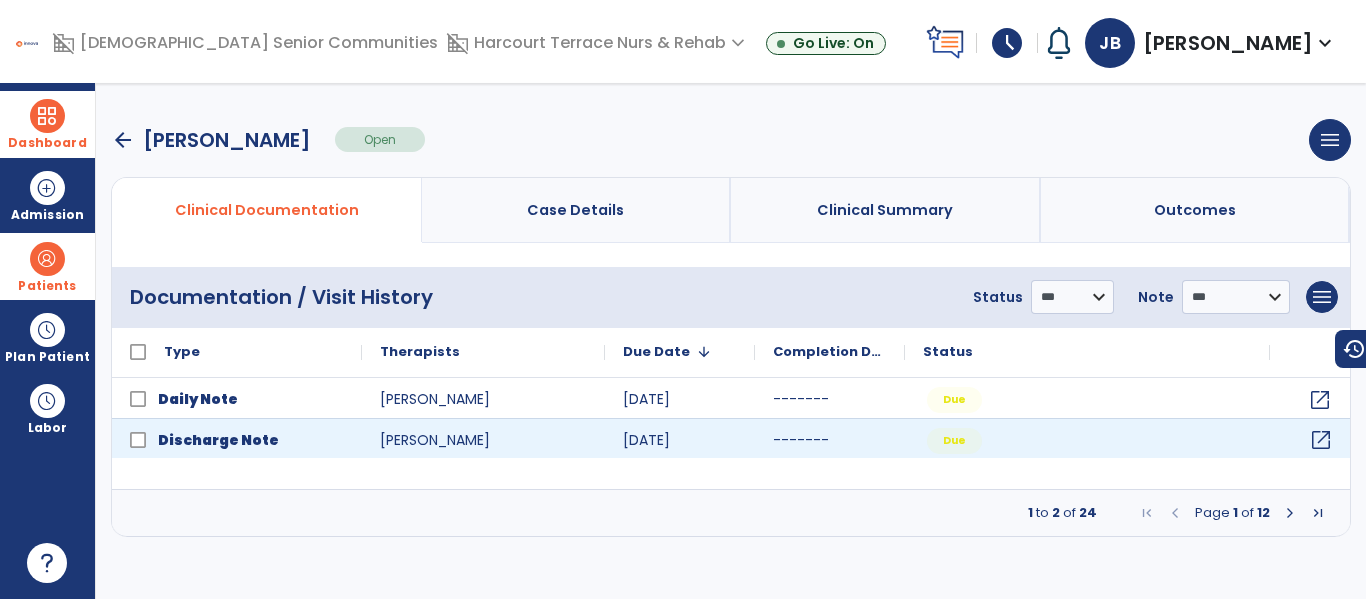 click on "open_in_new" 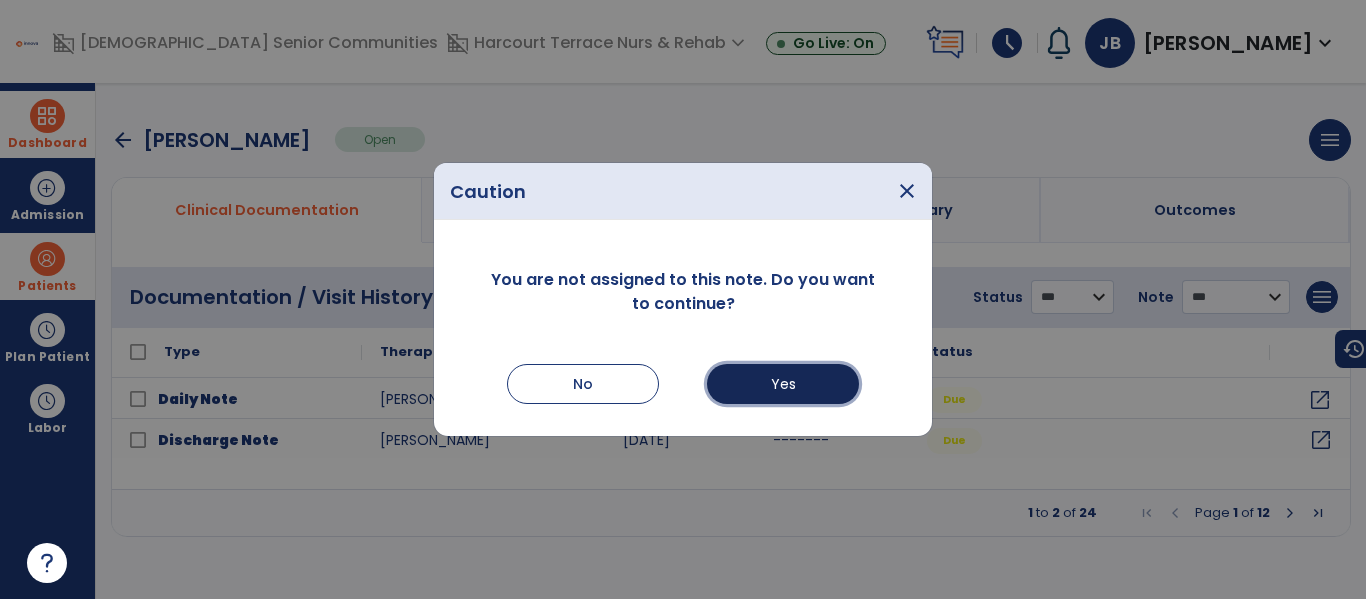 click on "Yes" at bounding box center (783, 384) 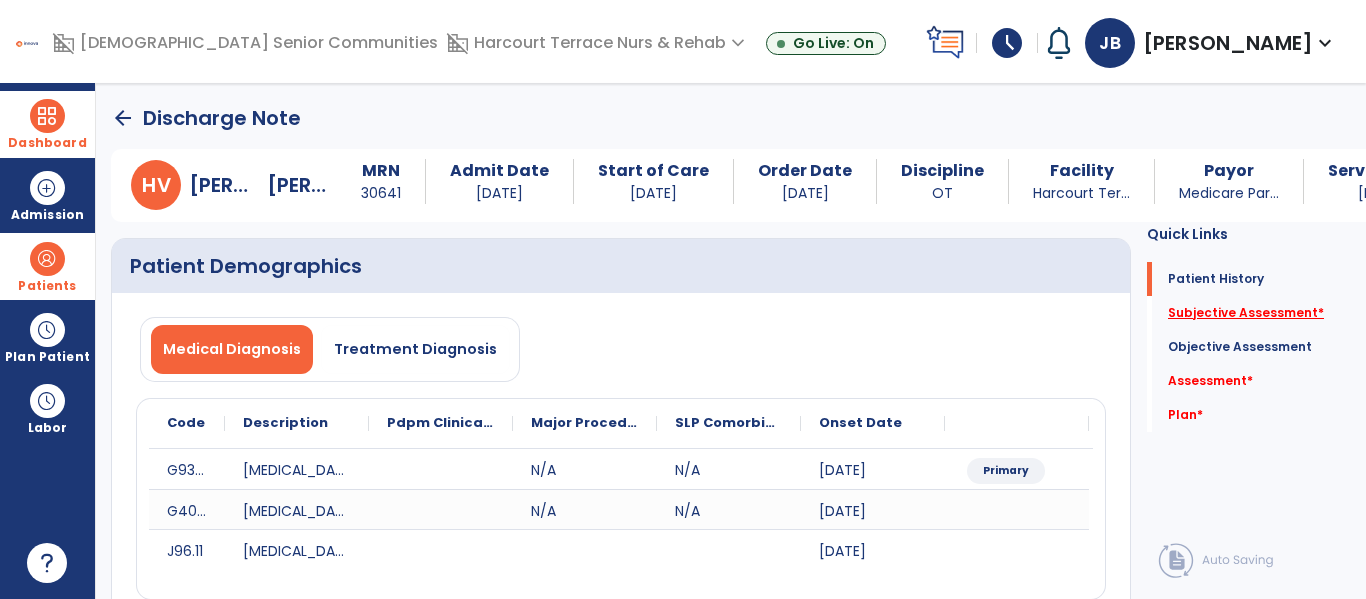 click on "Subjective Assessment   *" 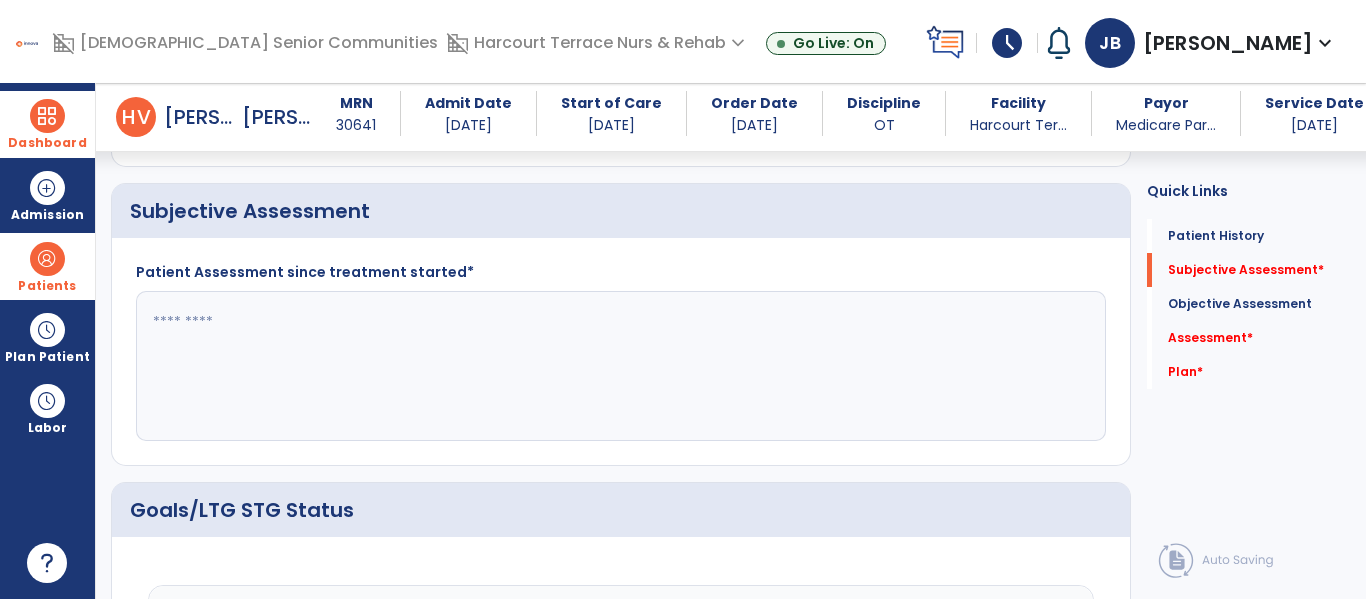 scroll, scrollTop: 441, scrollLeft: 0, axis: vertical 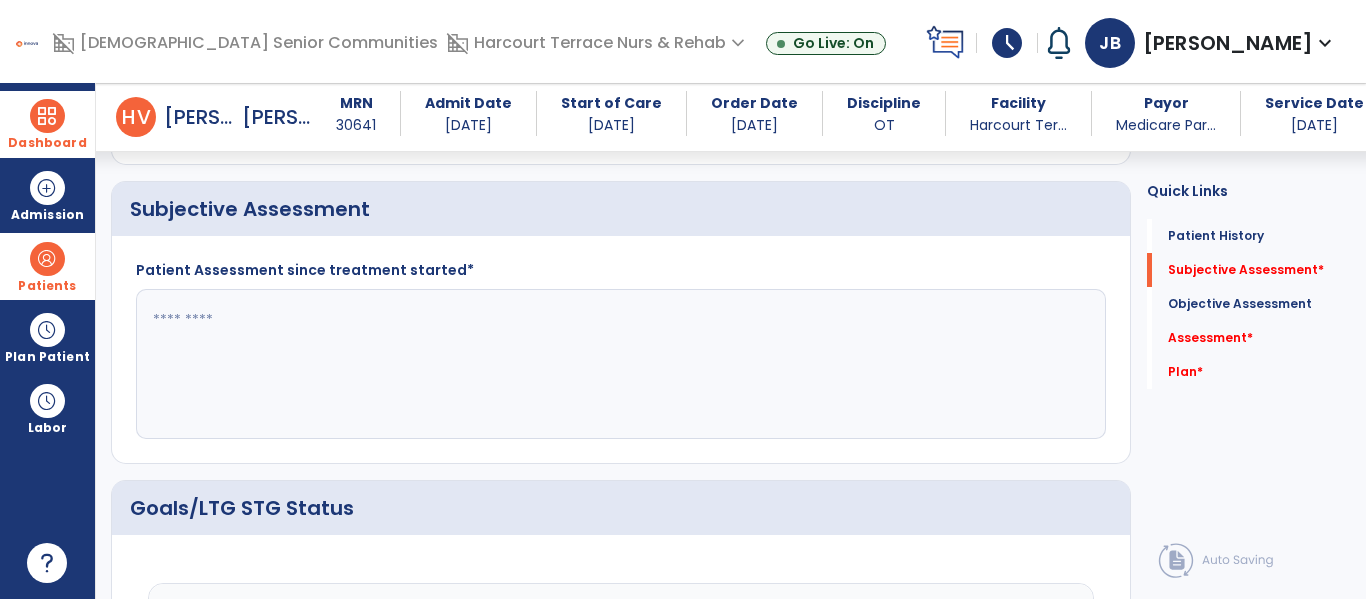 click 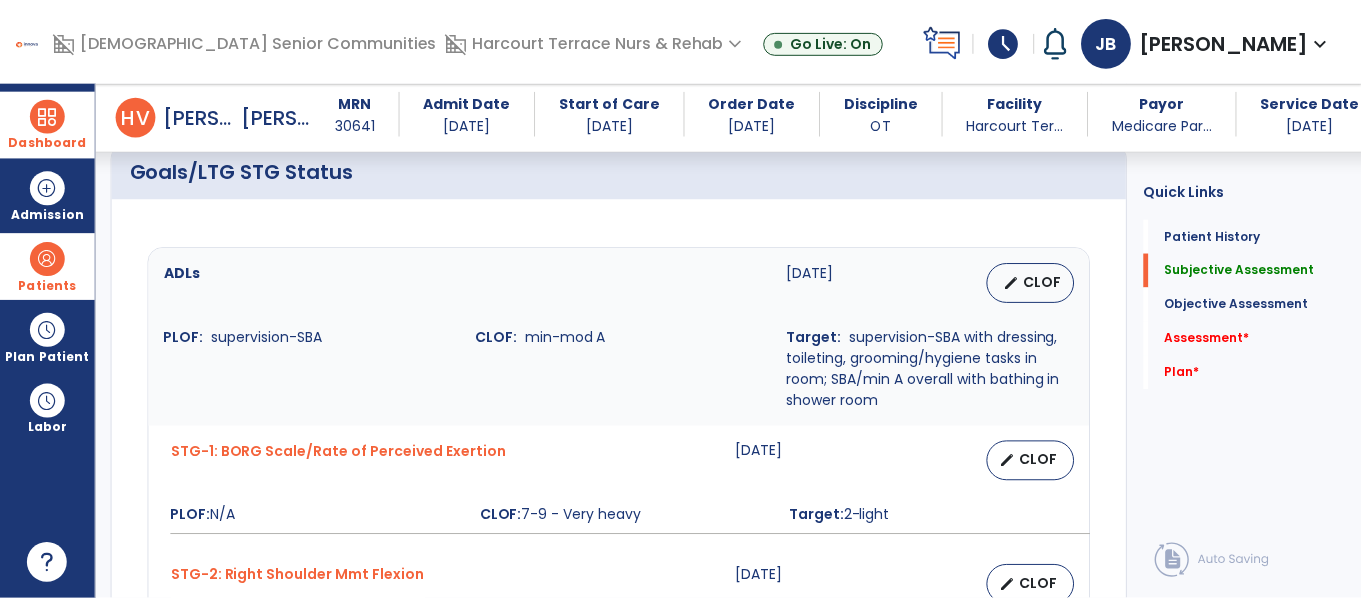 scroll, scrollTop: 803, scrollLeft: 0, axis: vertical 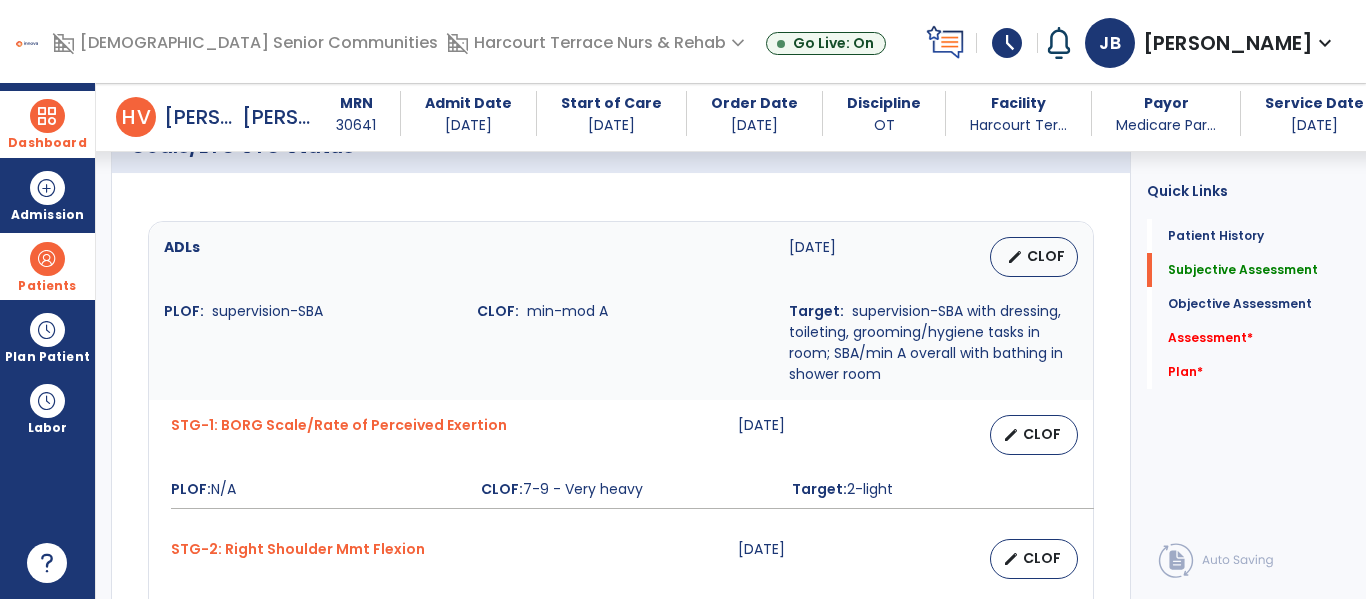 type on "**********" 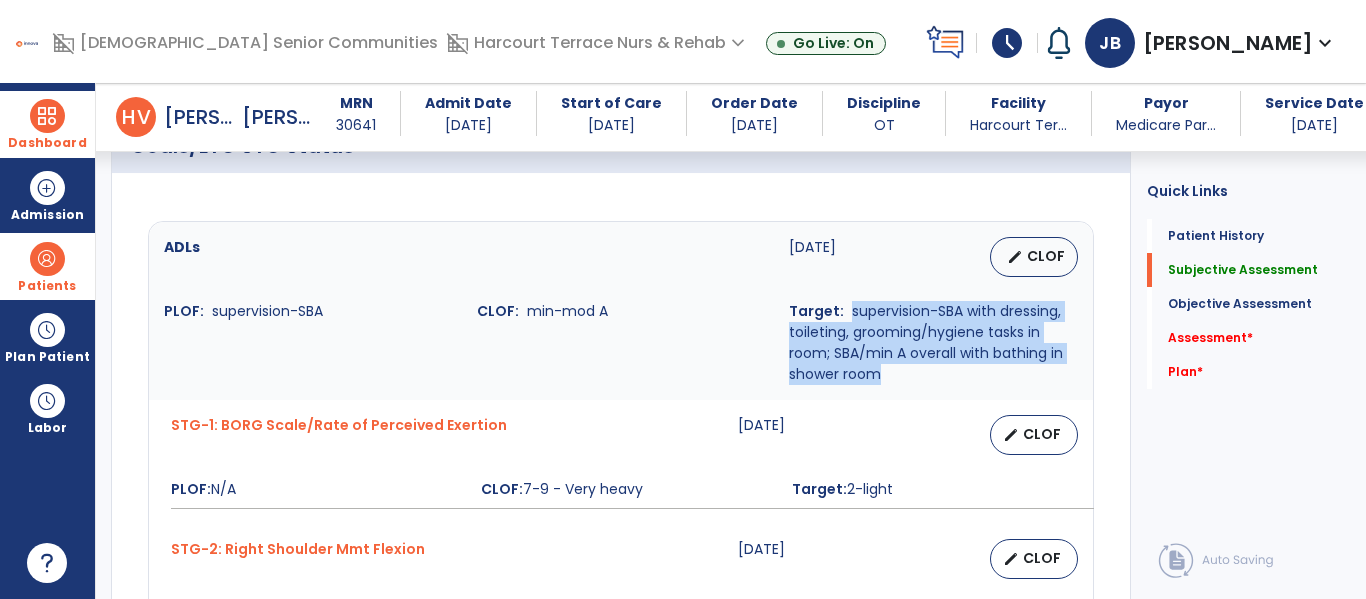 drag, startPoint x: 845, startPoint y: 312, endPoint x: 886, endPoint y: 389, distance: 87.23531 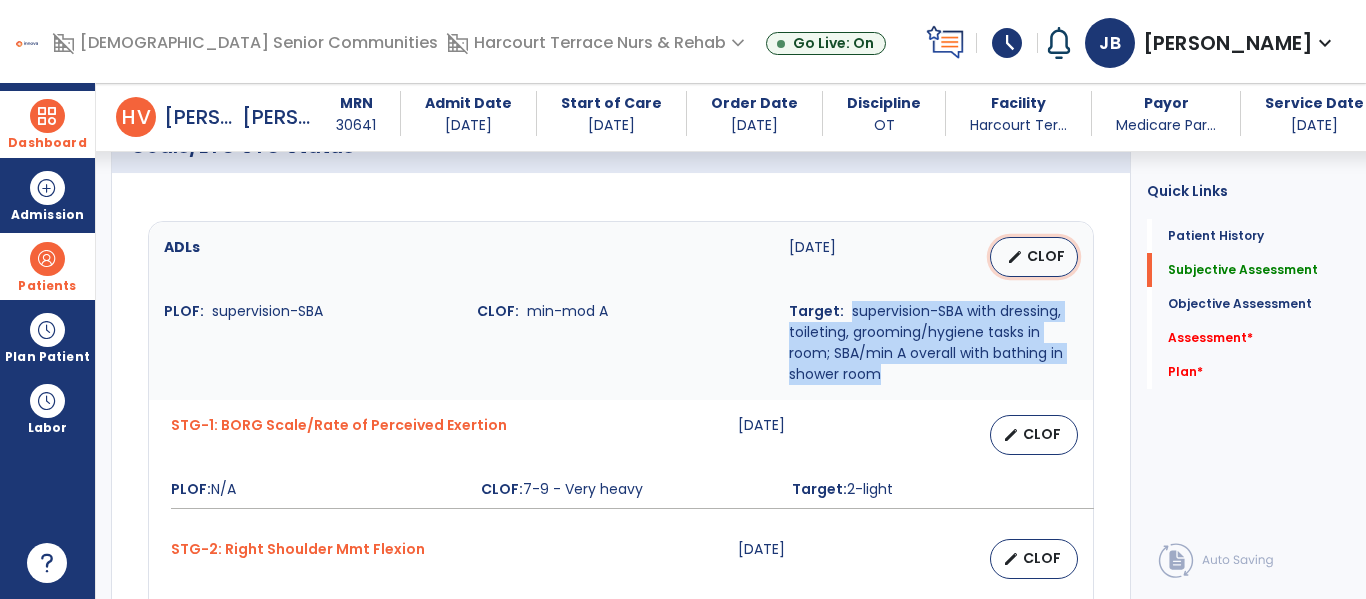 click on "CLOF" at bounding box center [1046, 256] 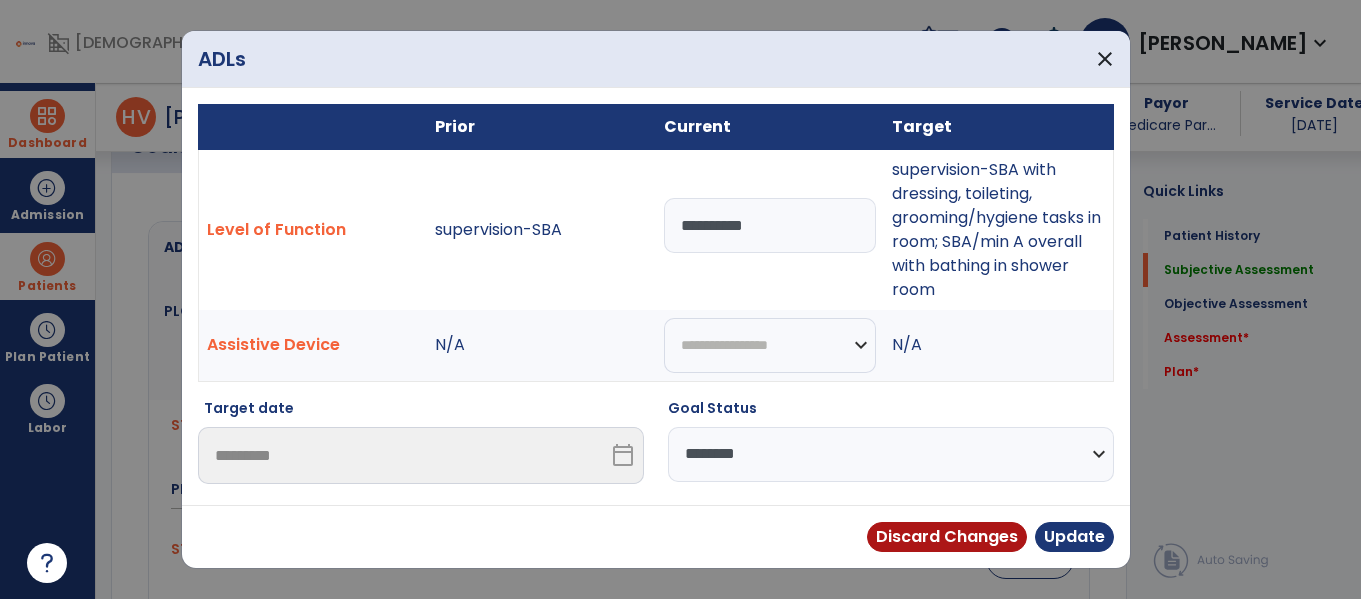 scroll, scrollTop: 803, scrollLeft: 0, axis: vertical 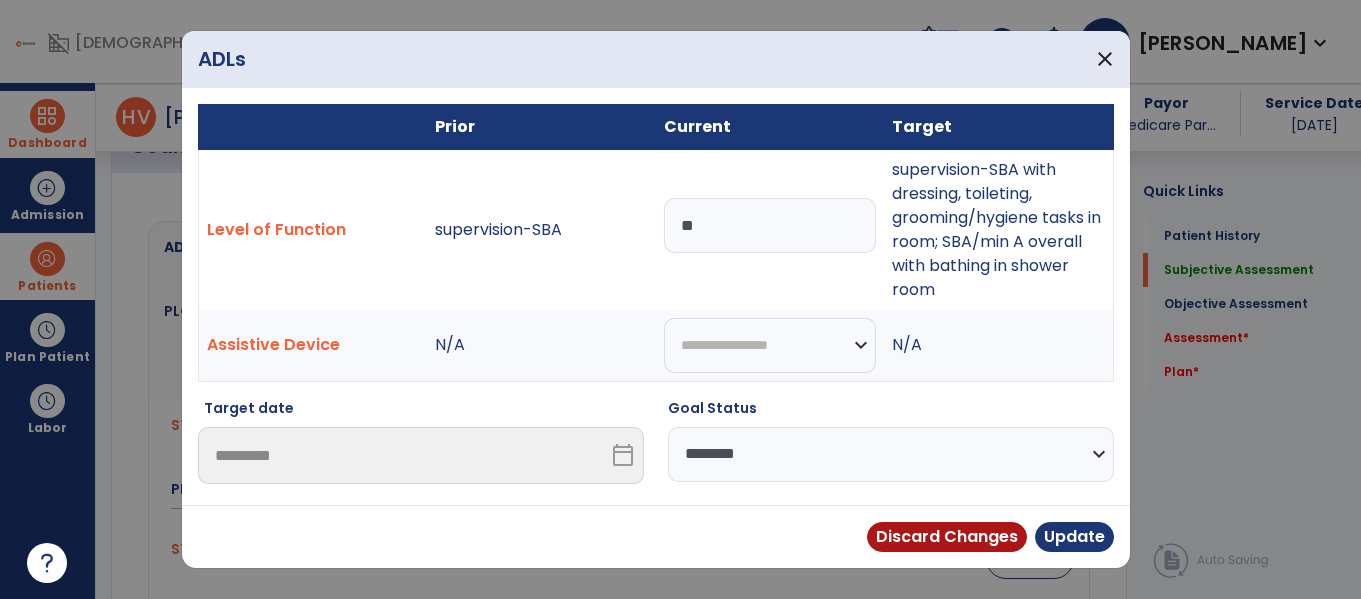 type on "*" 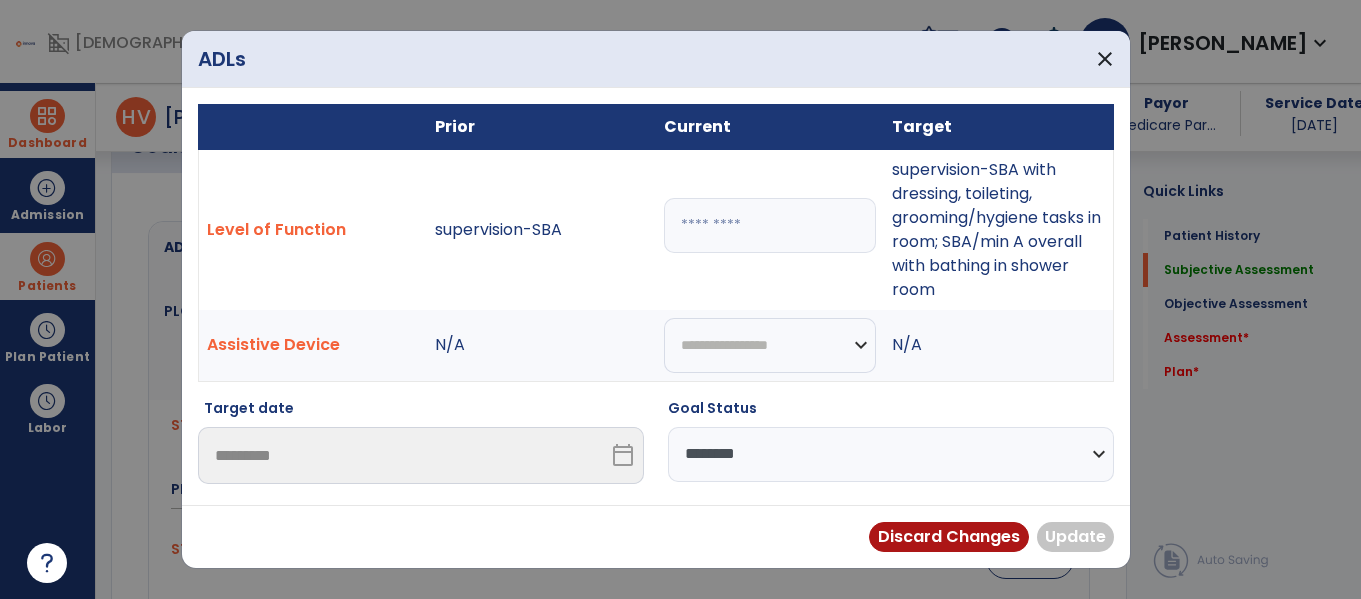 paste on "**********" 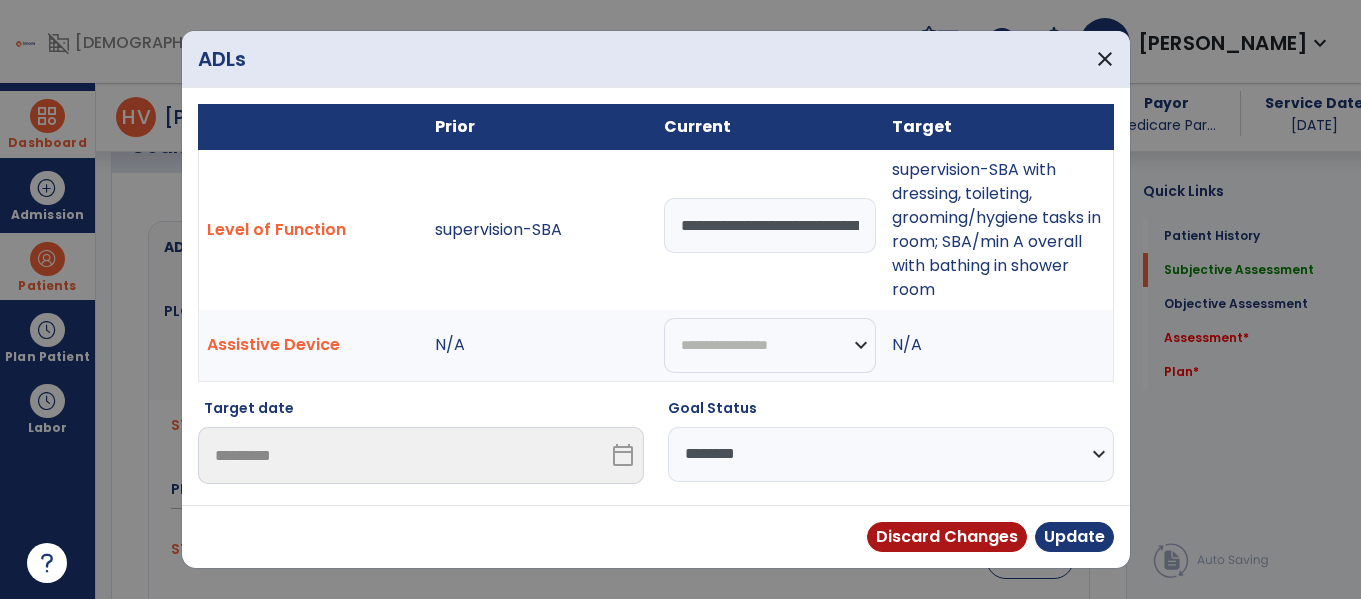 scroll, scrollTop: 0, scrollLeft: 785, axis: horizontal 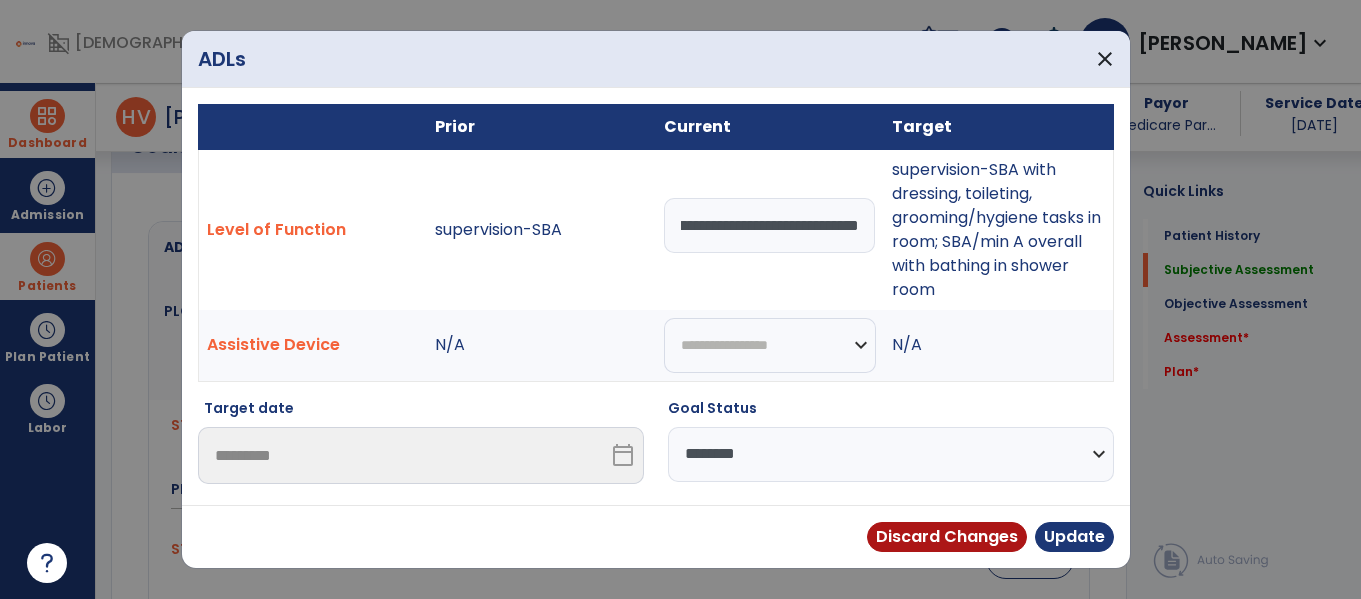 type on "**********" 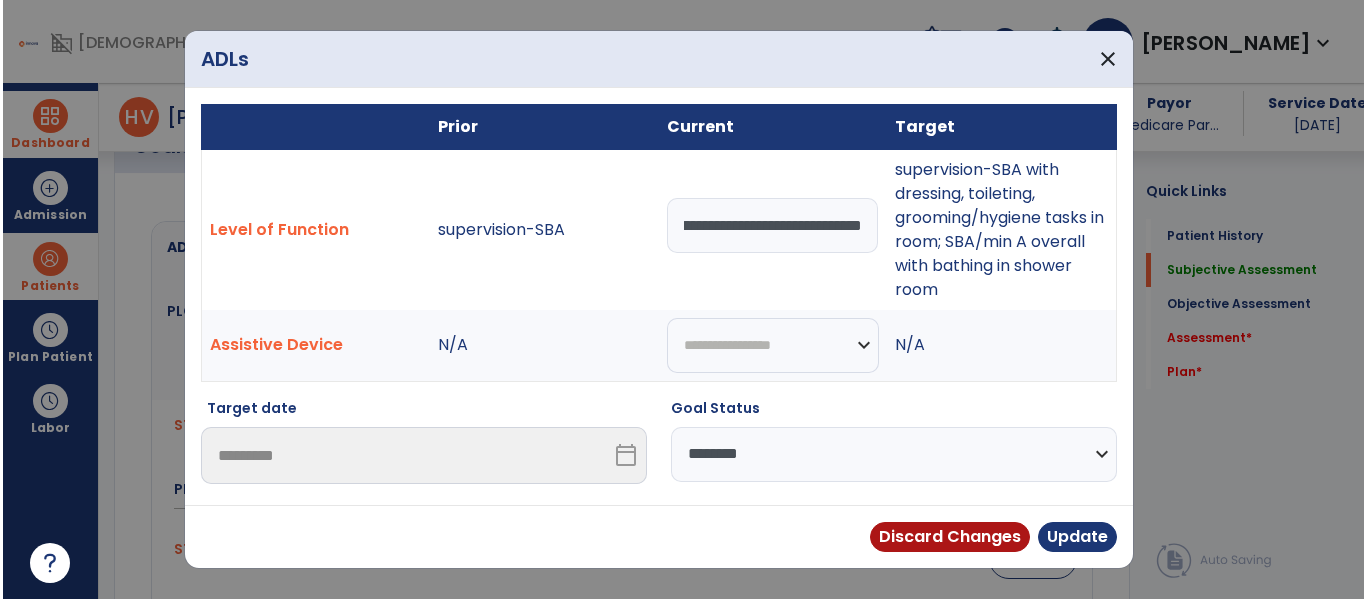 scroll, scrollTop: 0, scrollLeft: 0, axis: both 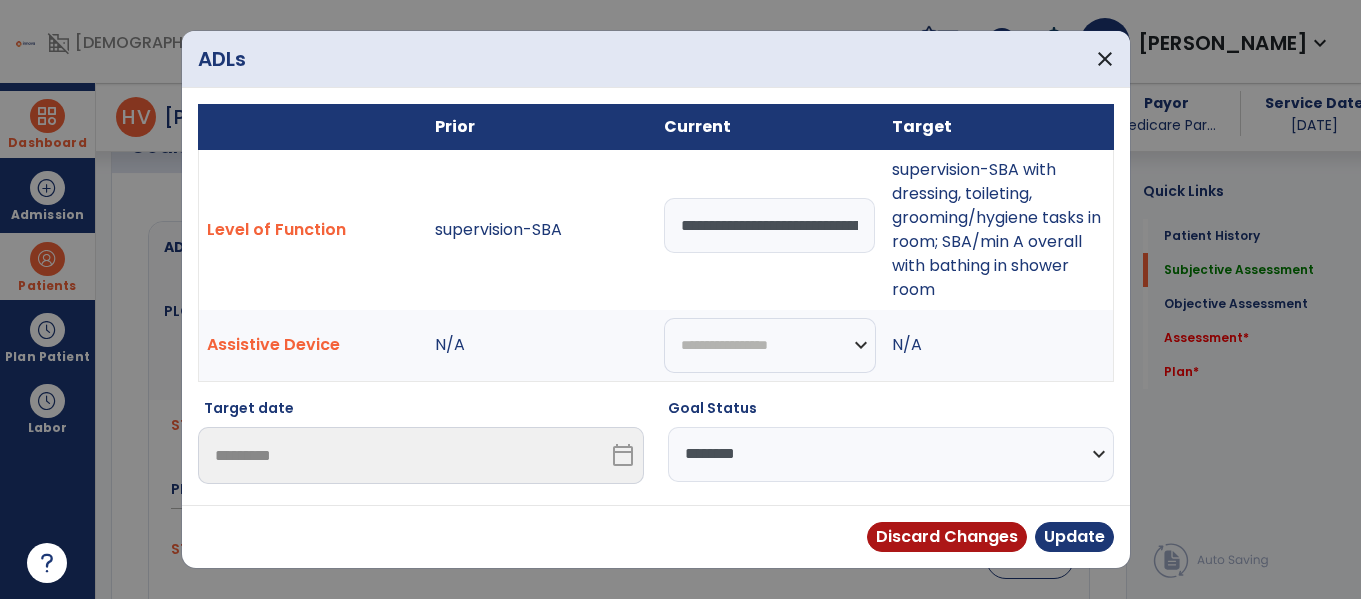 select on "********" 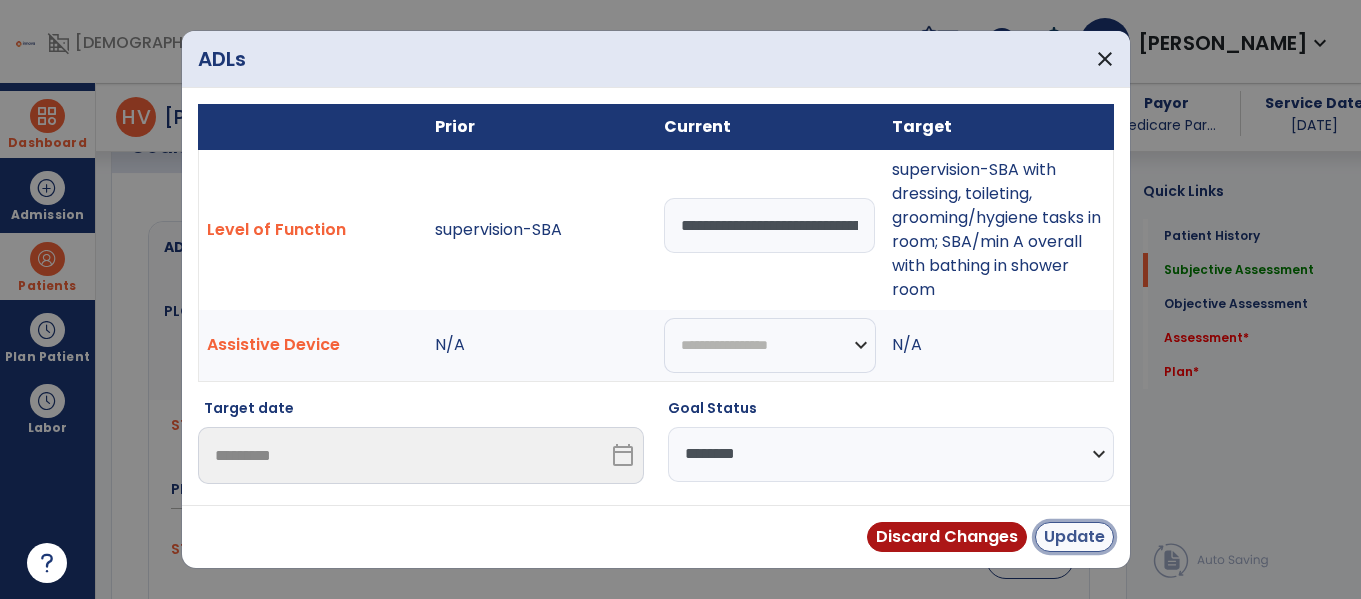 click on "Update" at bounding box center [1074, 537] 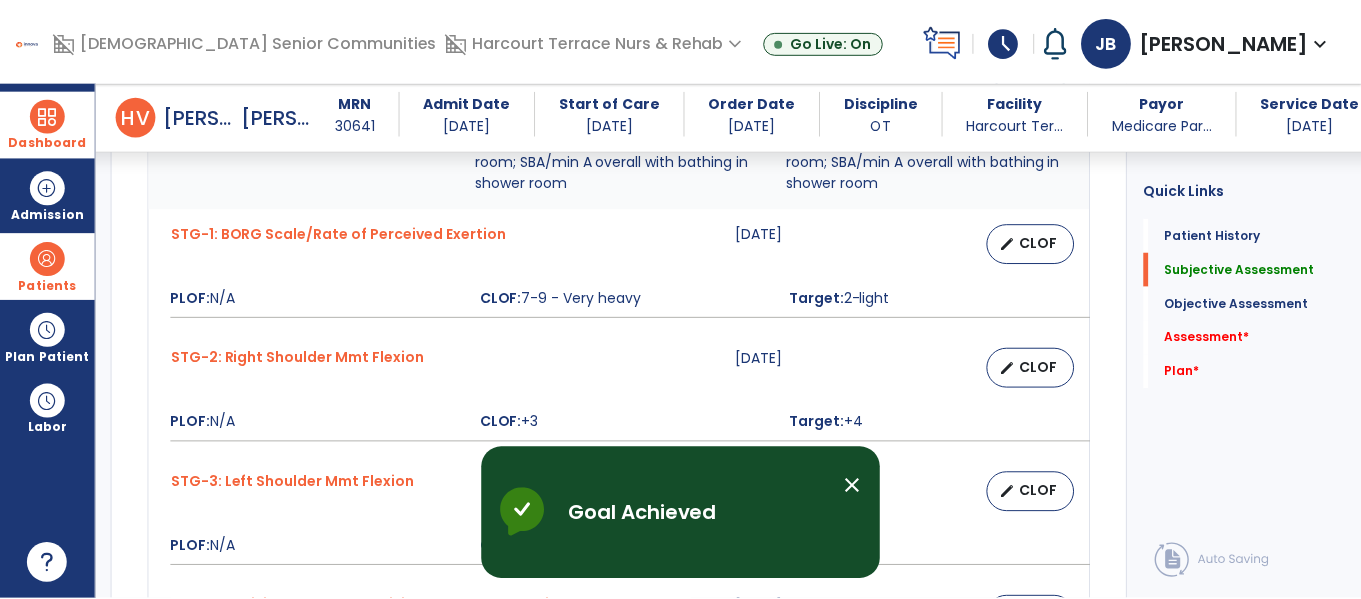 scroll, scrollTop: 988, scrollLeft: 0, axis: vertical 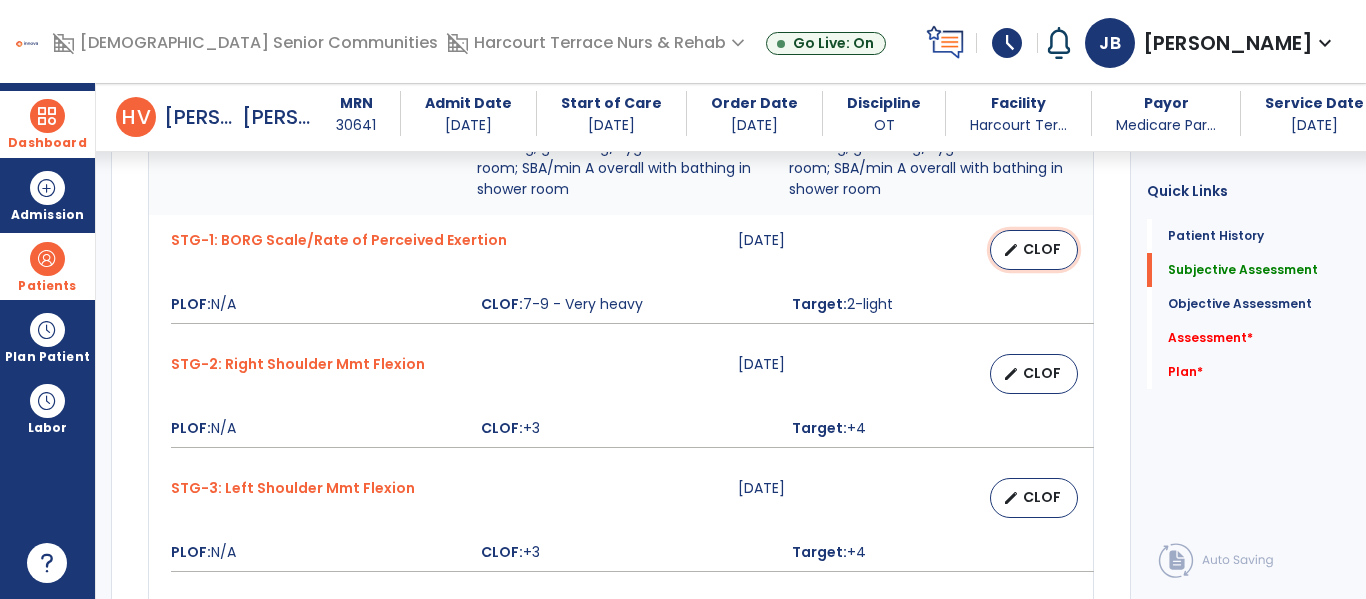click on "edit" at bounding box center (1011, 250) 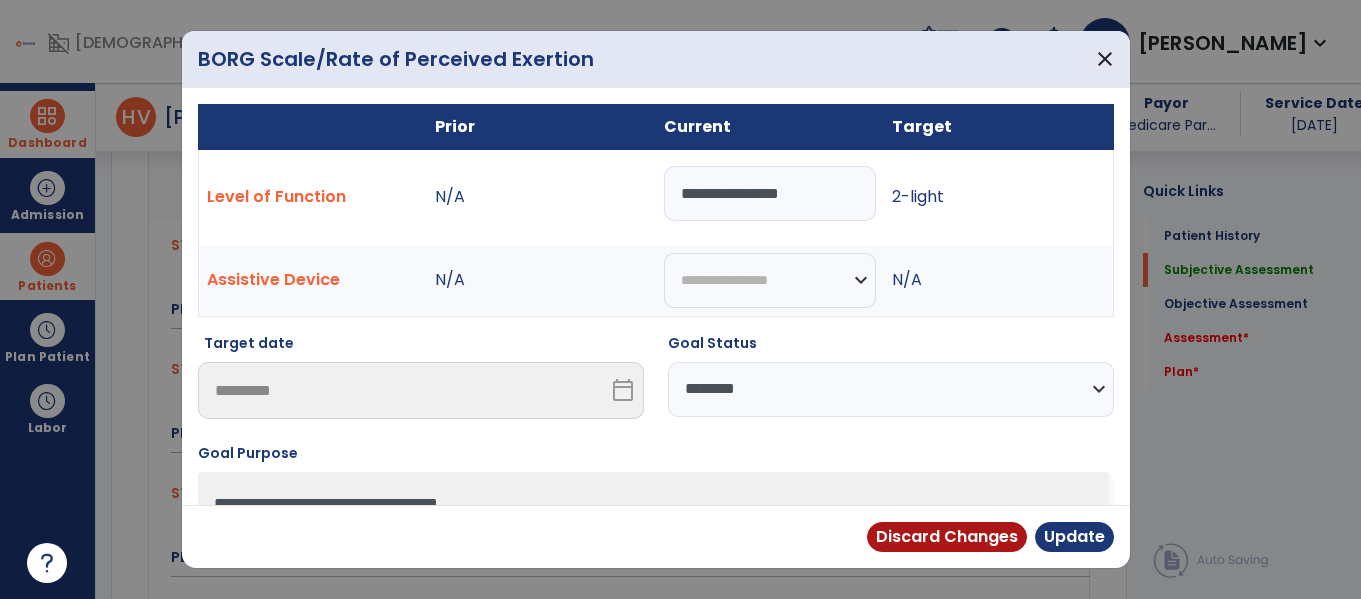 scroll, scrollTop: 988, scrollLeft: 0, axis: vertical 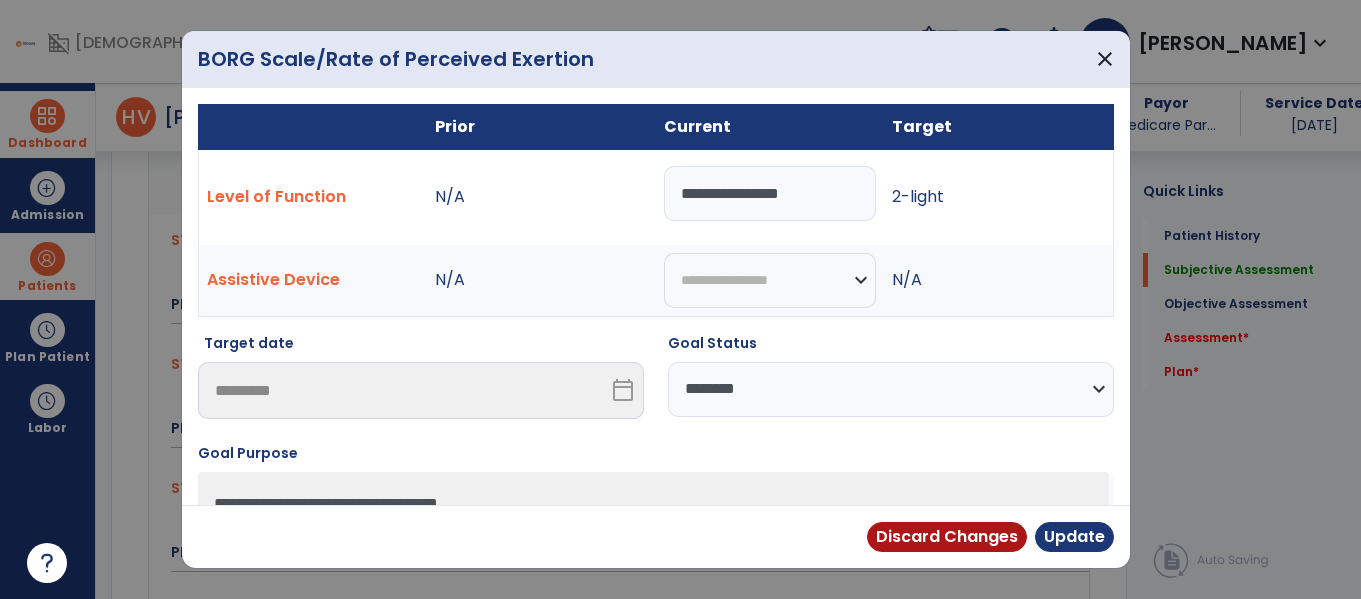 click on "**********" at bounding box center (770, 193) 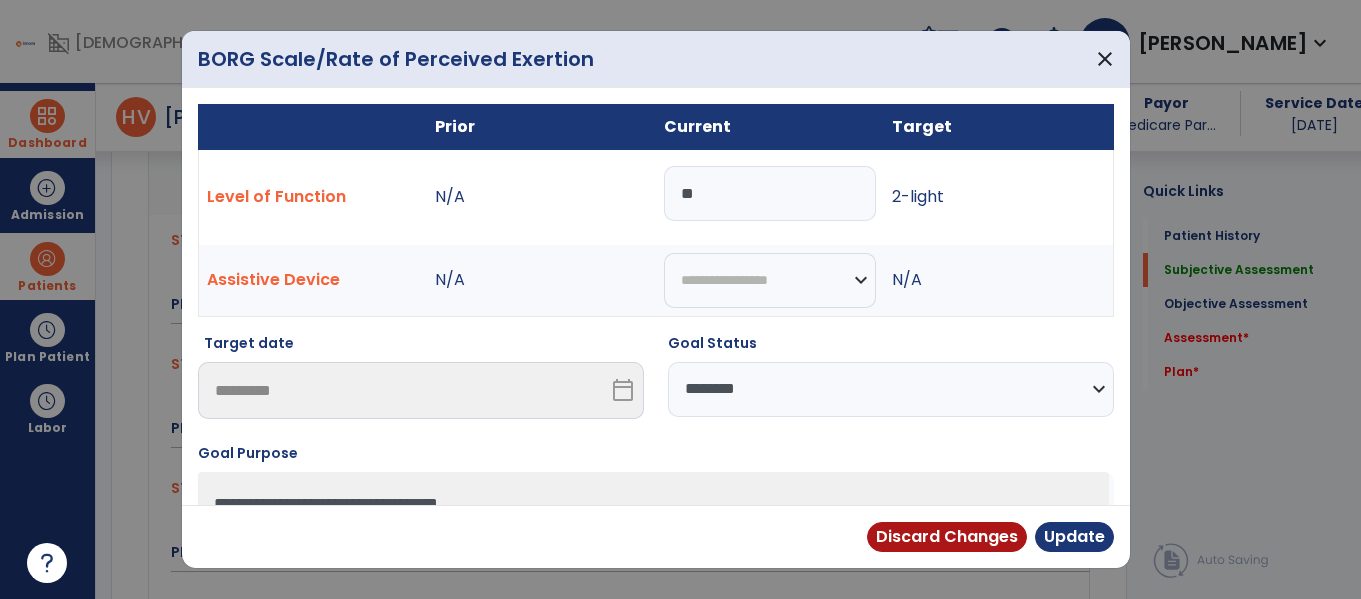 type on "*" 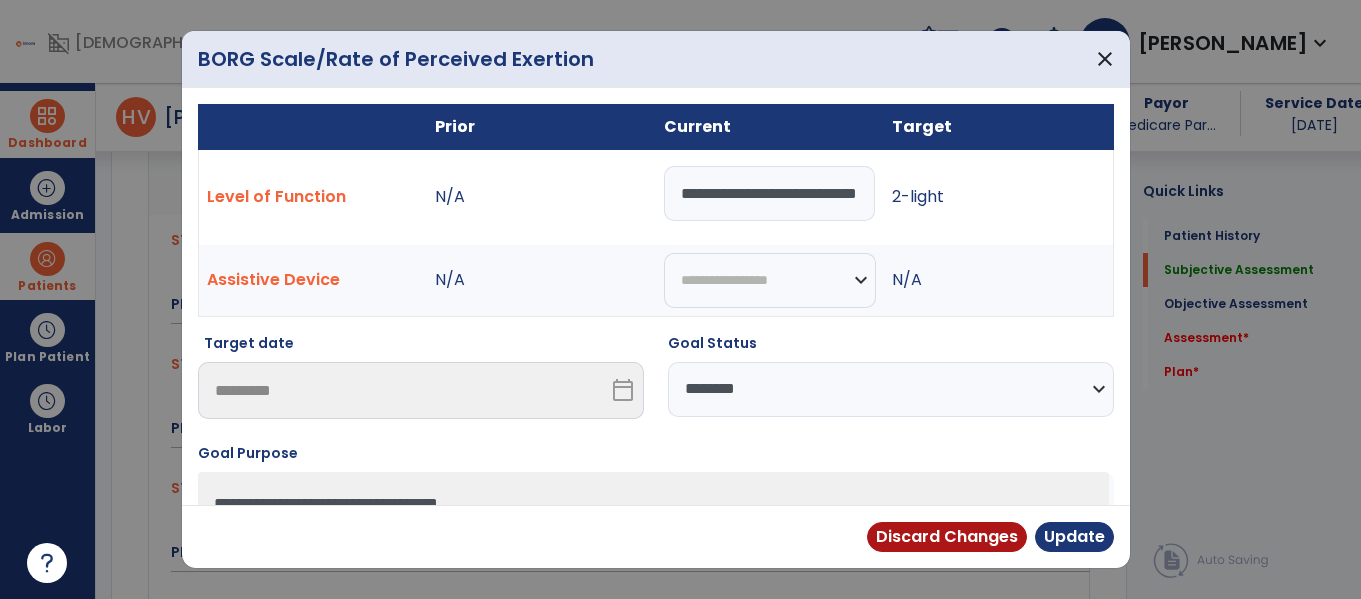 scroll, scrollTop: 0, scrollLeft: 92, axis: horizontal 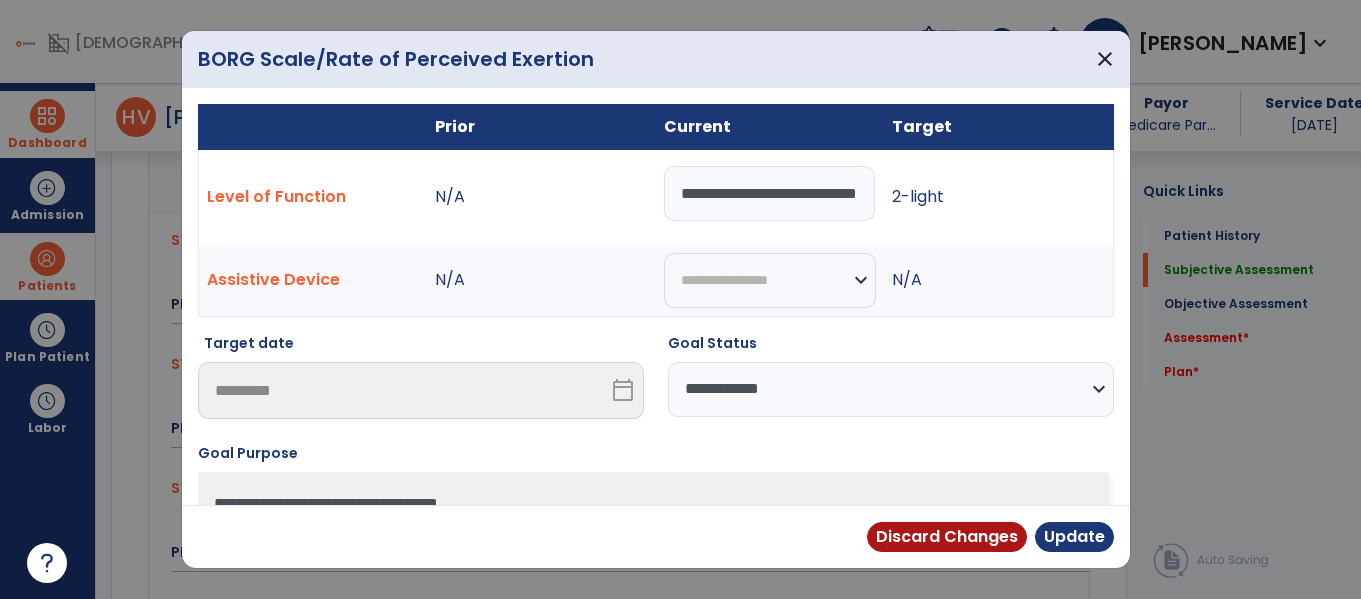 click on "**********" at bounding box center (891, 389) 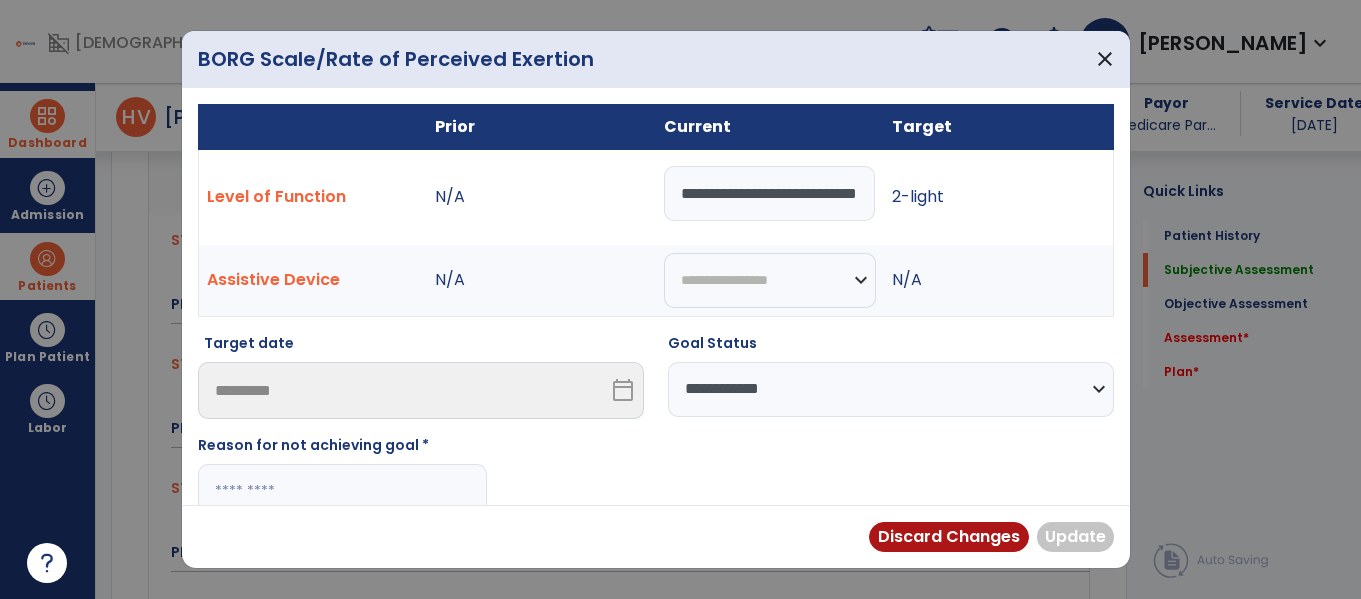 click at bounding box center (342, 491) 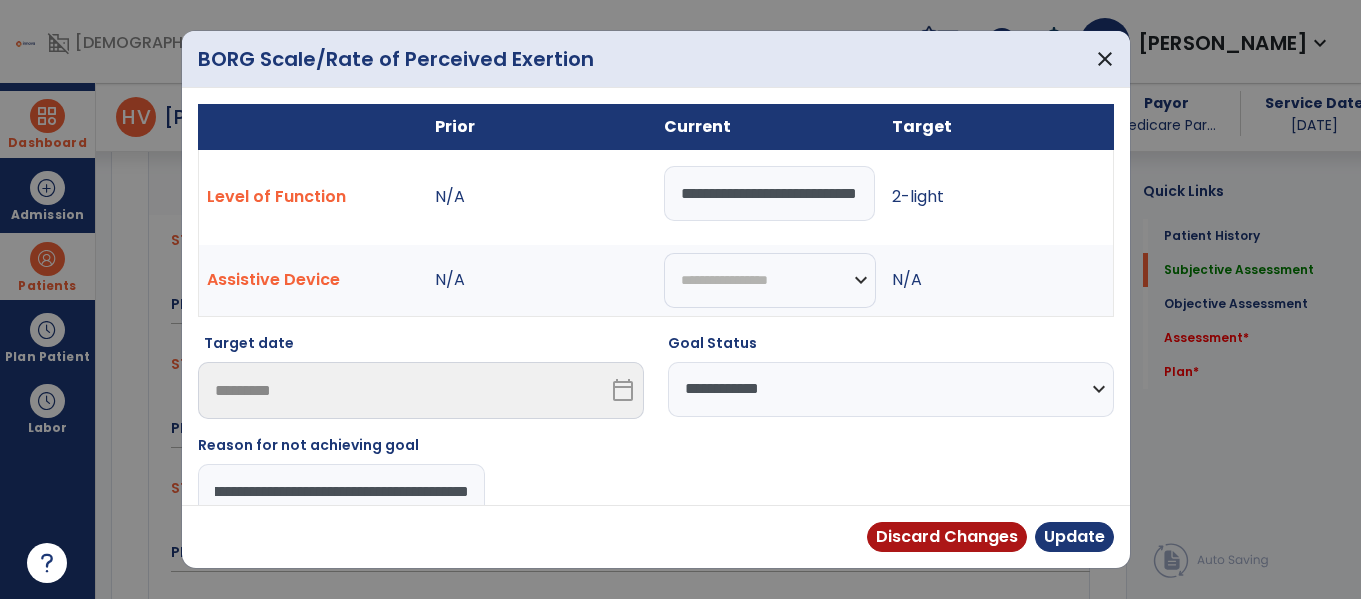 type on "**********" 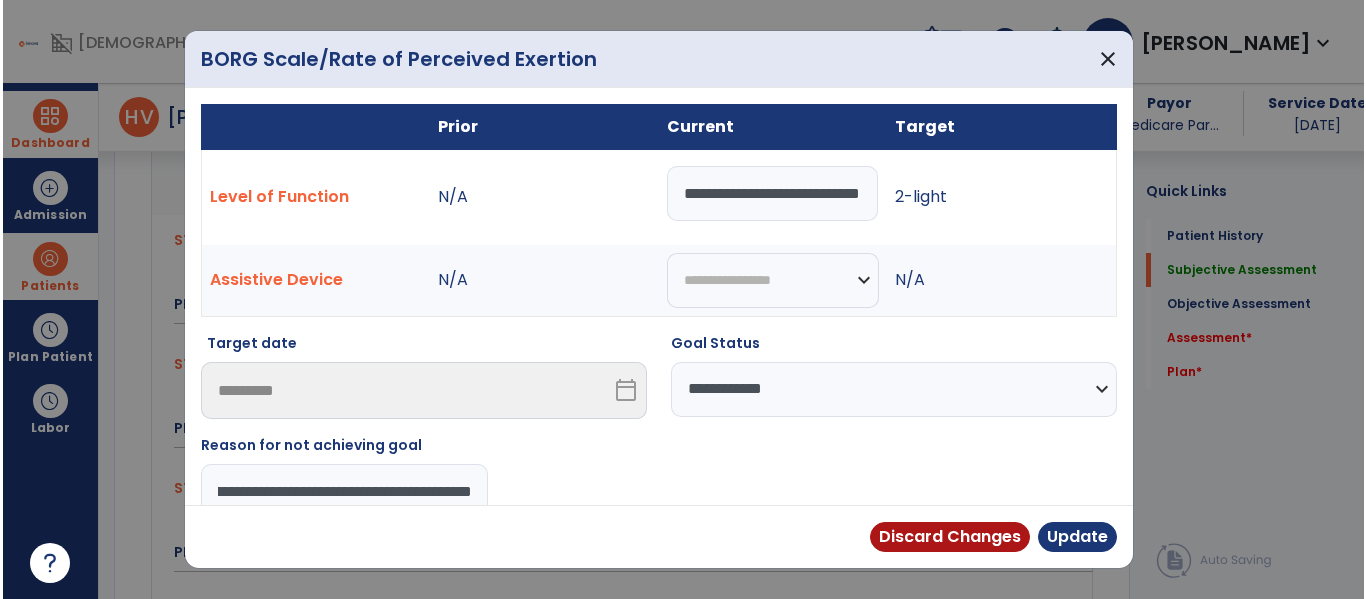 scroll, scrollTop: 0, scrollLeft: 436, axis: horizontal 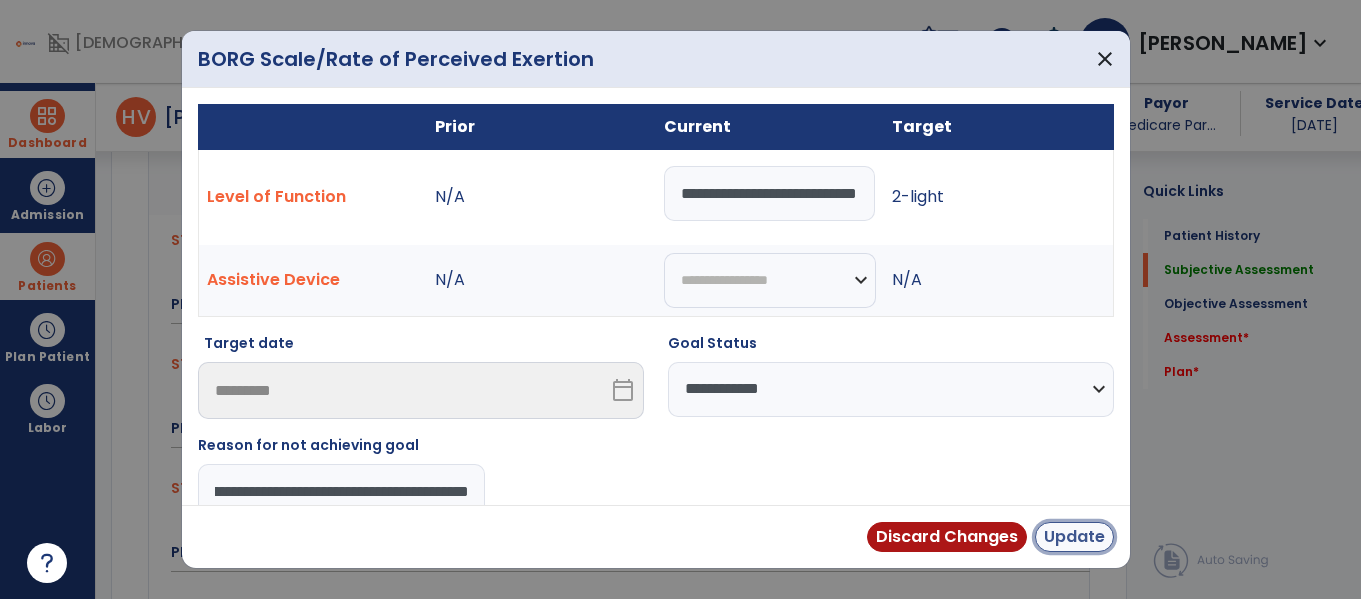 click on "Update" at bounding box center [1074, 537] 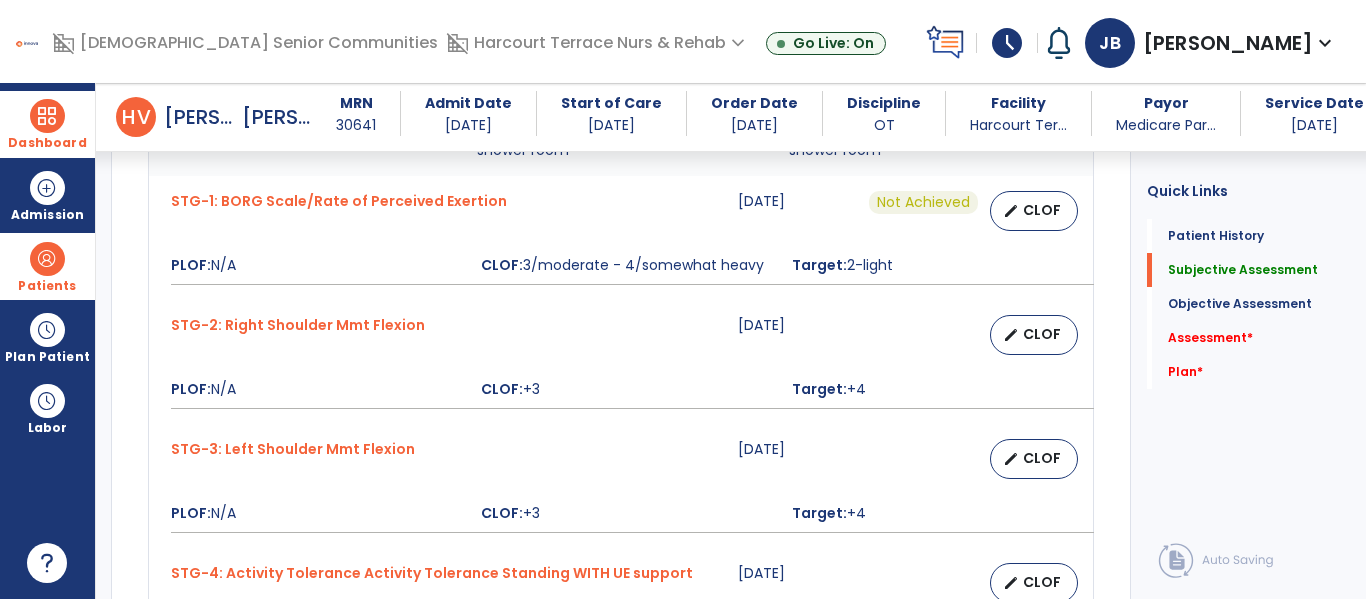 scroll, scrollTop: 1040, scrollLeft: 0, axis: vertical 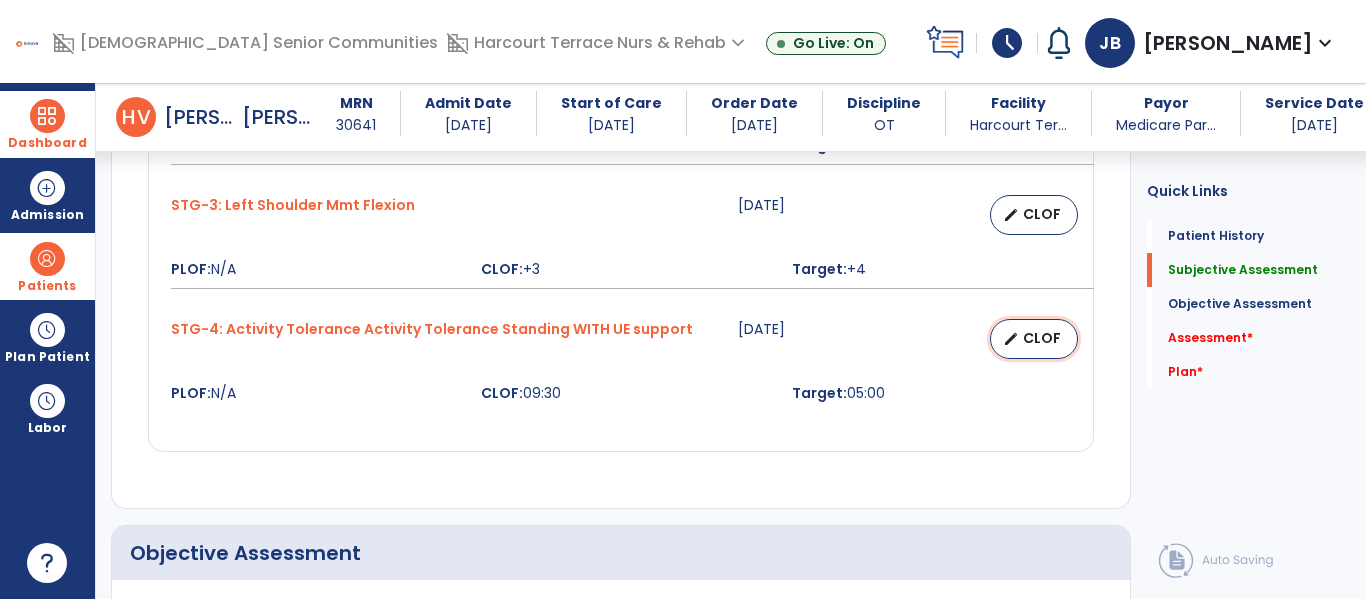click on "CLOF" at bounding box center [1042, 338] 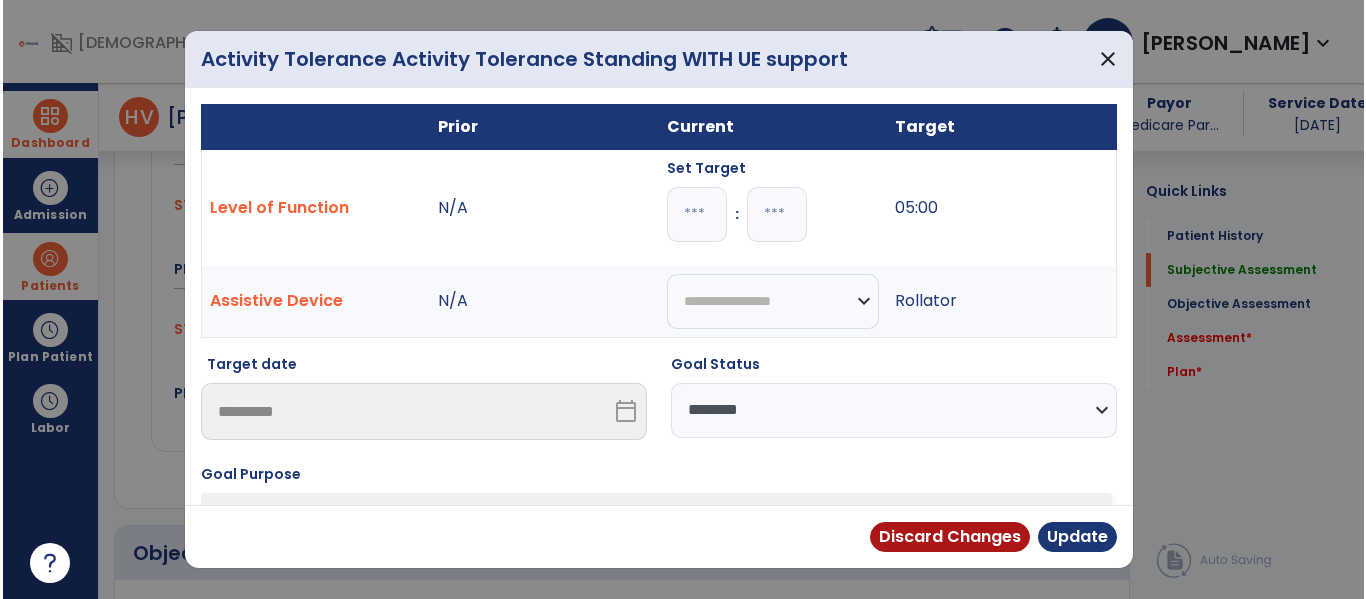 scroll, scrollTop: 1271, scrollLeft: 0, axis: vertical 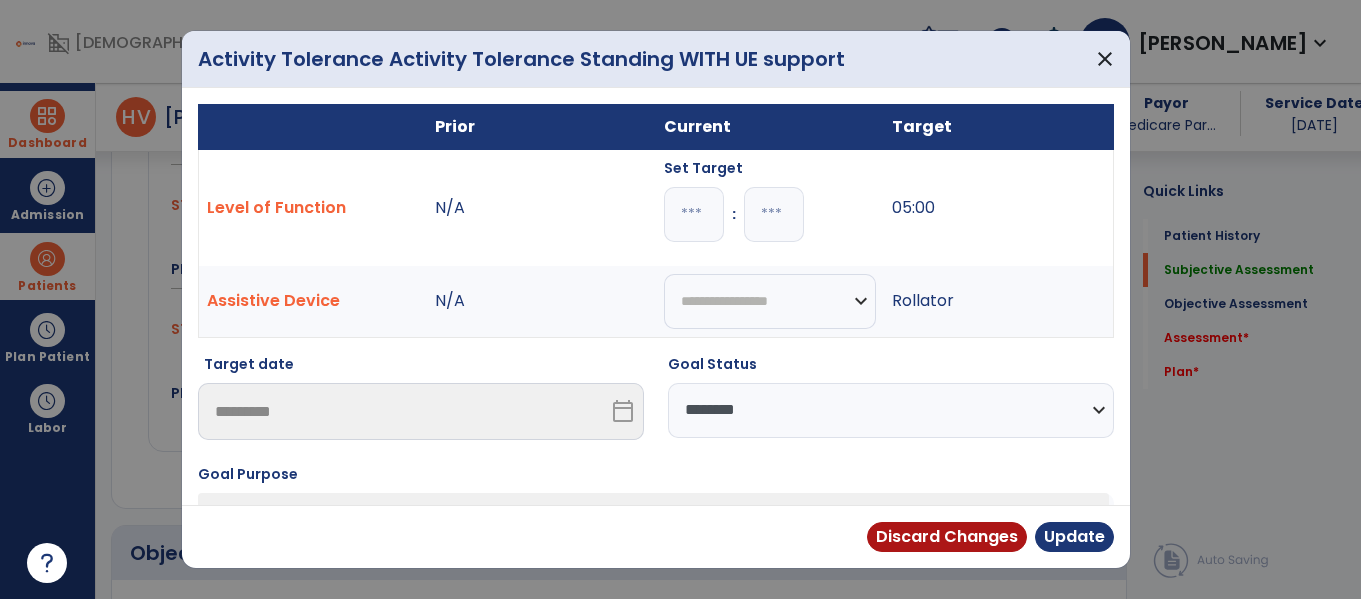click on "**********" at bounding box center [891, 410] 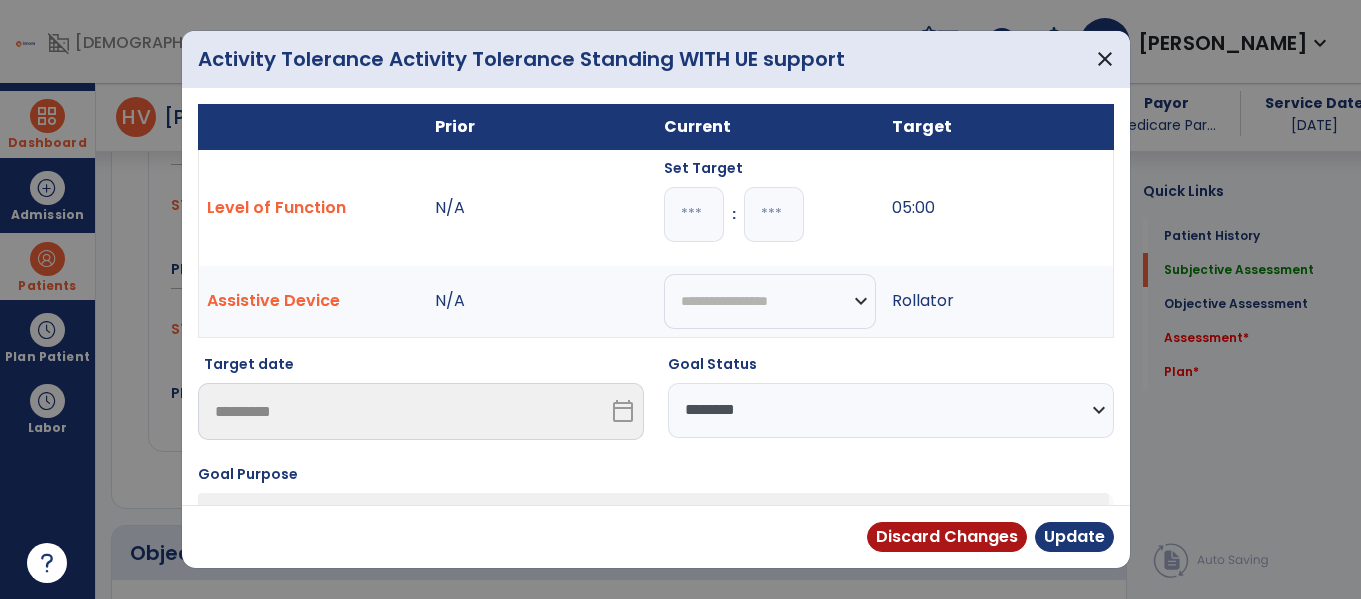 select on "********" 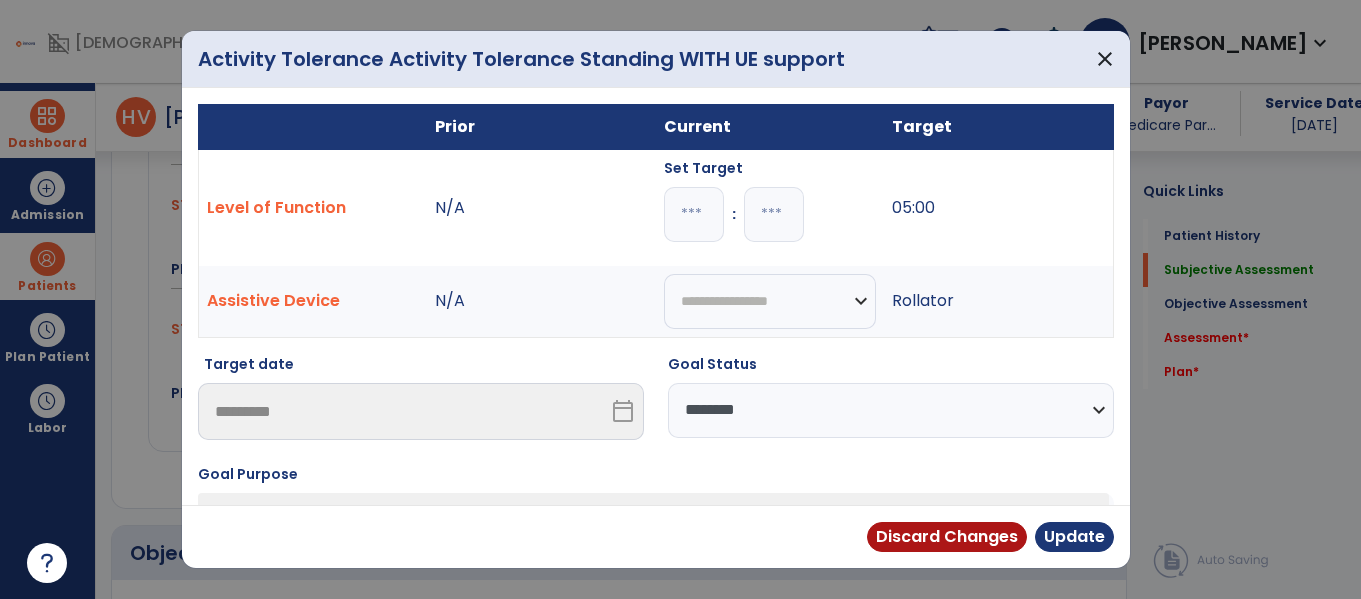 click on "**********" at bounding box center (891, 410) 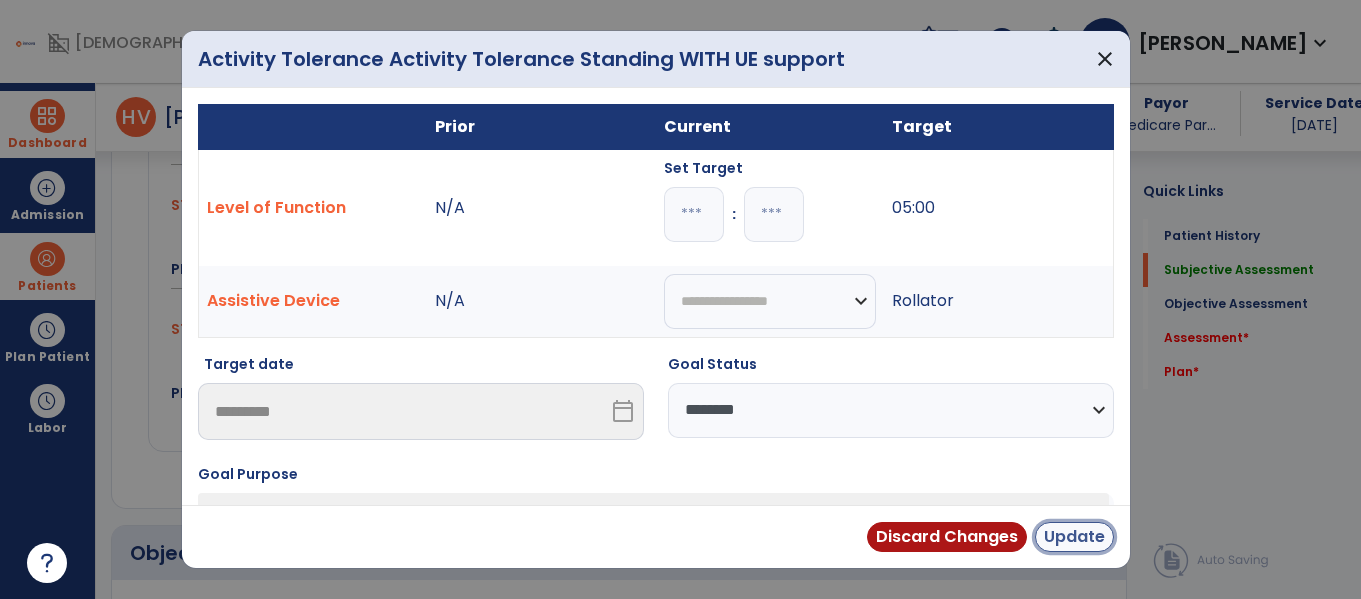 click on "Update" at bounding box center (1074, 537) 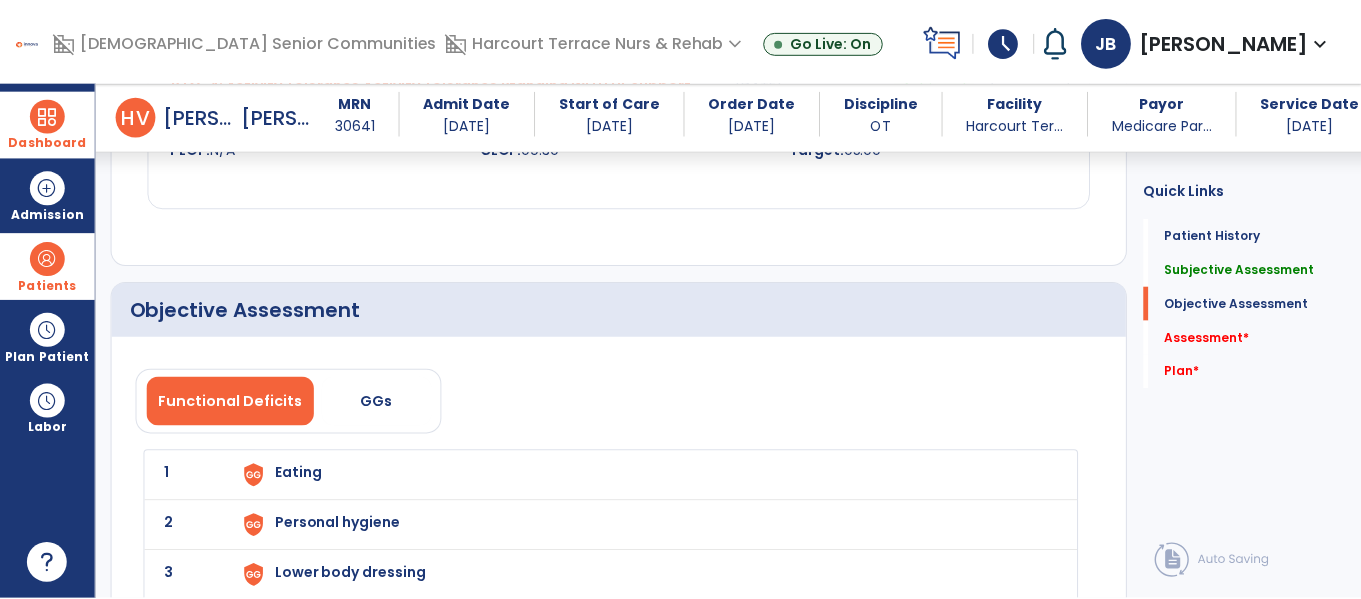 scroll, scrollTop: 1612, scrollLeft: 0, axis: vertical 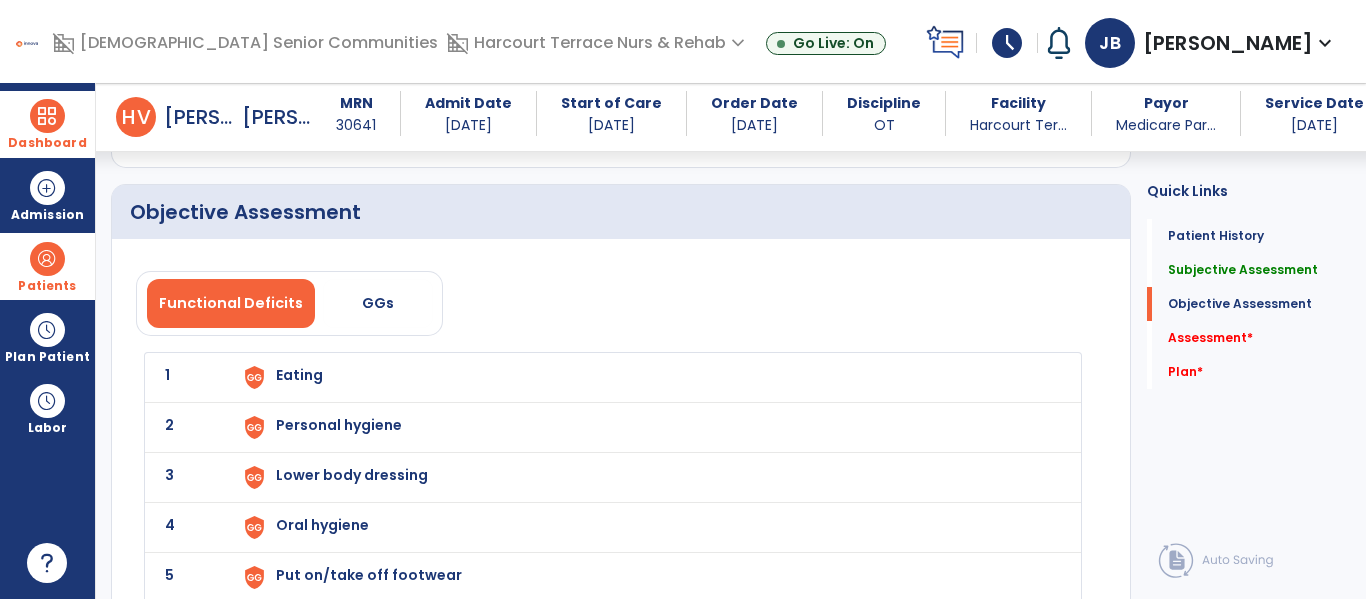 click on "1 Eating" 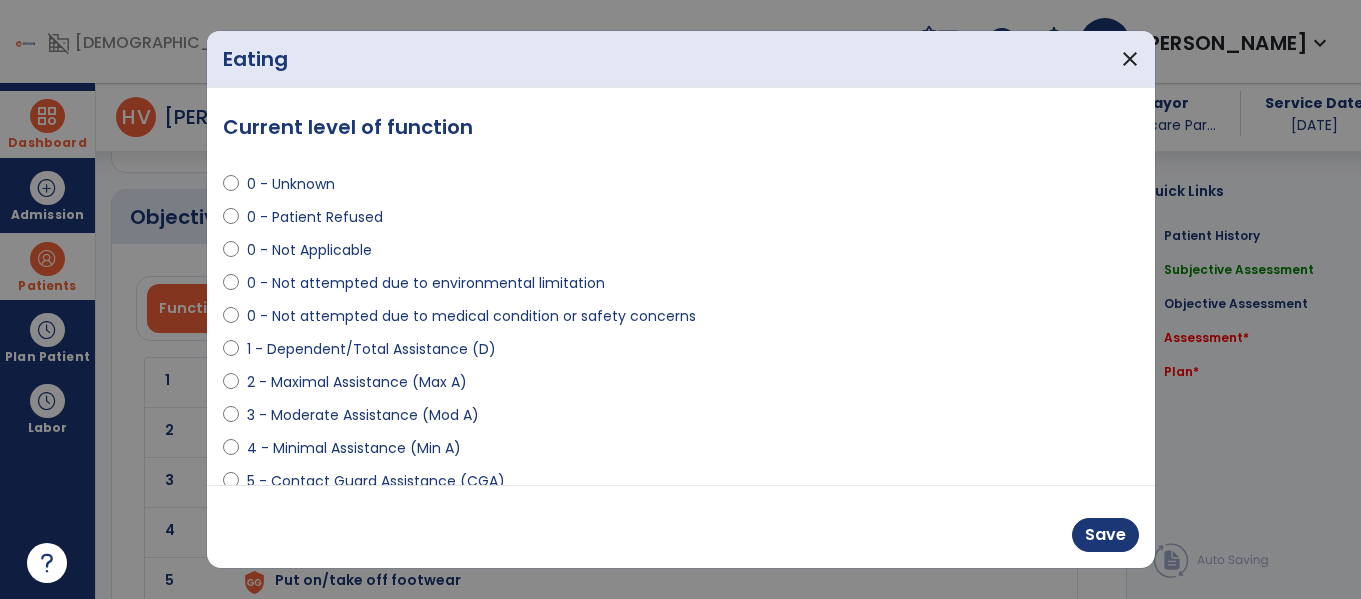 scroll, scrollTop: 1612, scrollLeft: 0, axis: vertical 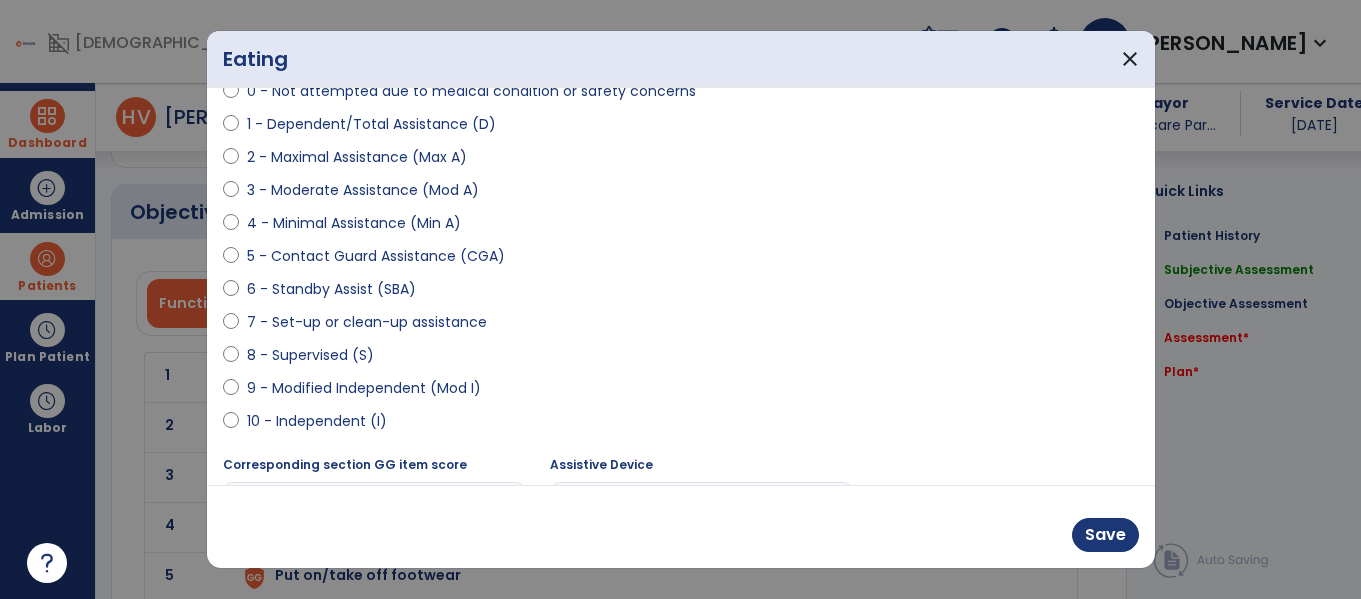 select on "**********" 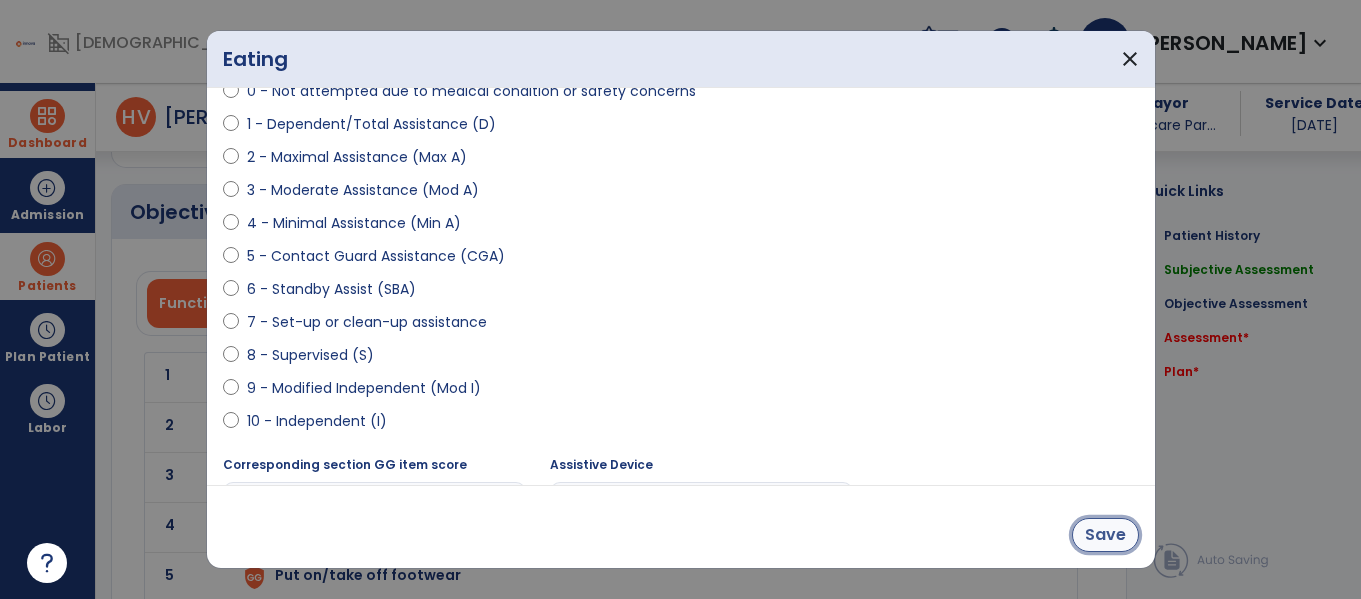 click on "Save" at bounding box center [1105, 535] 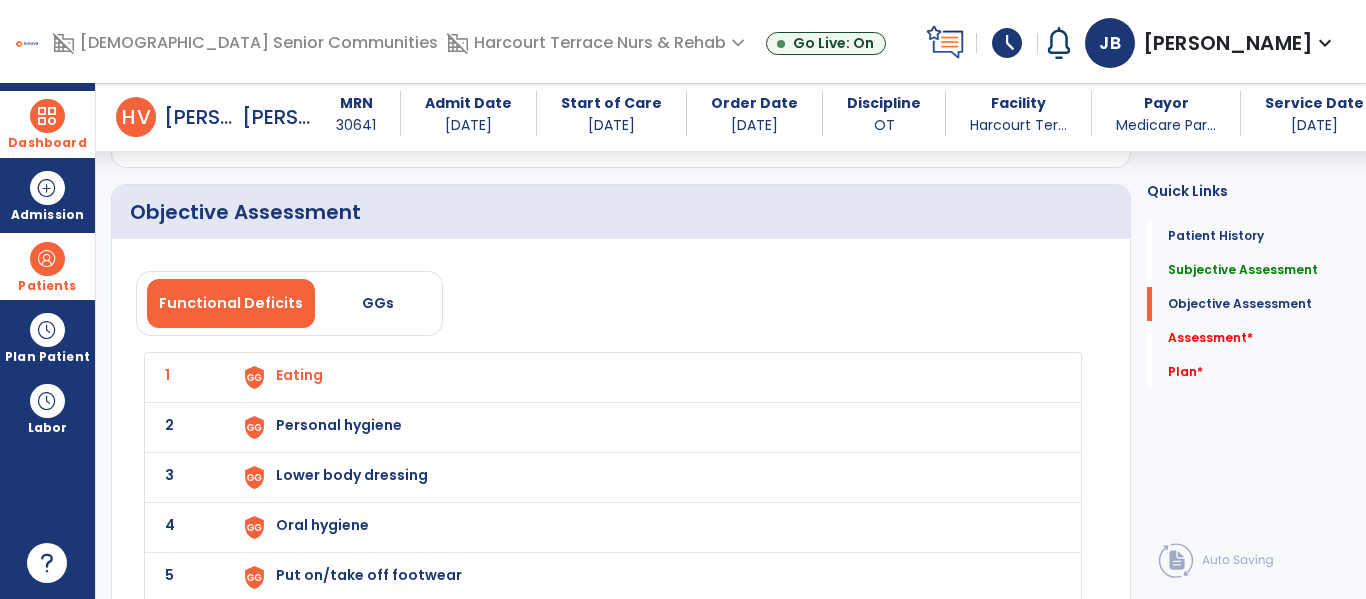 click on "Personal hygiene" at bounding box center (646, 377) 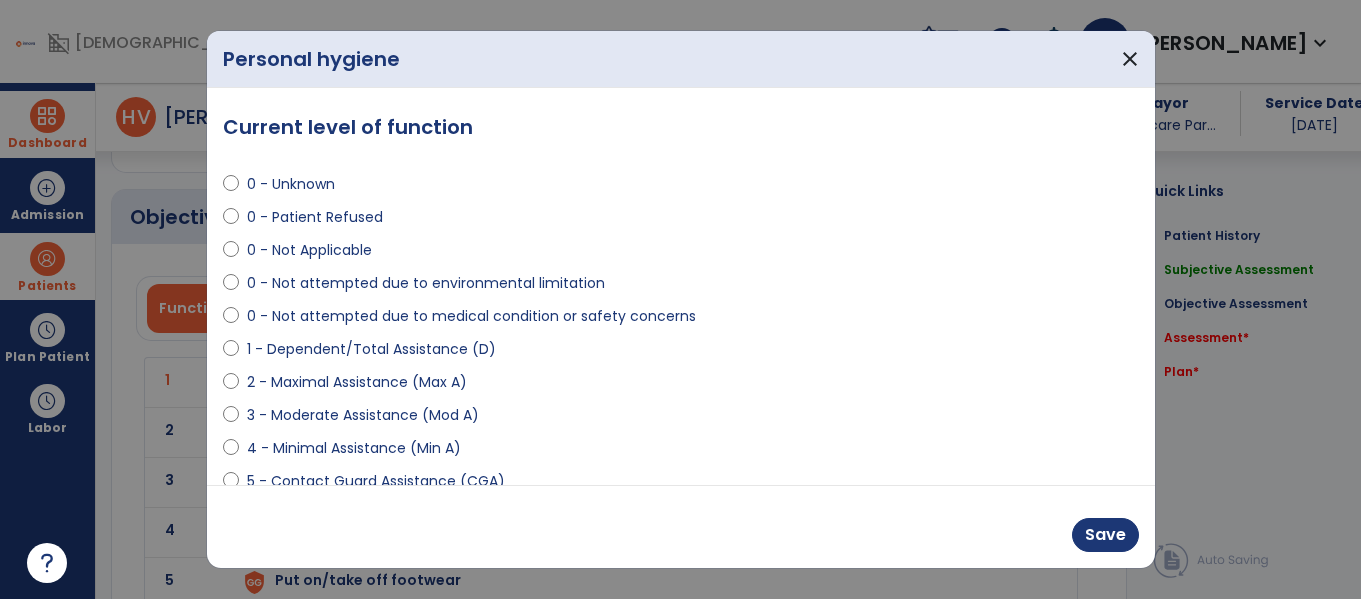 scroll, scrollTop: 1612, scrollLeft: 0, axis: vertical 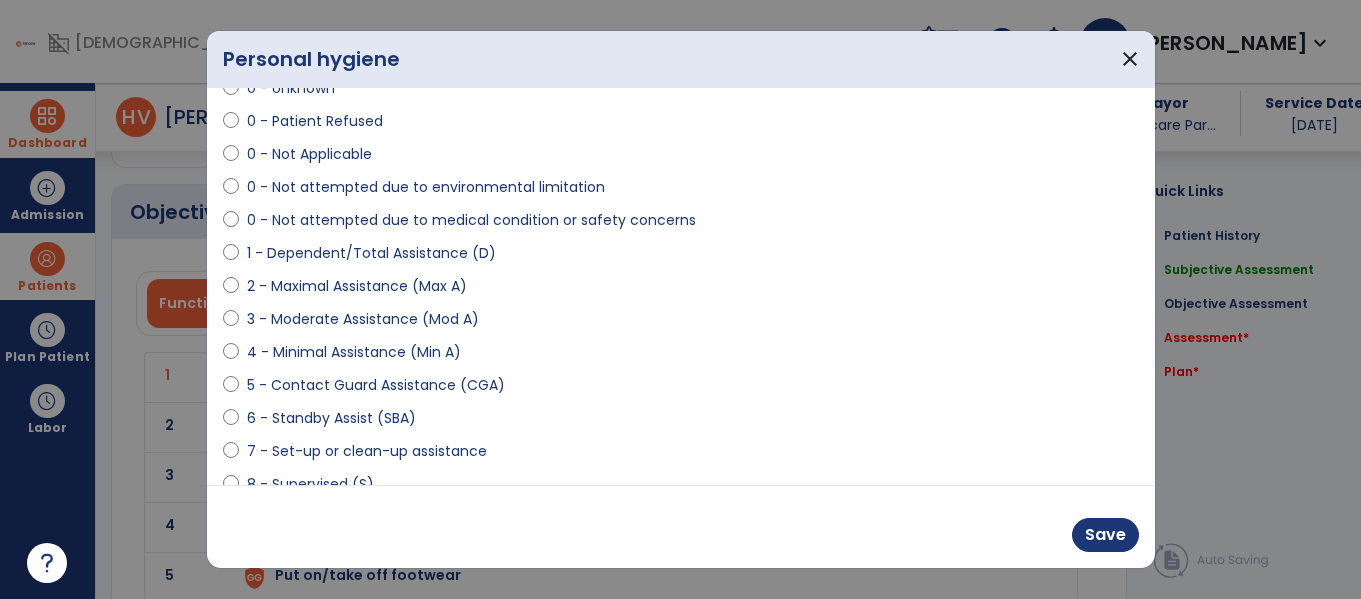select on "**********" 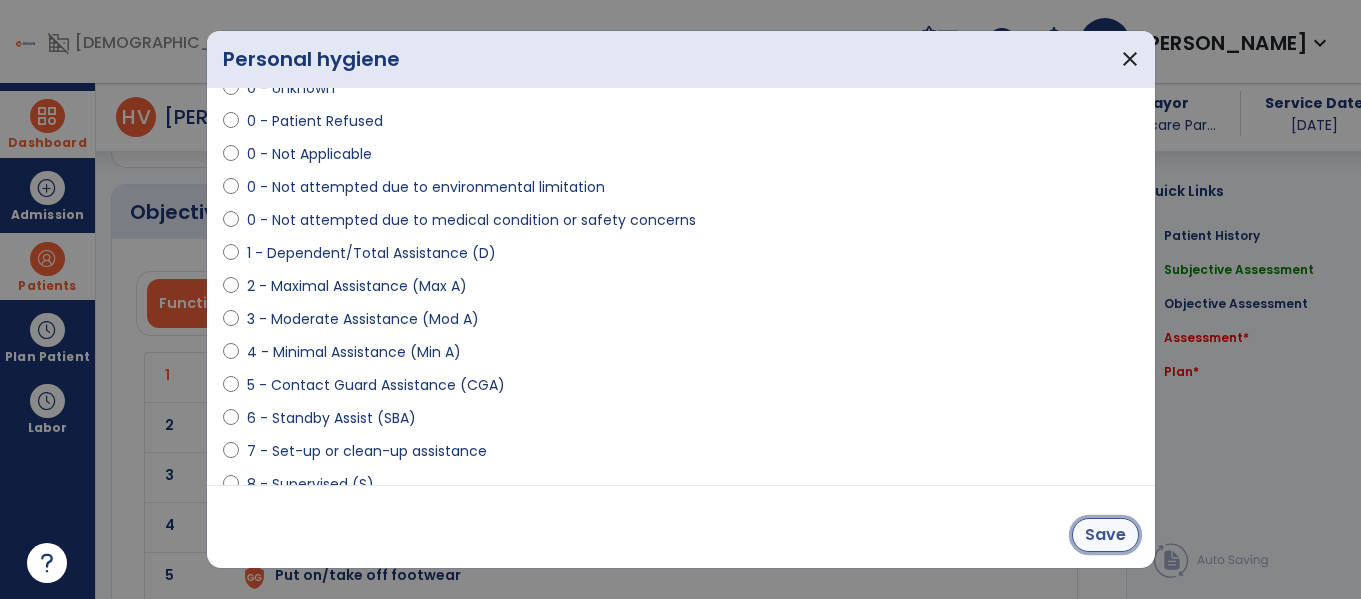 click on "Save" at bounding box center (1105, 535) 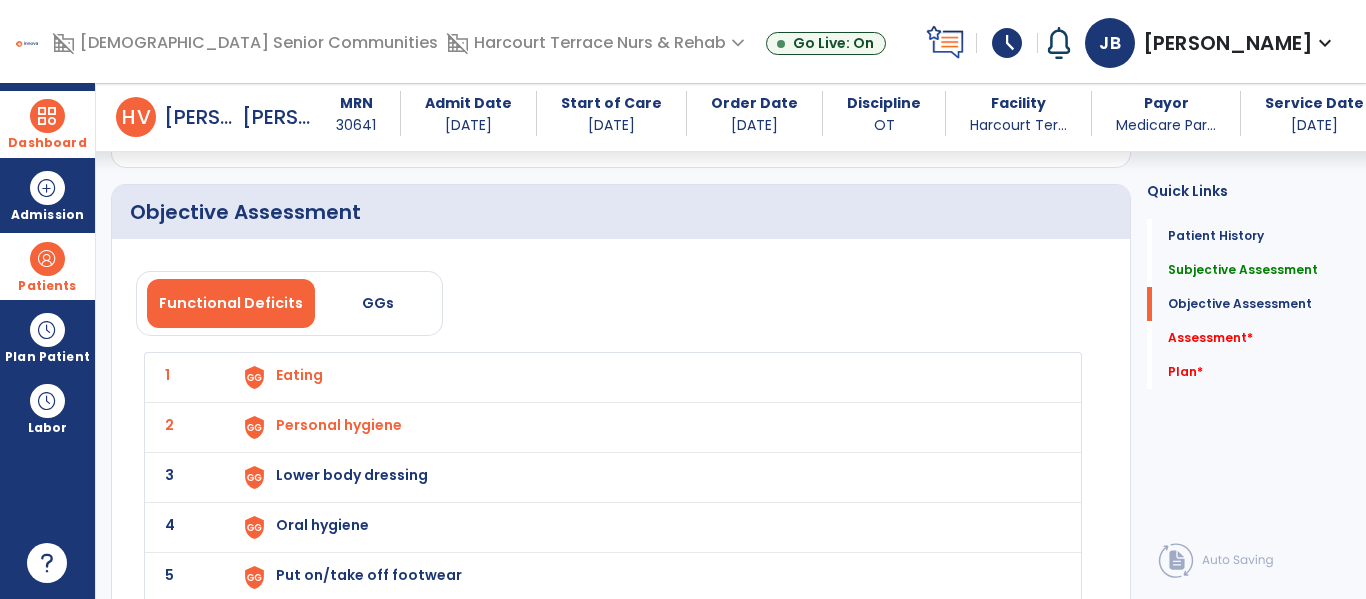 click on "3 Lower body dressing" 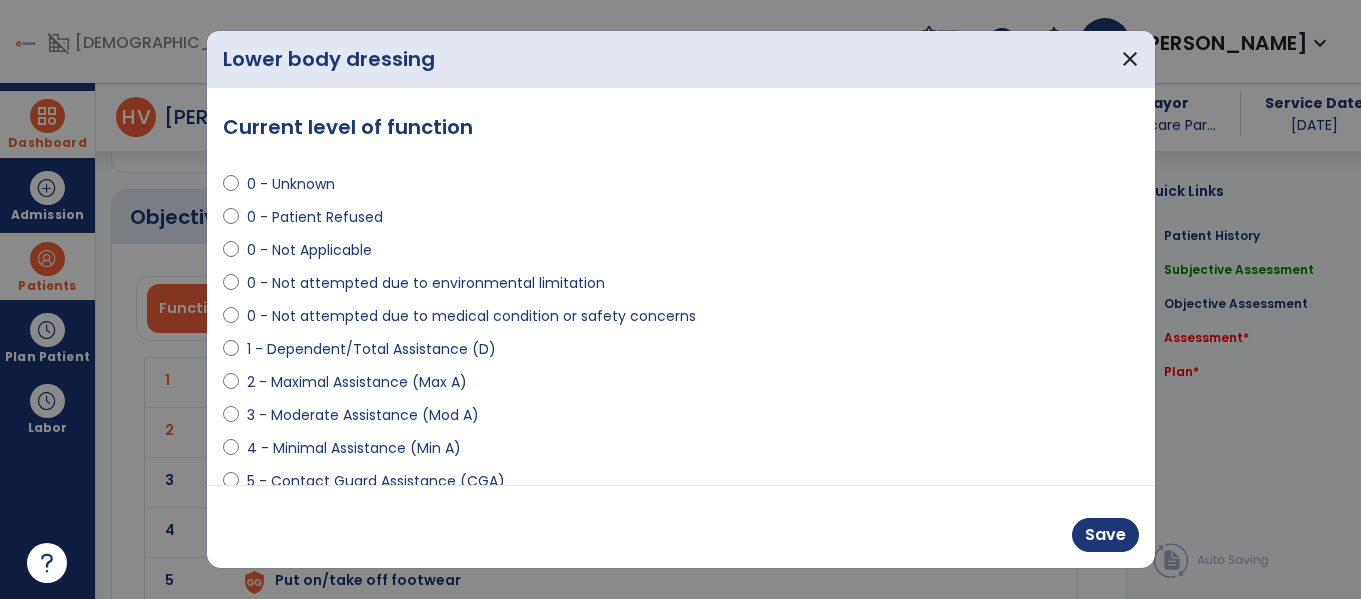 scroll, scrollTop: 1612, scrollLeft: 0, axis: vertical 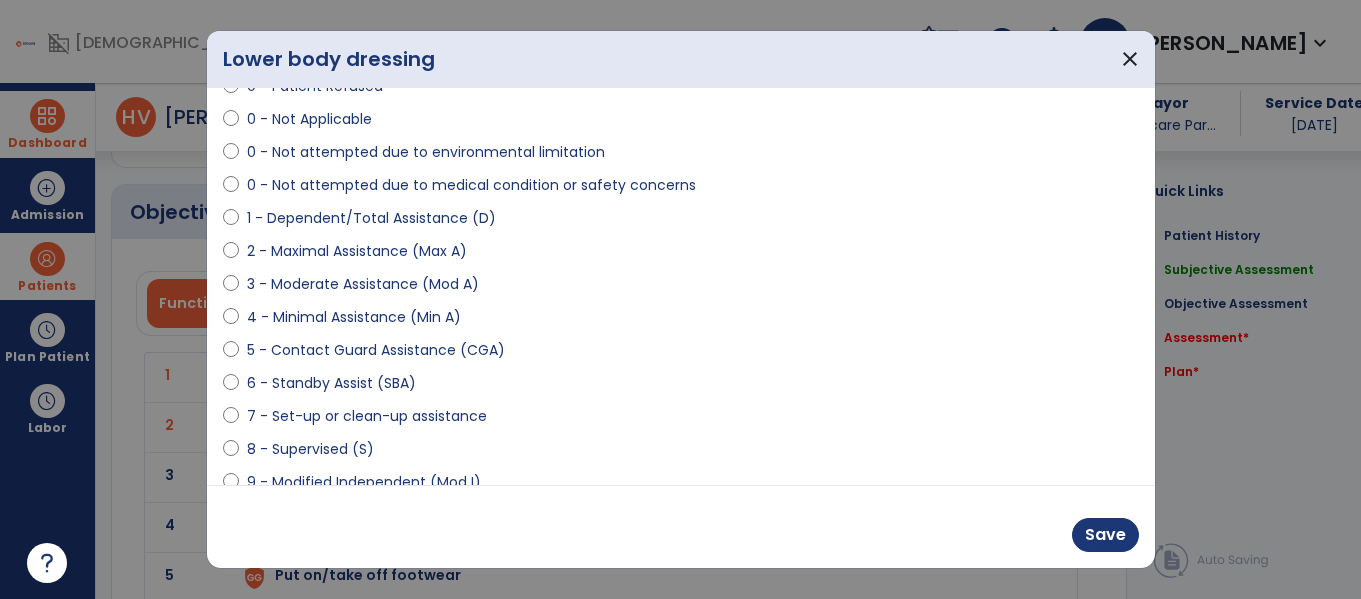 click on "8 - Supervised (S)" at bounding box center (310, 449) 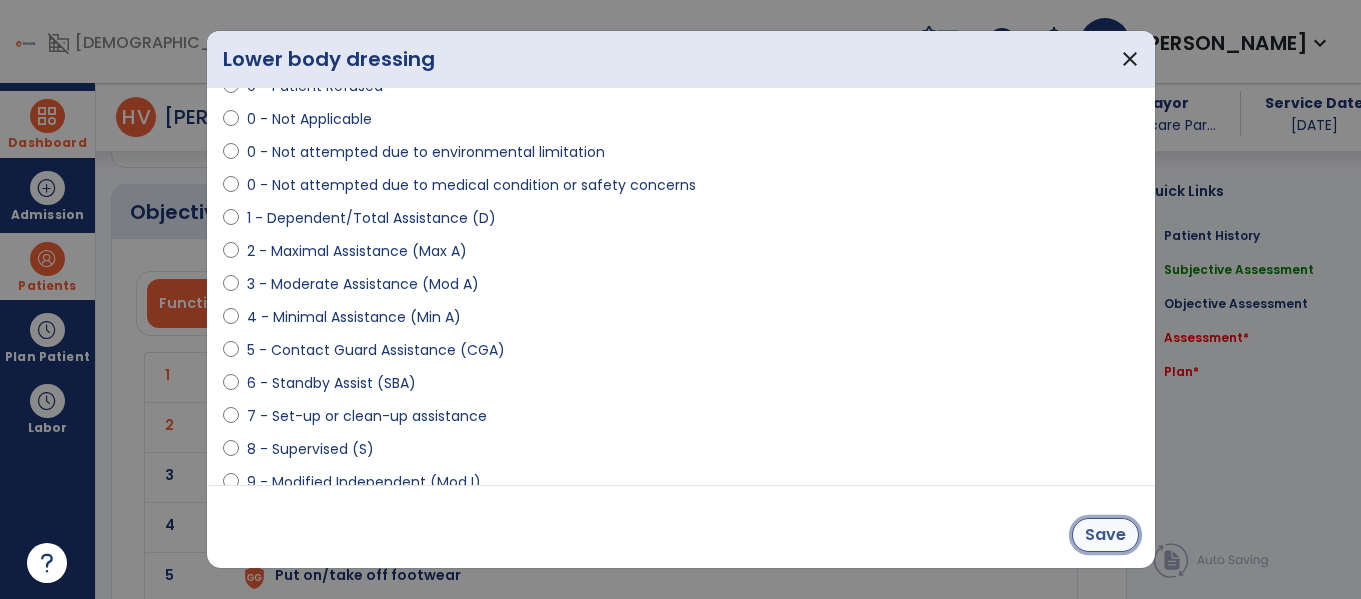 click on "Save" at bounding box center [1105, 535] 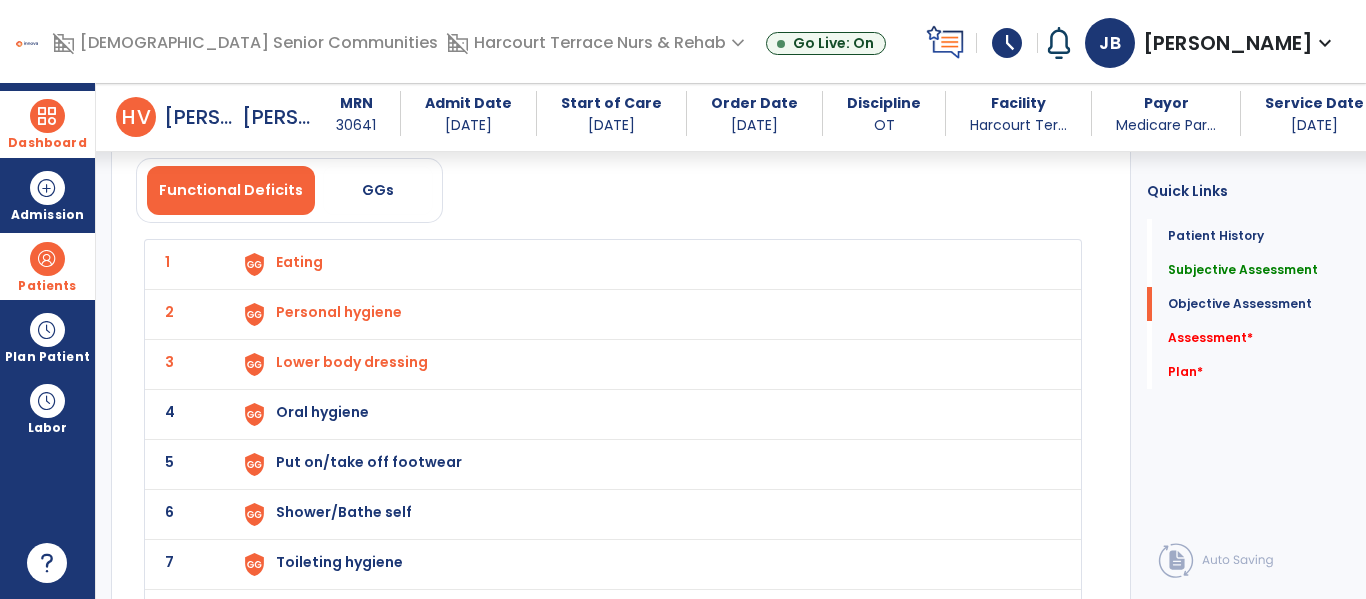 click on "Oral hygiene" at bounding box center (646, 264) 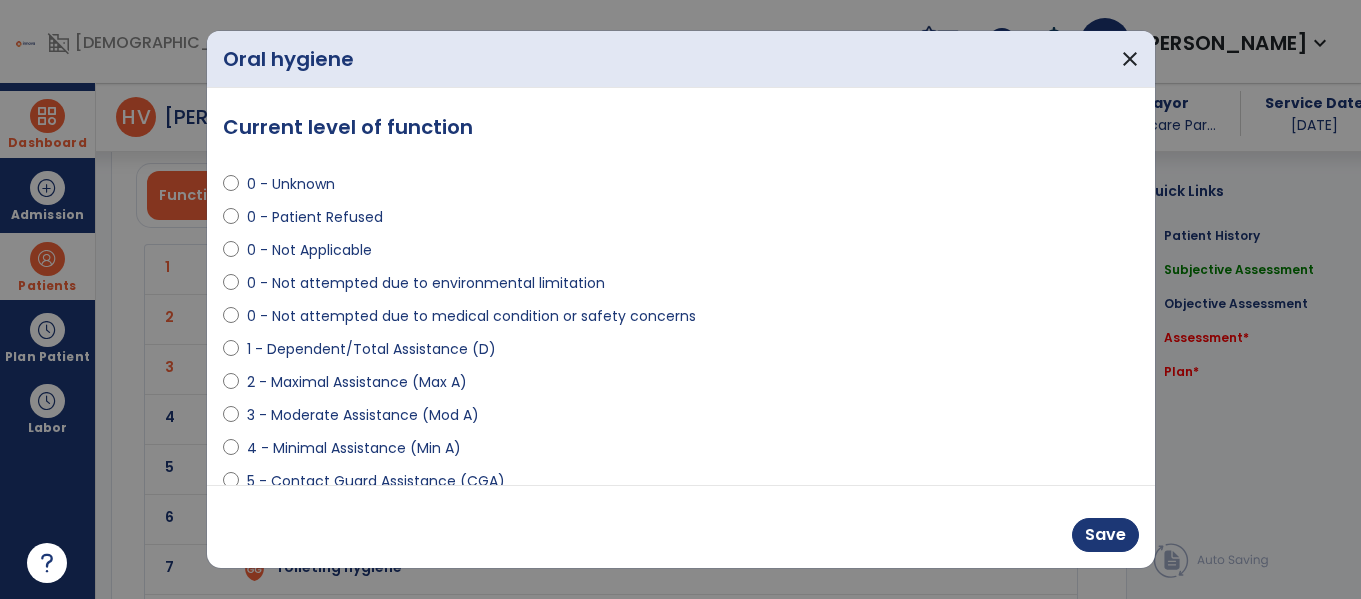 scroll, scrollTop: 1725, scrollLeft: 0, axis: vertical 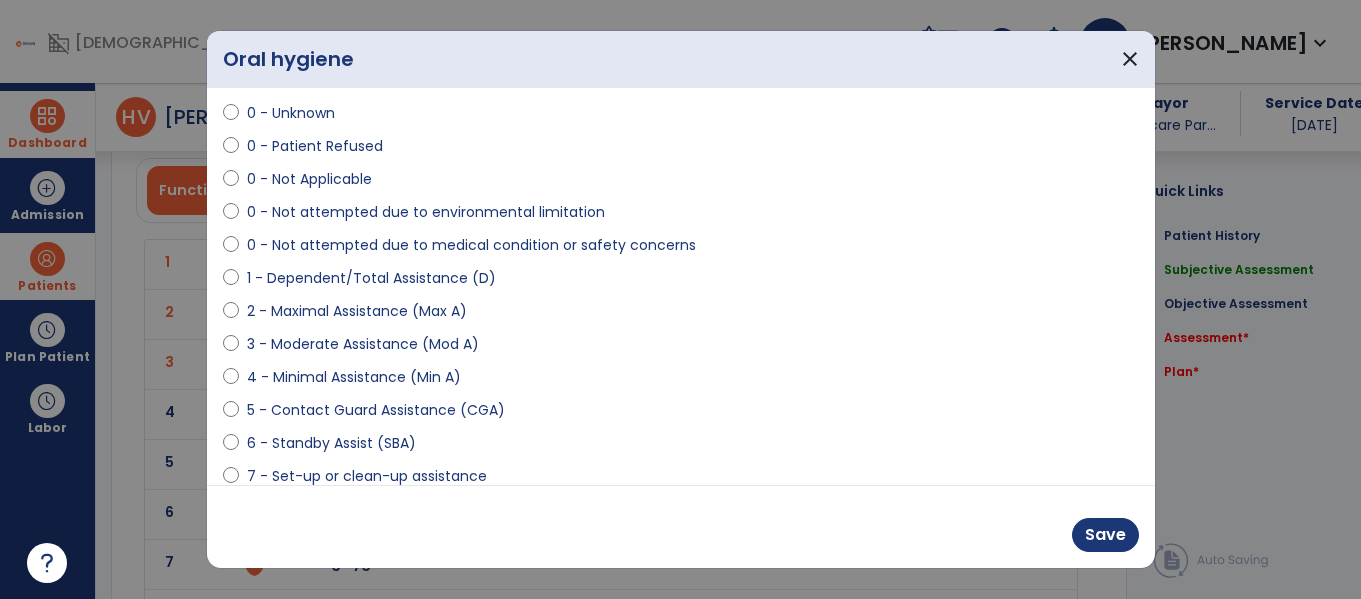 select on "**********" 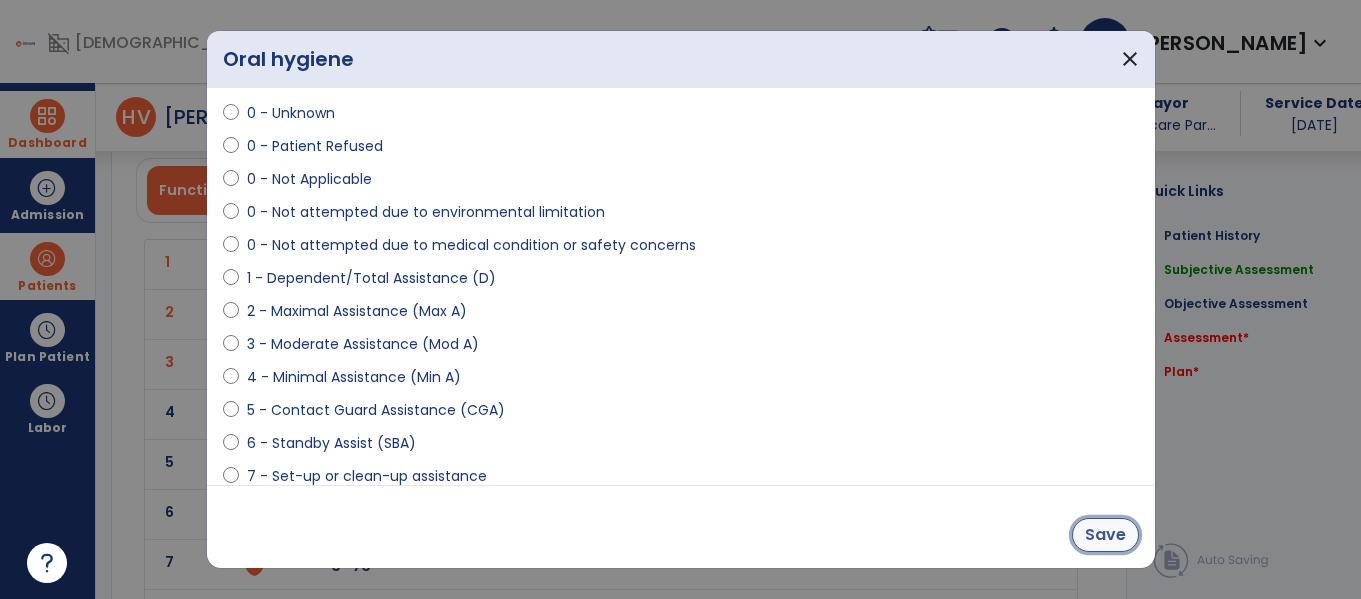 click on "Save" at bounding box center (1105, 535) 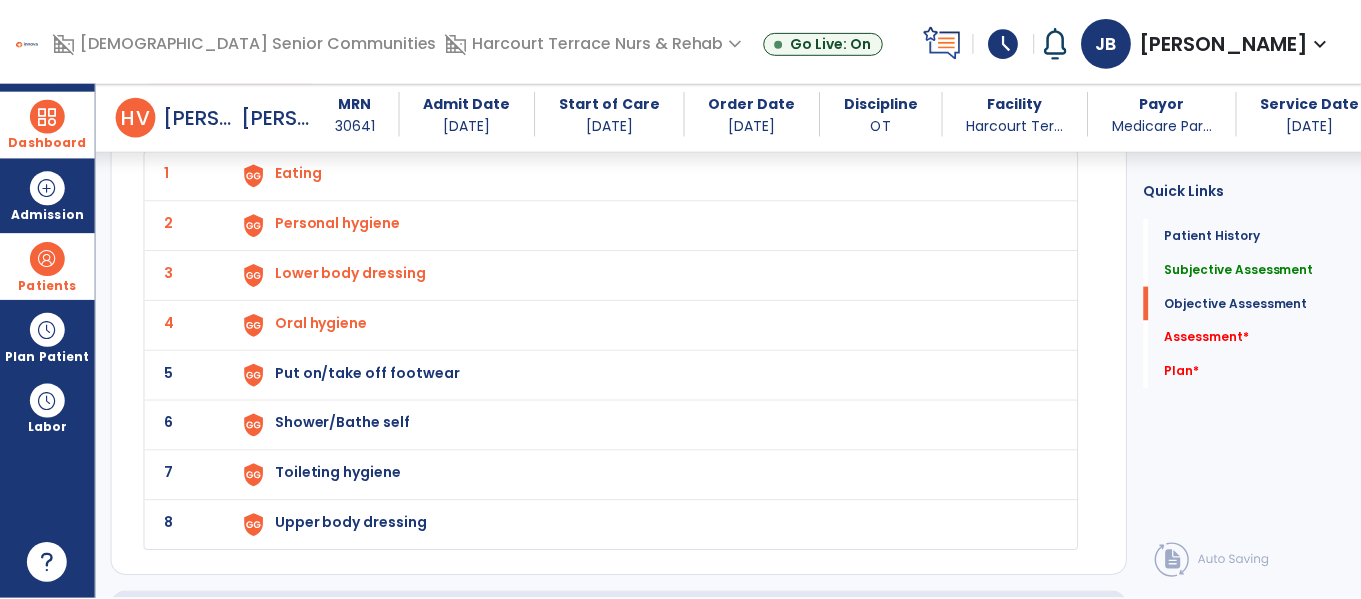 scroll, scrollTop: 1830, scrollLeft: 0, axis: vertical 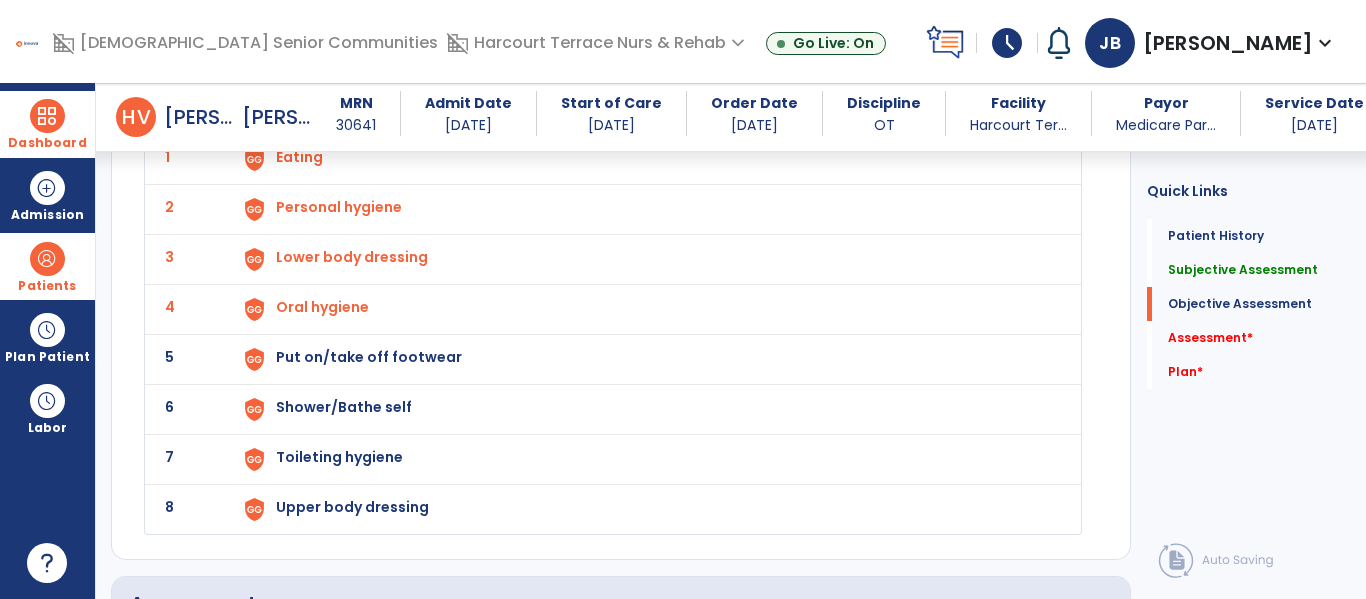 click on "Put on/take off footwear" at bounding box center [299, 157] 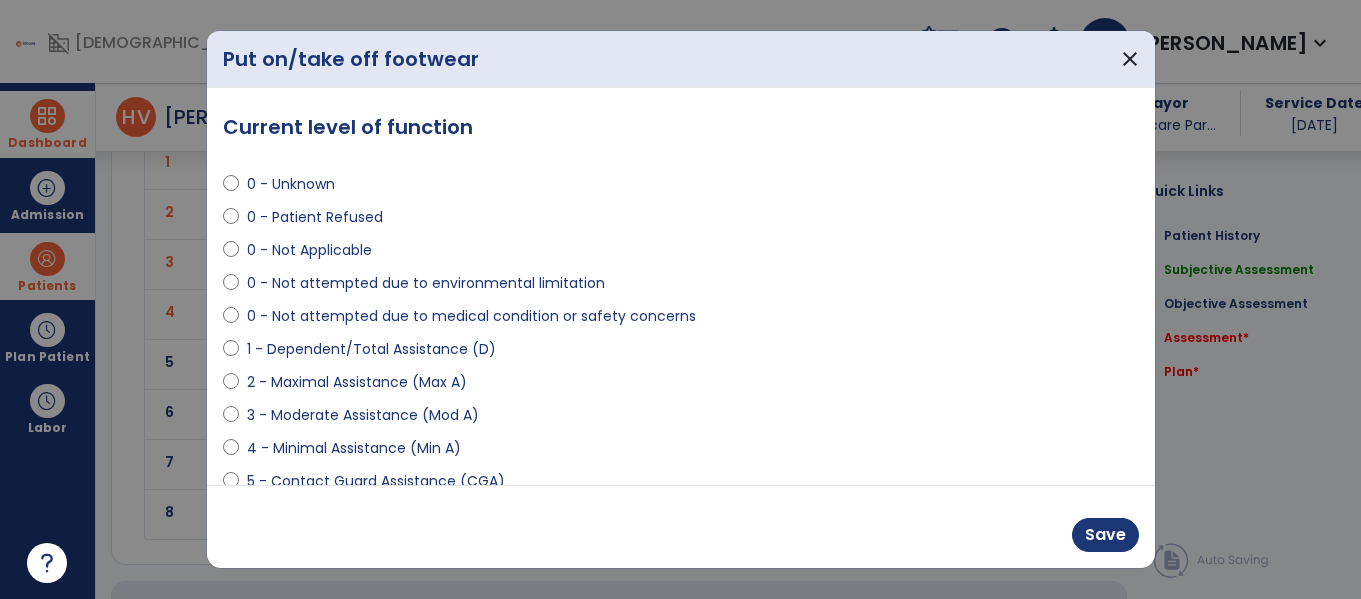 scroll, scrollTop: 1830, scrollLeft: 0, axis: vertical 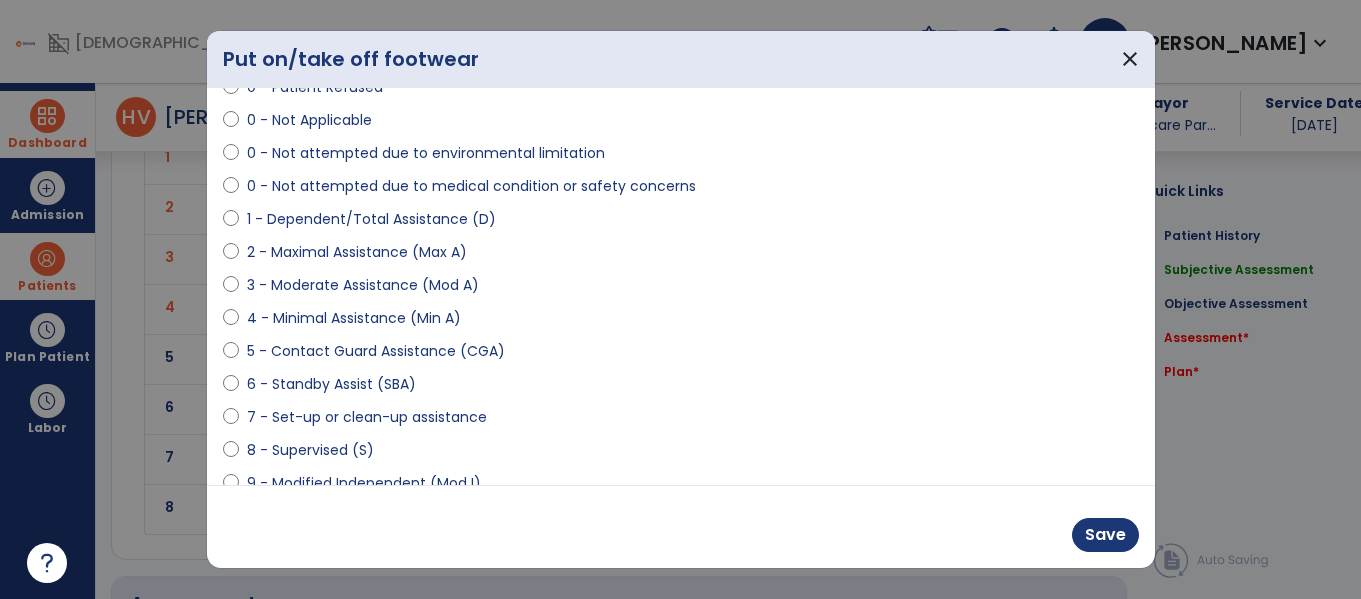 click on "8 - Supervised (S)" at bounding box center (310, 450) 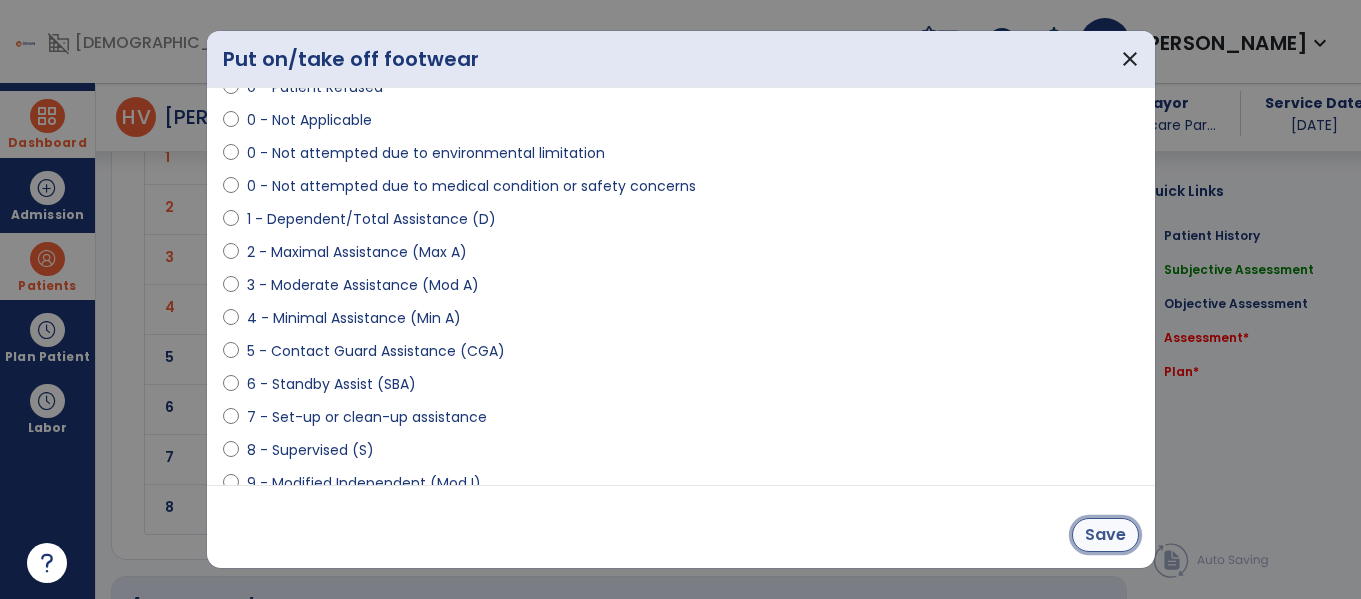 click on "Save" at bounding box center (1105, 535) 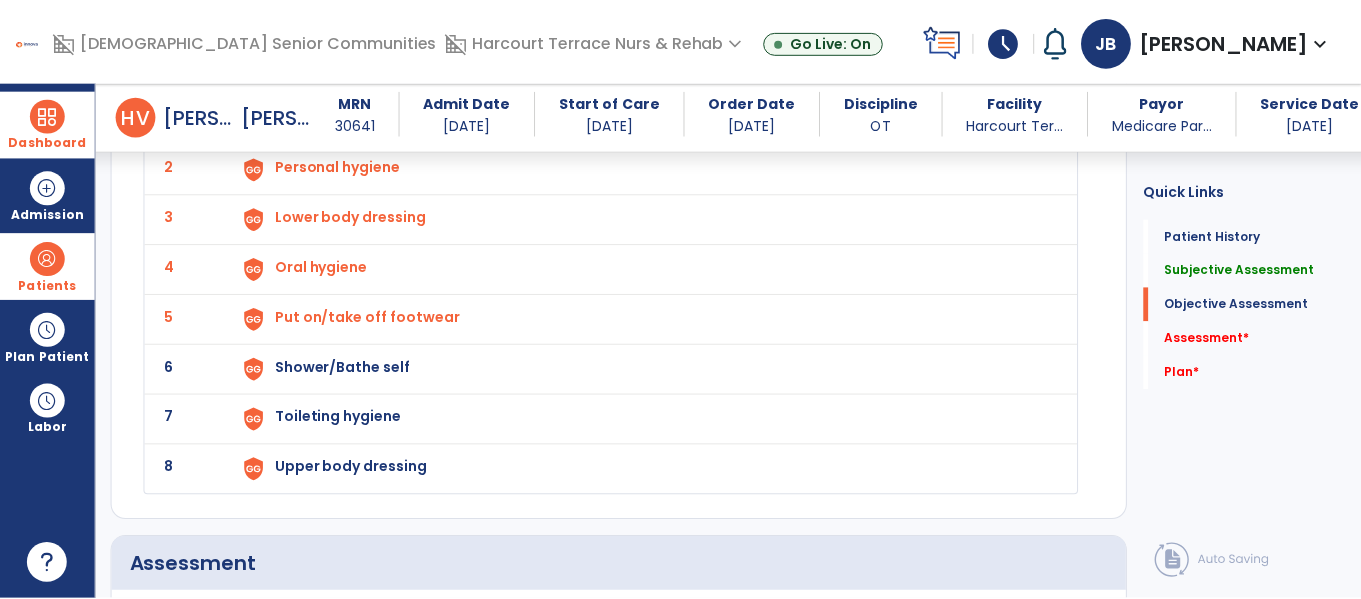 scroll, scrollTop: 1871, scrollLeft: 0, axis: vertical 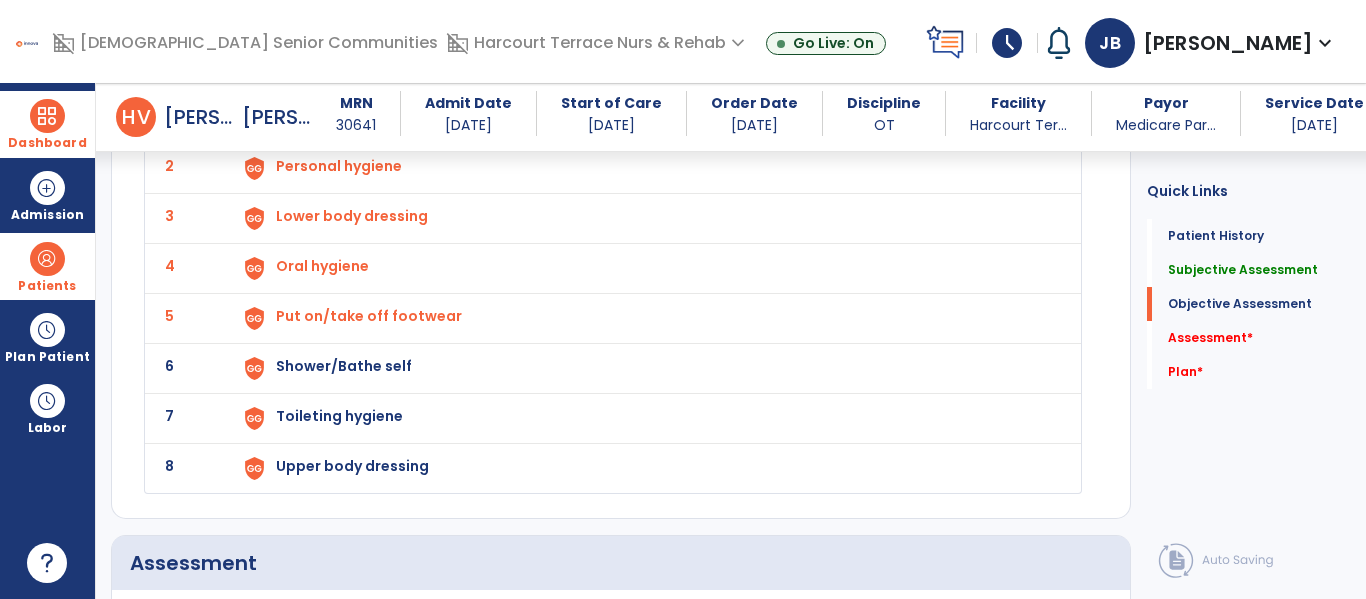 click on "Shower/Bathe self" at bounding box center (646, 118) 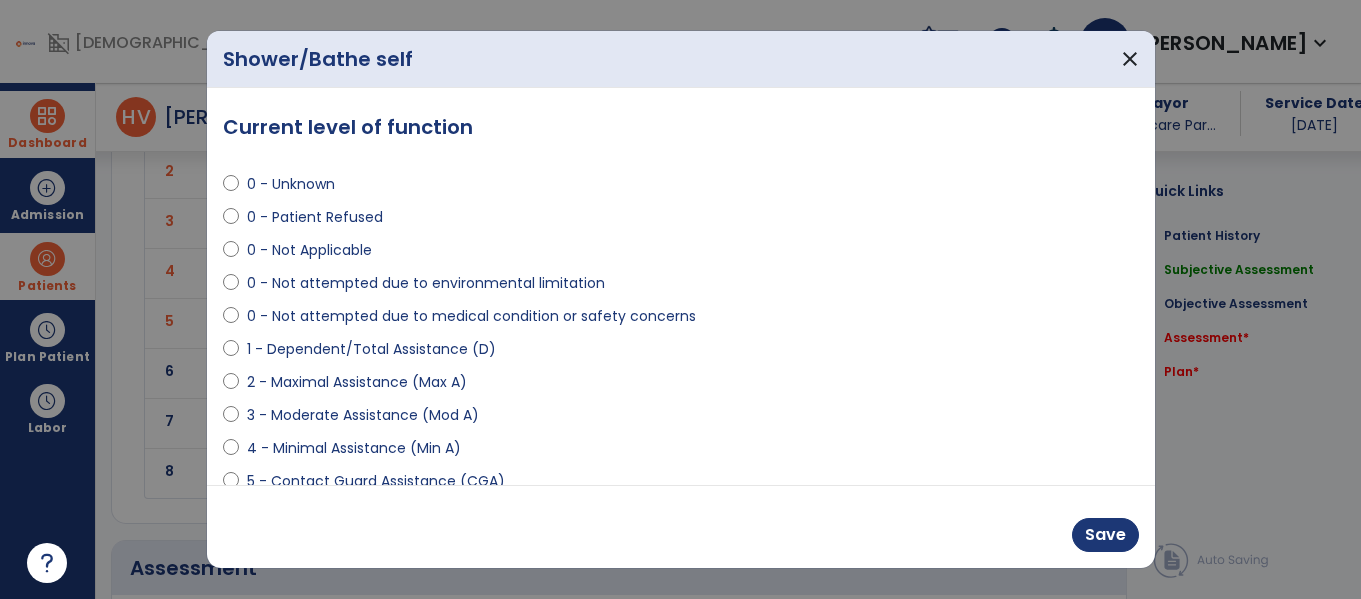 scroll, scrollTop: 1871, scrollLeft: 0, axis: vertical 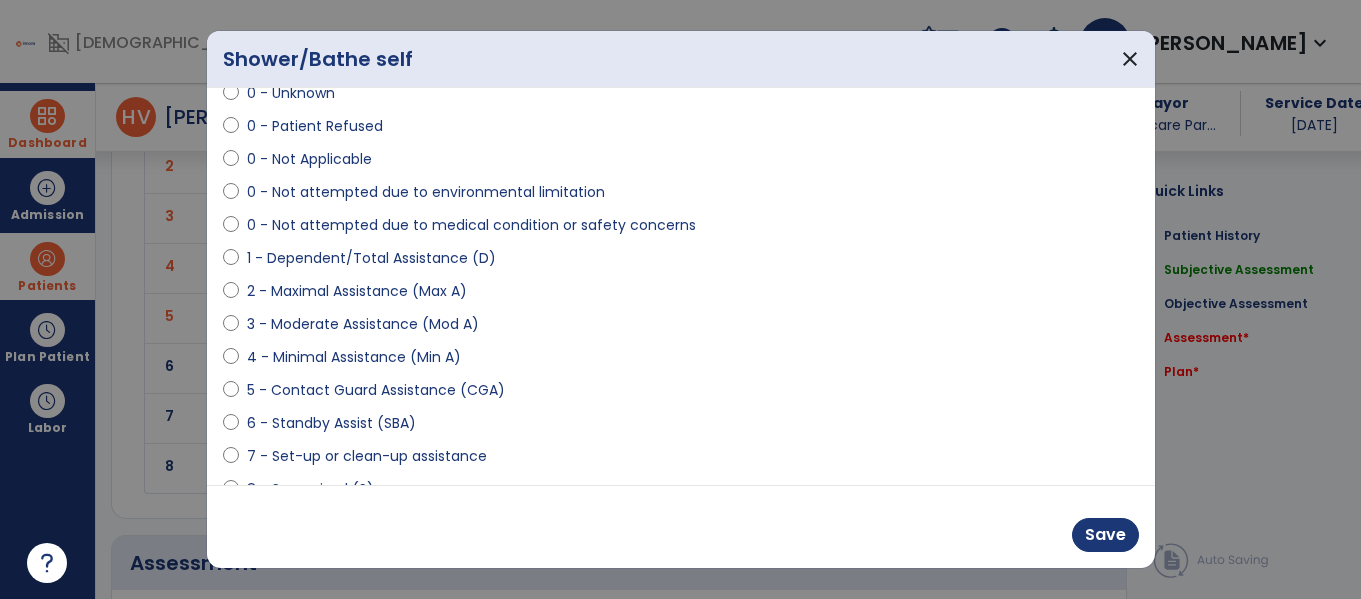select on "**********" 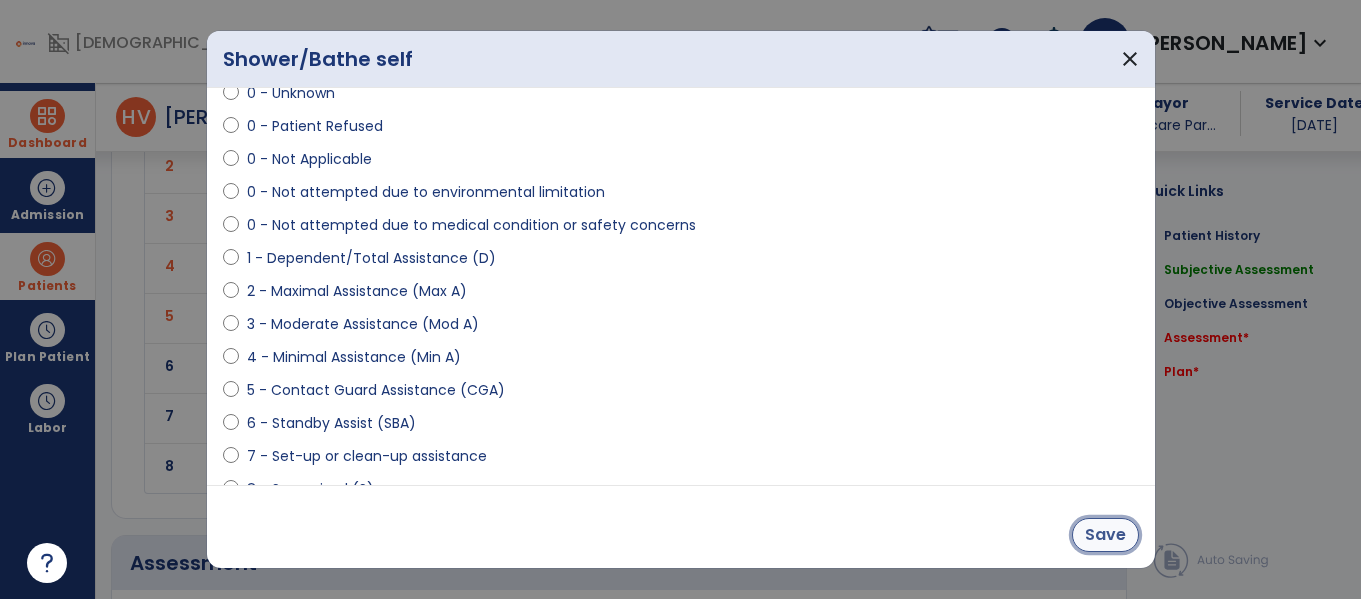 click on "Save" at bounding box center (1105, 535) 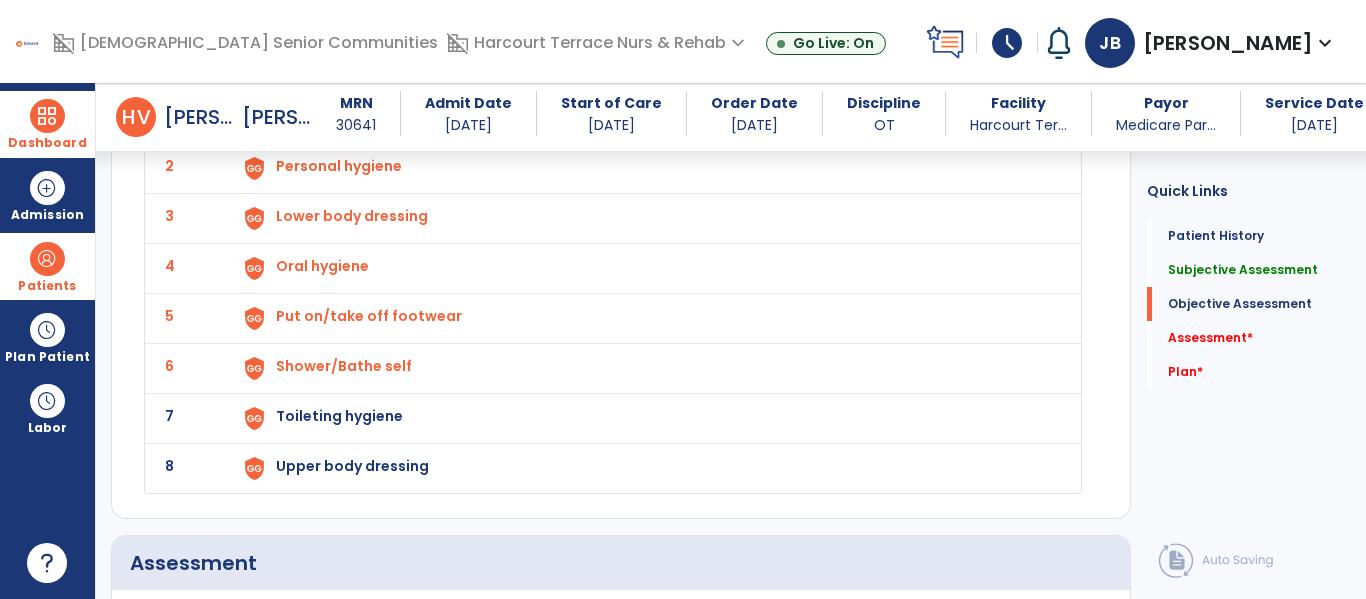 click on "Toileting hygiene" at bounding box center (646, 118) 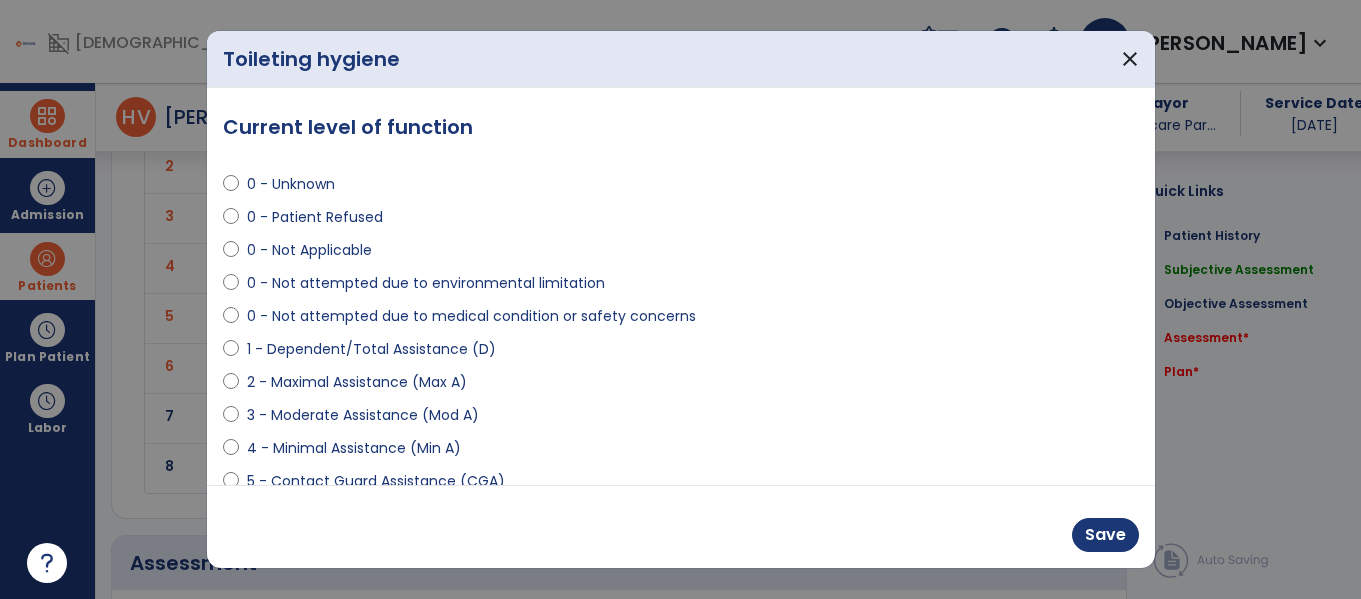 scroll, scrollTop: 1871, scrollLeft: 0, axis: vertical 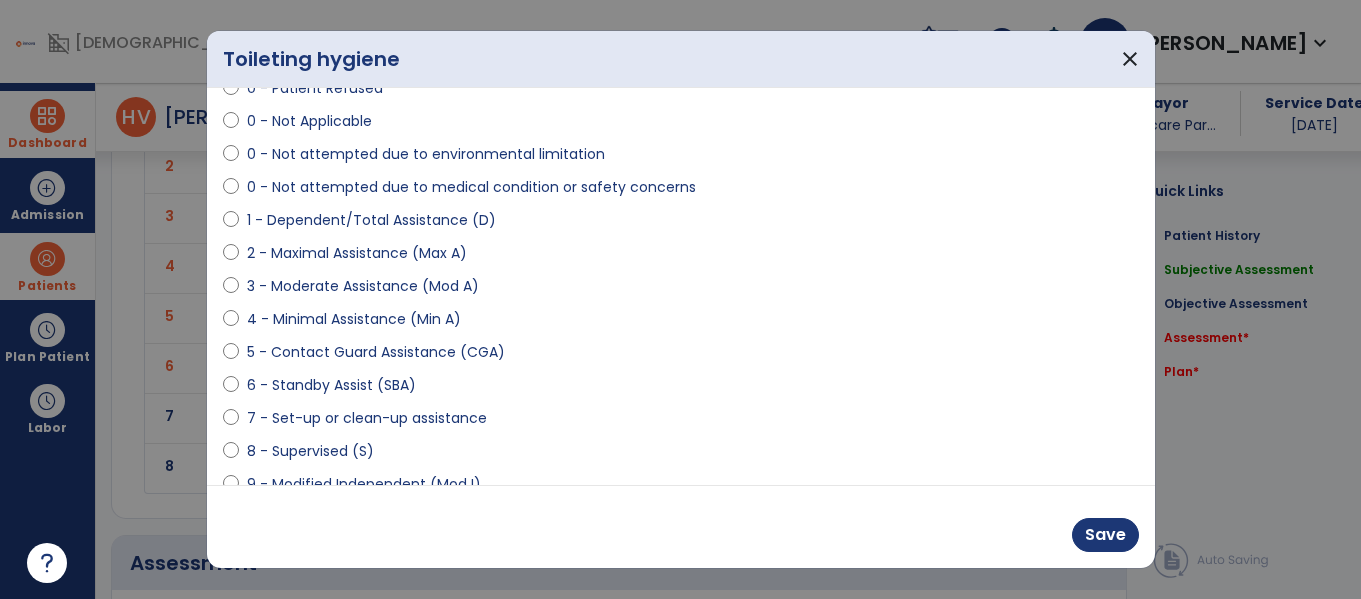 select on "**********" 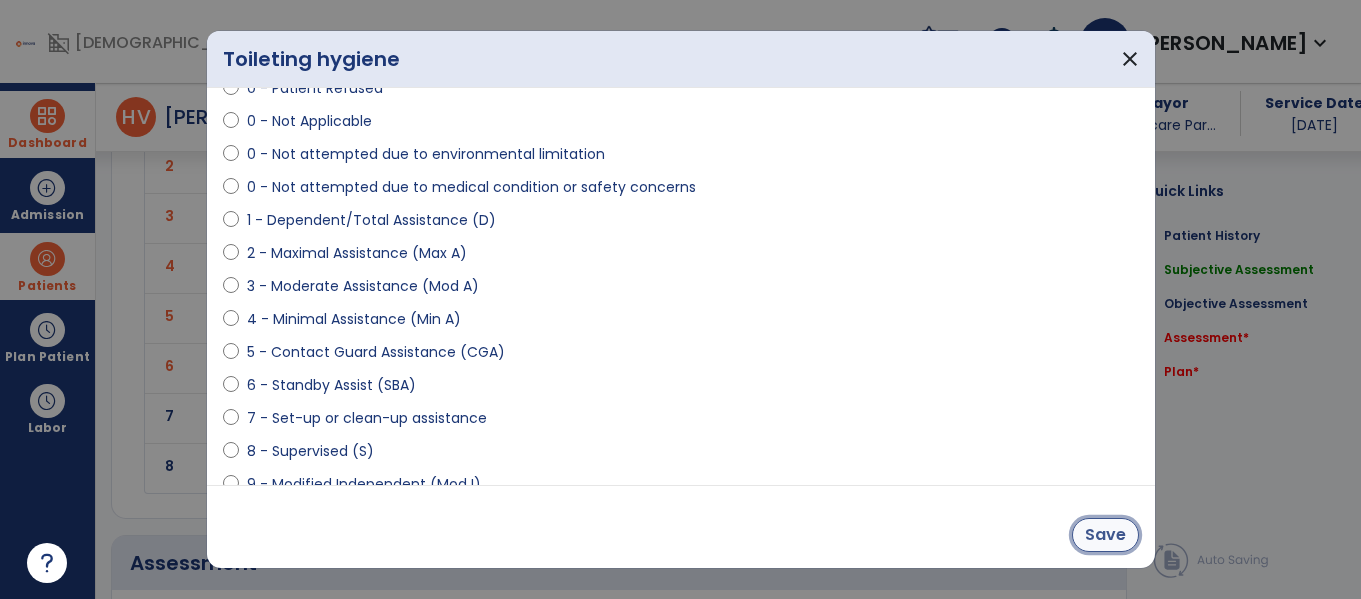 click on "Save" at bounding box center [1105, 535] 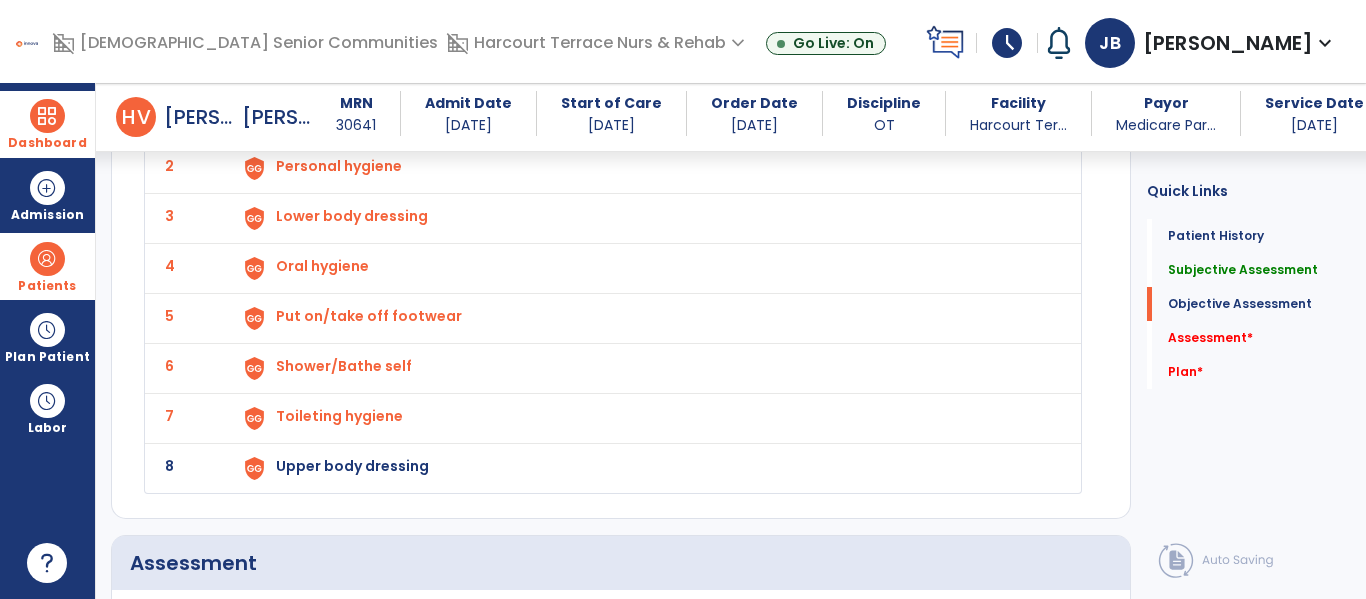 click on "Upper body dressing" at bounding box center [646, 118] 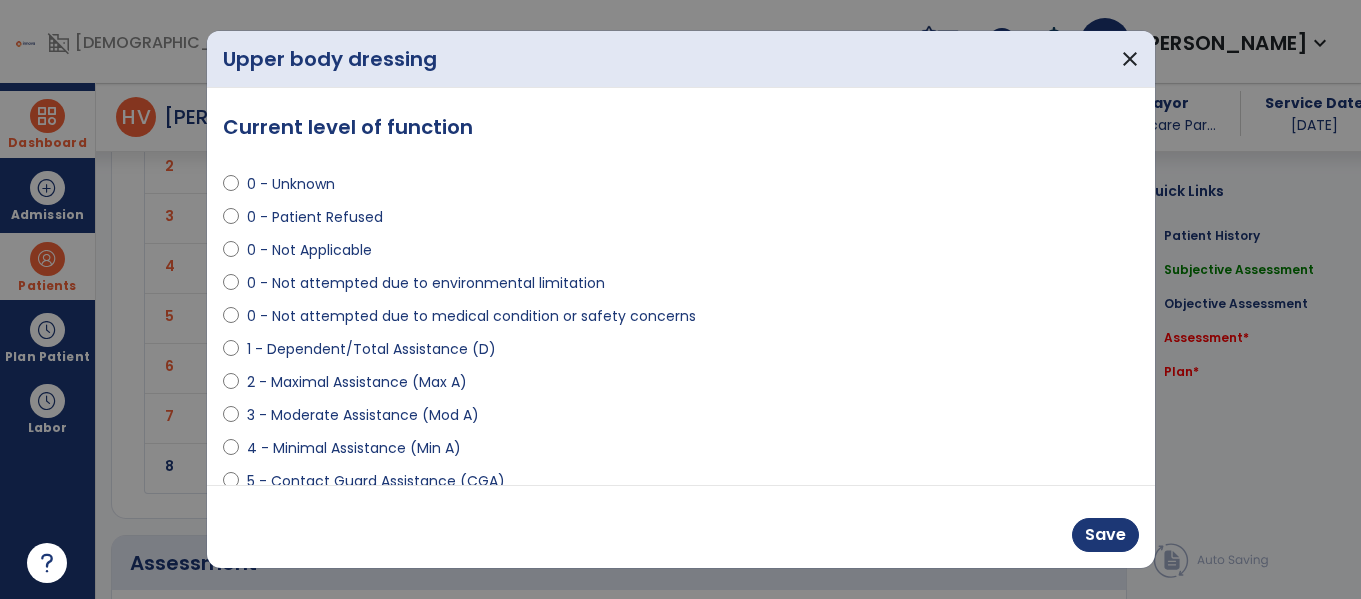 scroll, scrollTop: 1871, scrollLeft: 0, axis: vertical 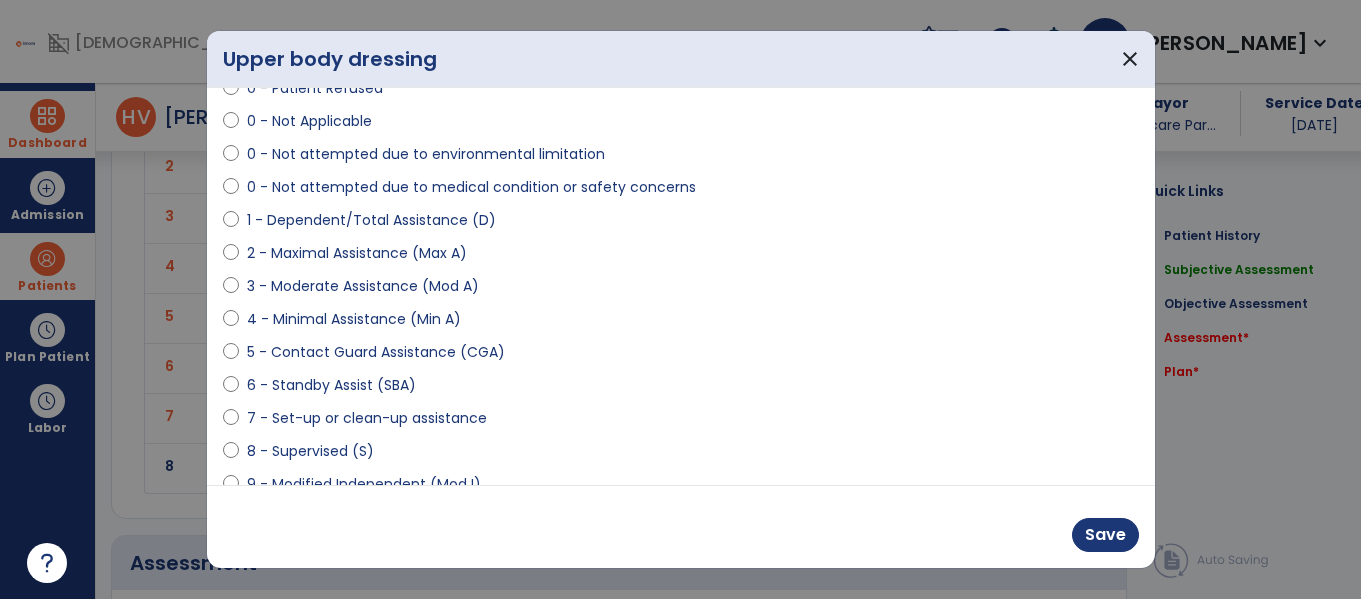 click on "8 - Supervised (S)" at bounding box center [310, 451] 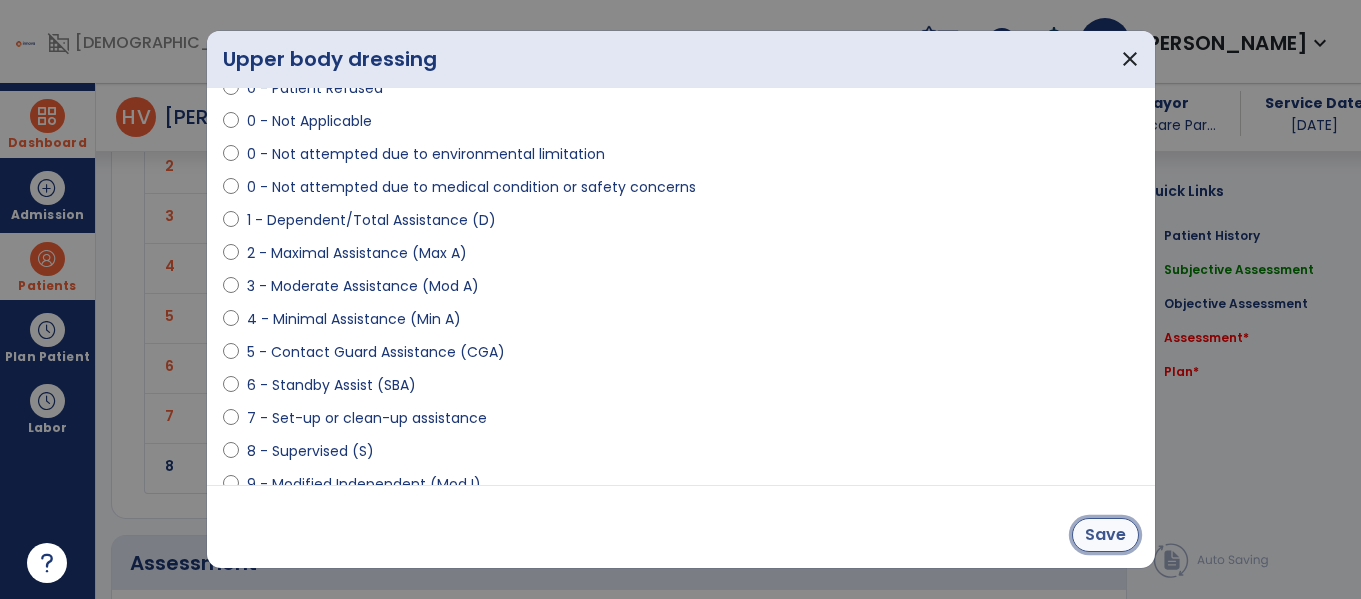 click on "Save" at bounding box center [1105, 535] 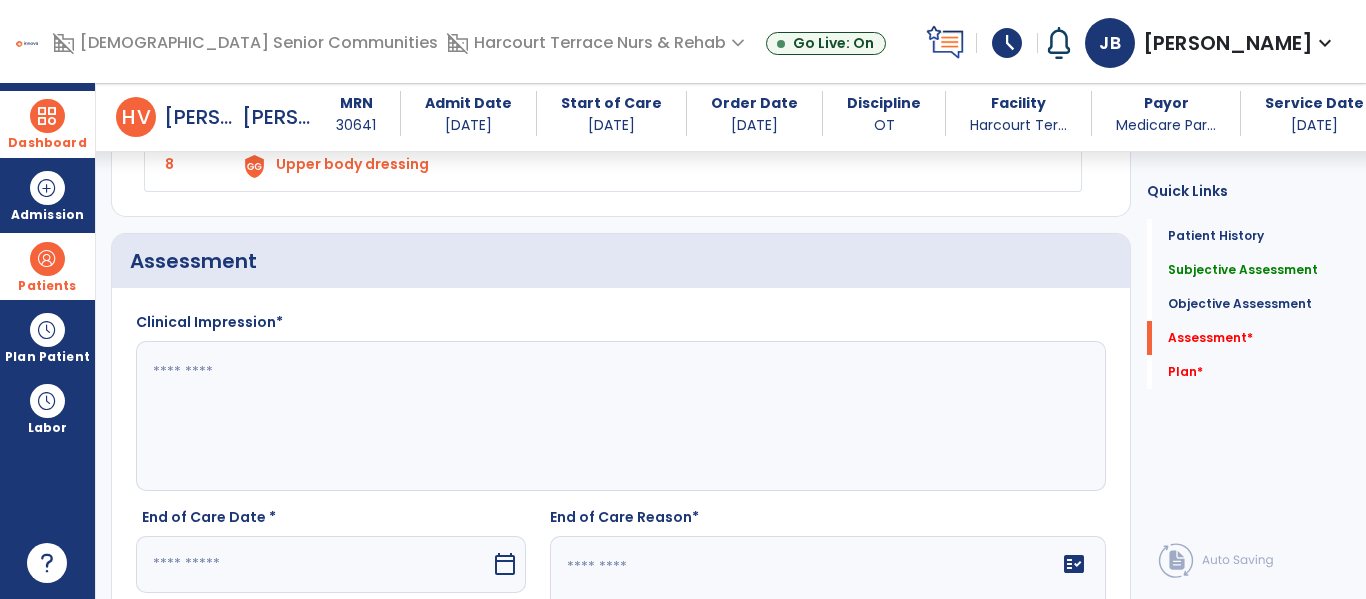 scroll, scrollTop: 2178, scrollLeft: 0, axis: vertical 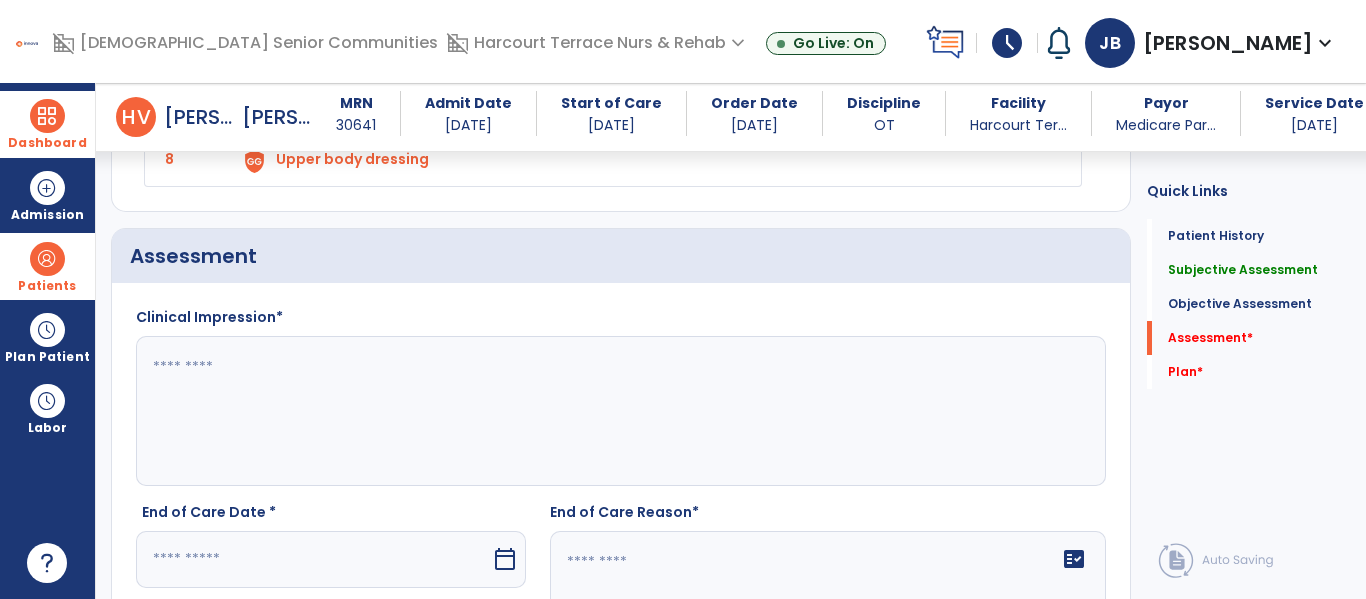click 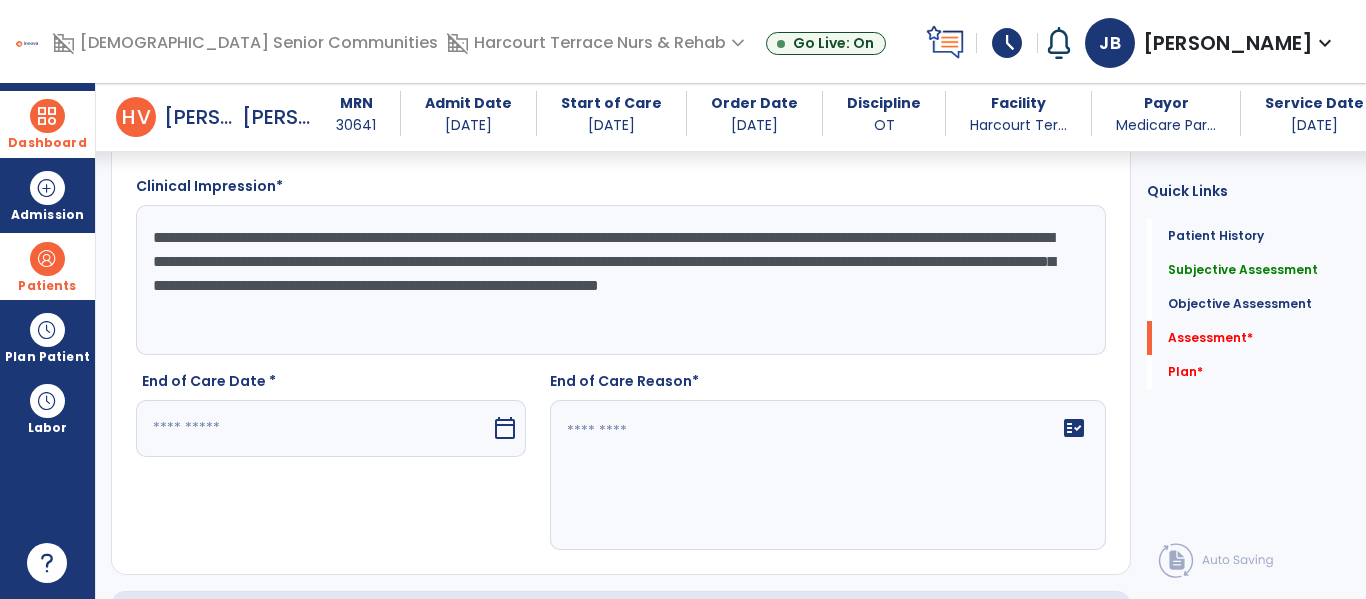 scroll, scrollTop: 2341, scrollLeft: 0, axis: vertical 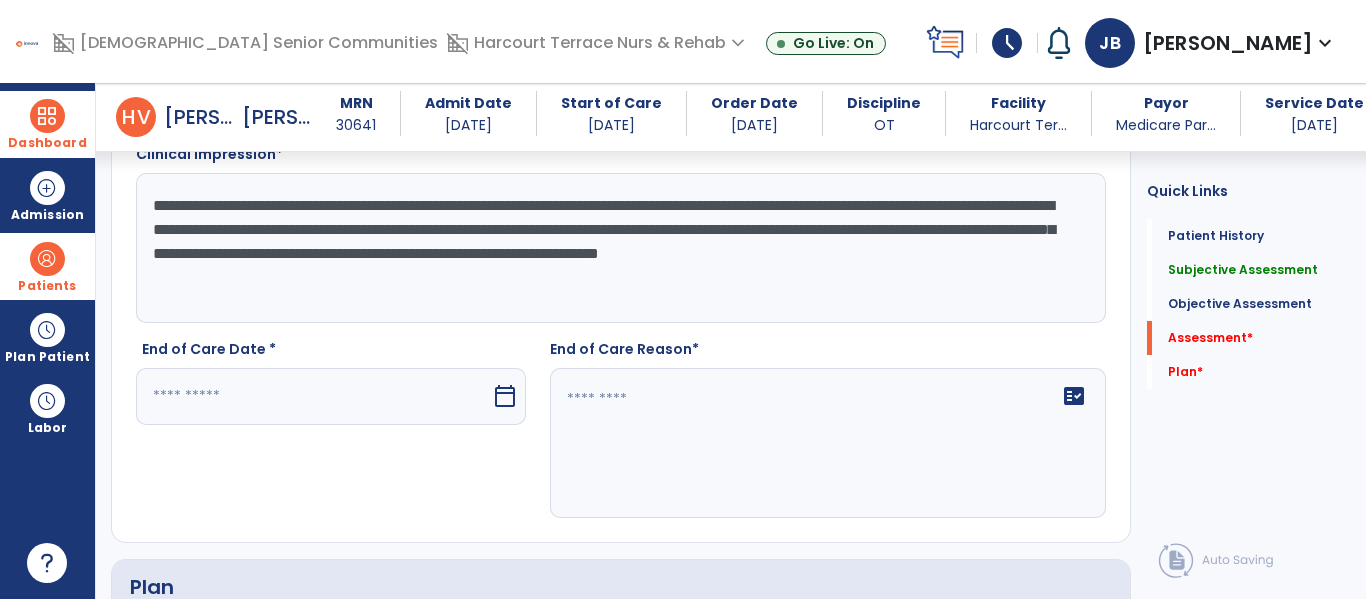 type on "**********" 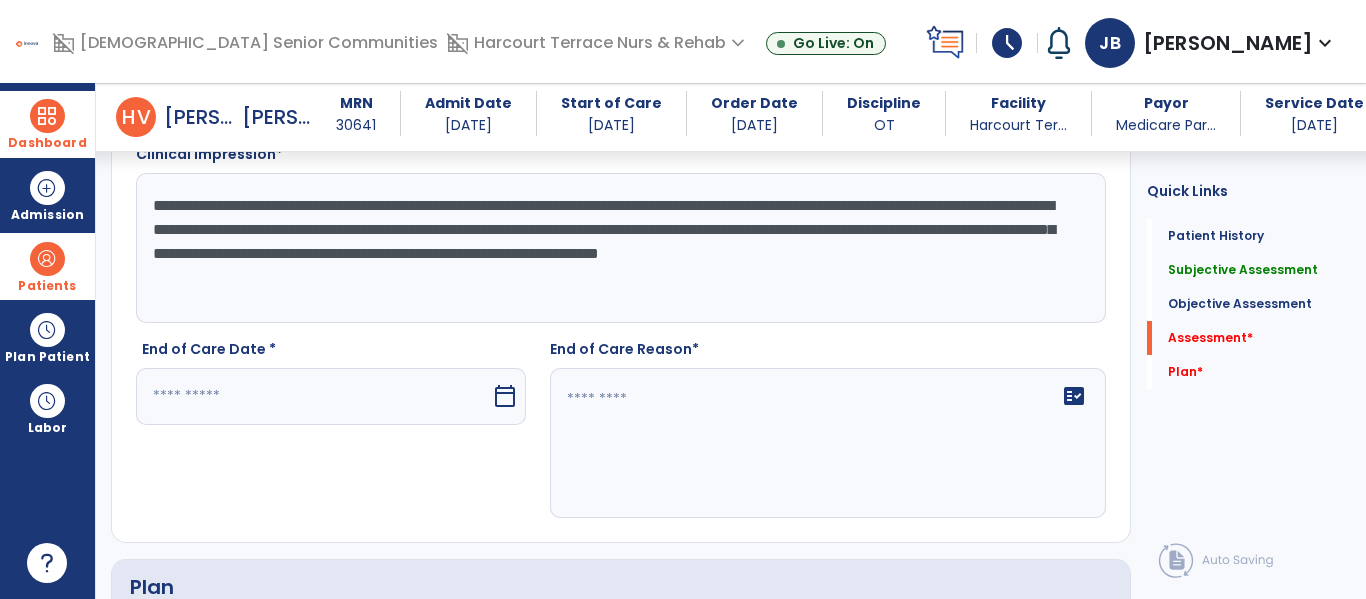 click at bounding box center (313, 396) 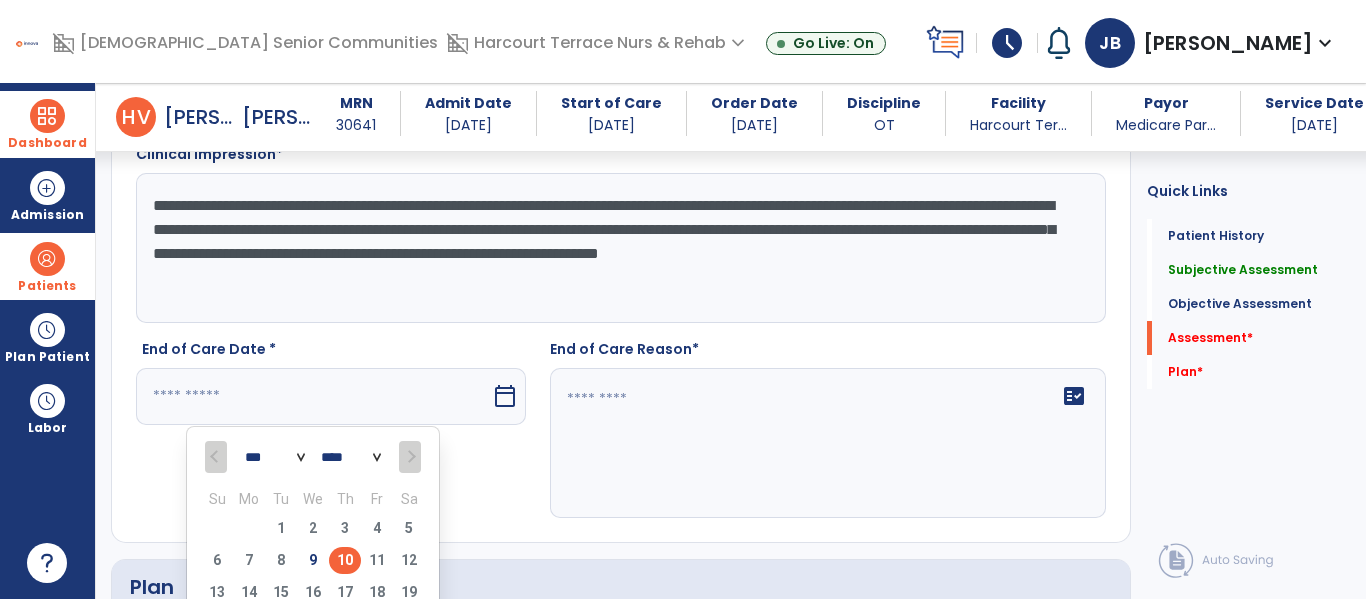 click on "10" at bounding box center (345, 560) 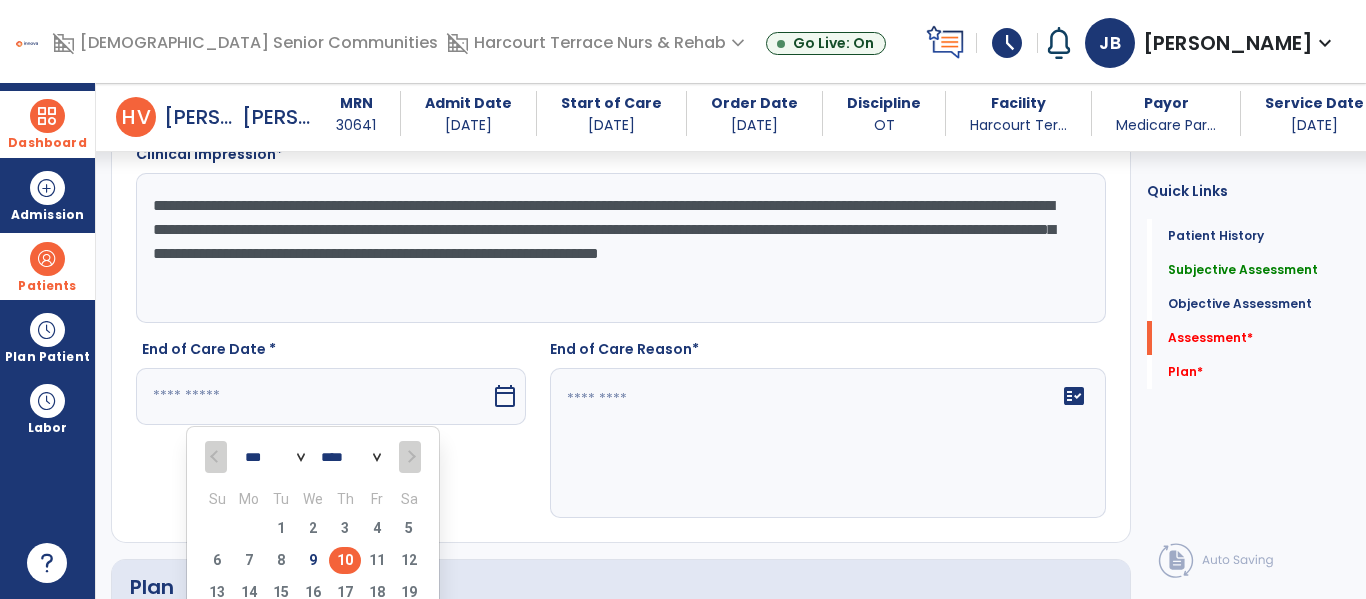 type on "*********" 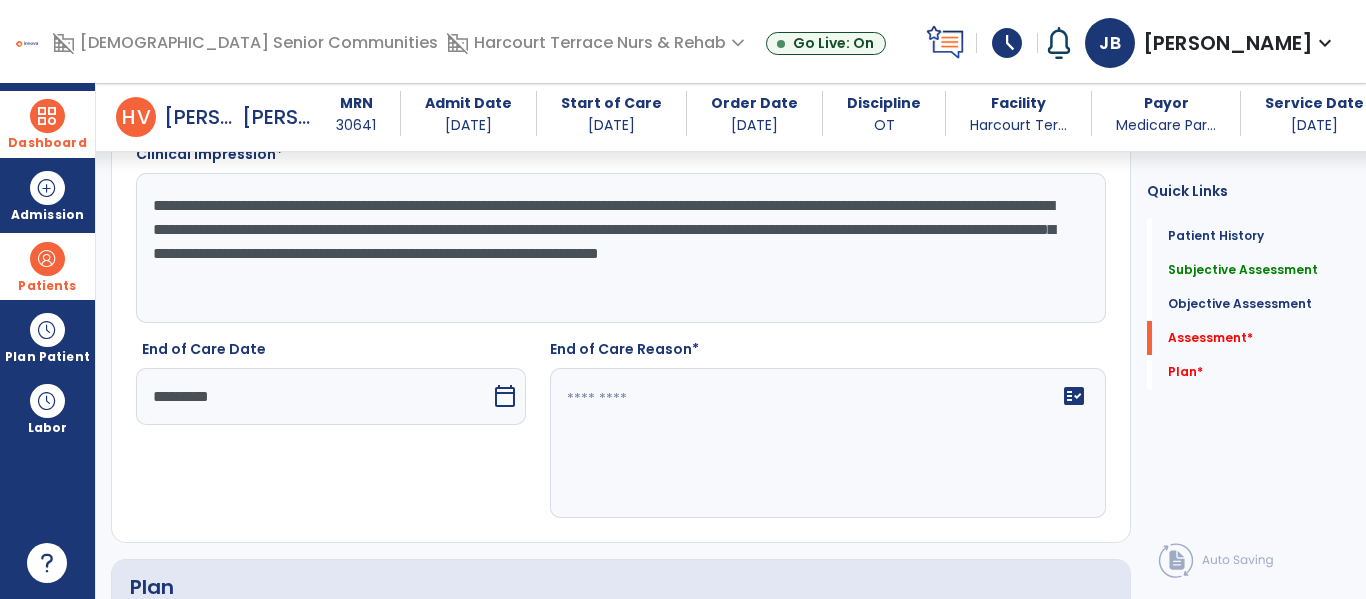 click on "fact_check" 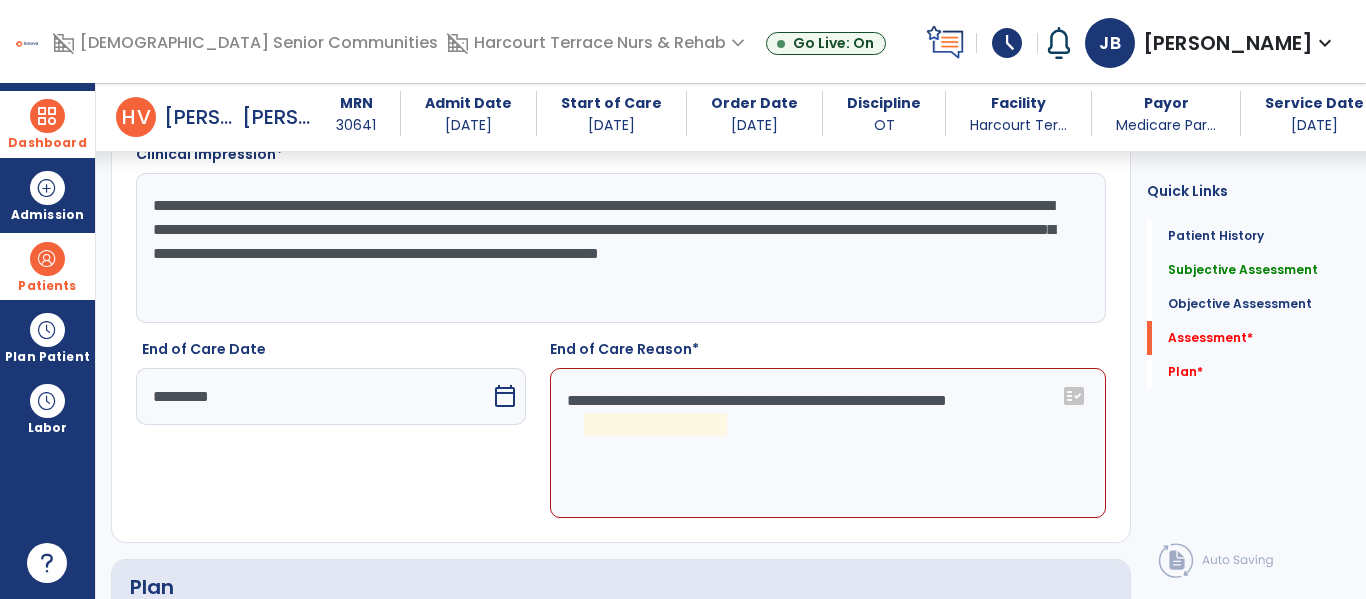 click on "**********" 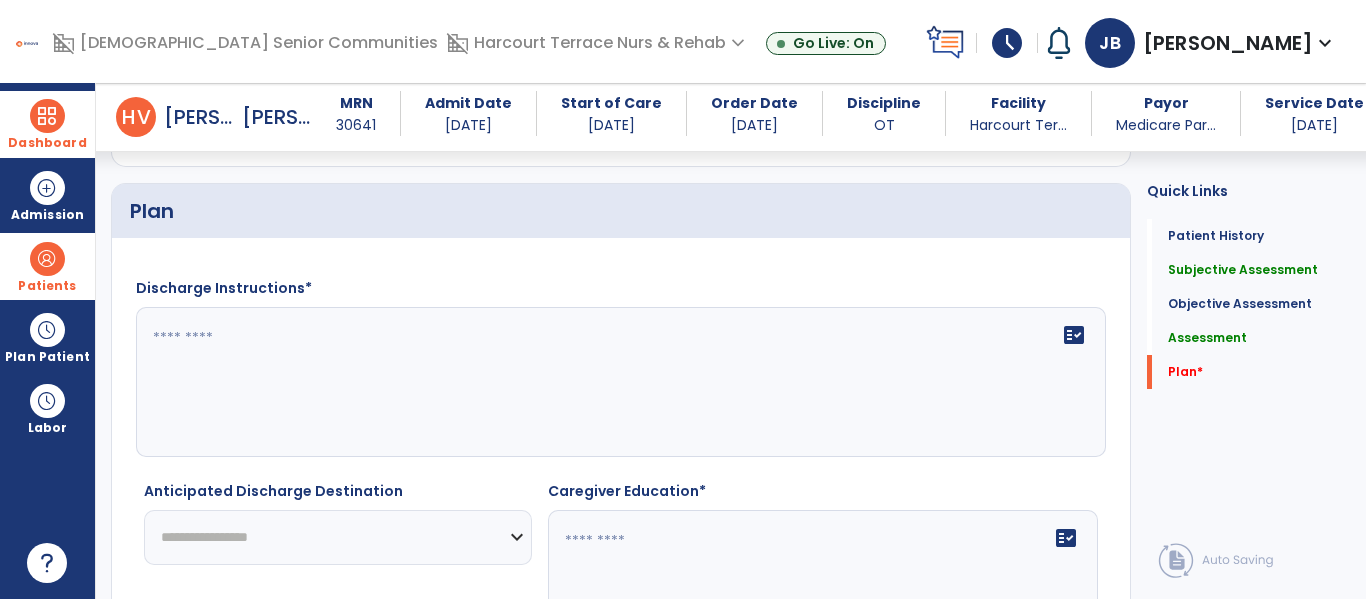 scroll, scrollTop: 2718, scrollLeft: 0, axis: vertical 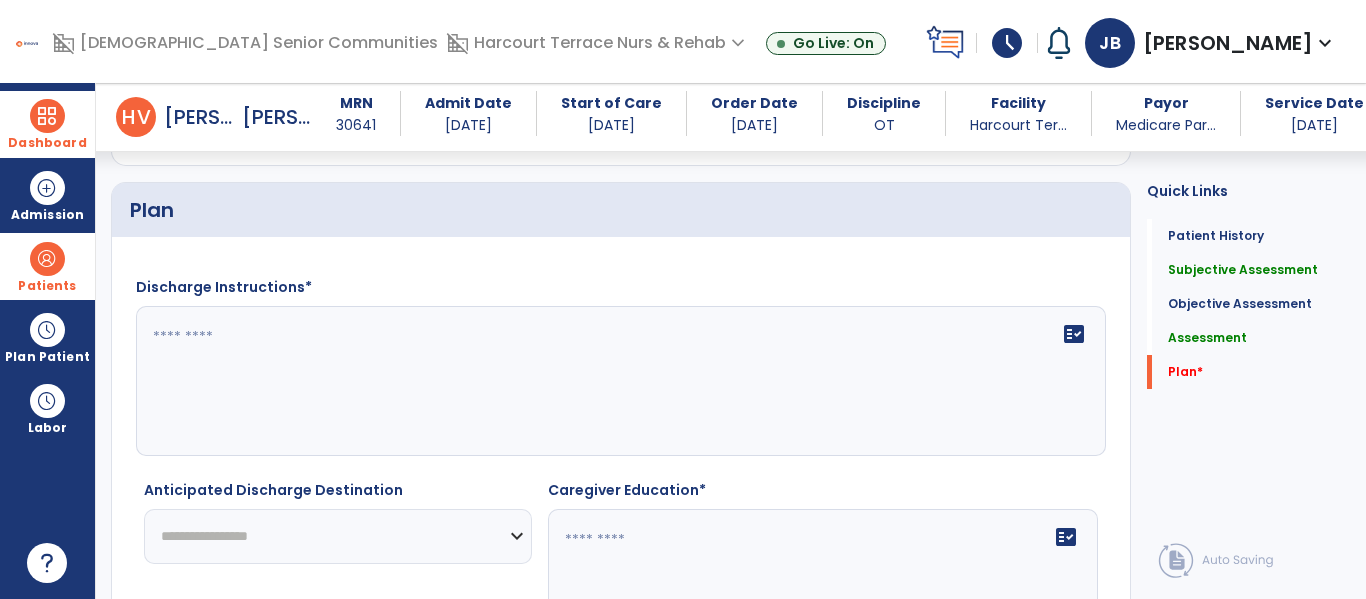 type on "**********" 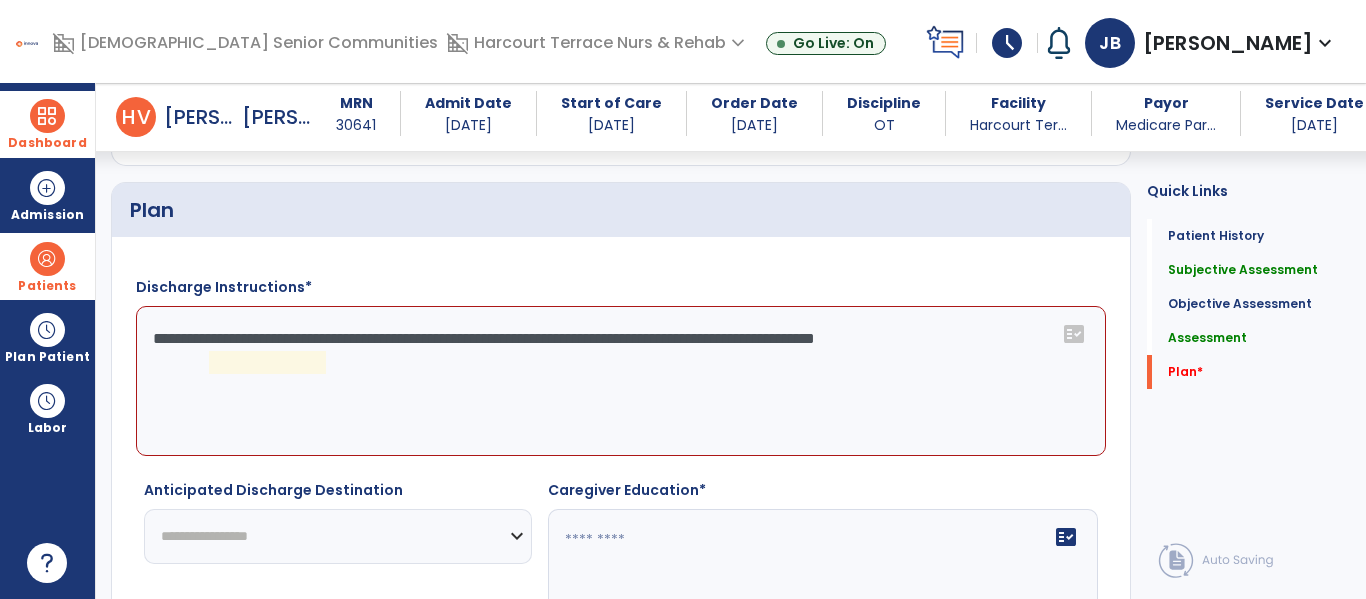 click on "**********" 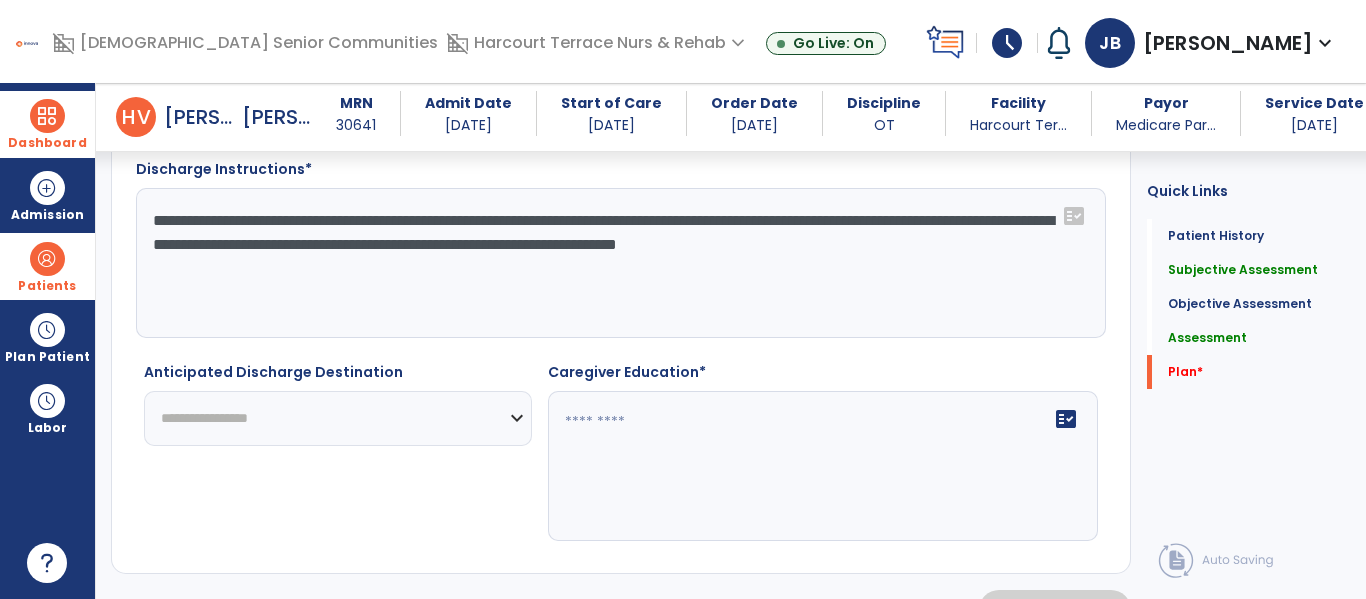 scroll, scrollTop: 2883, scrollLeft: 0, axis: vertical 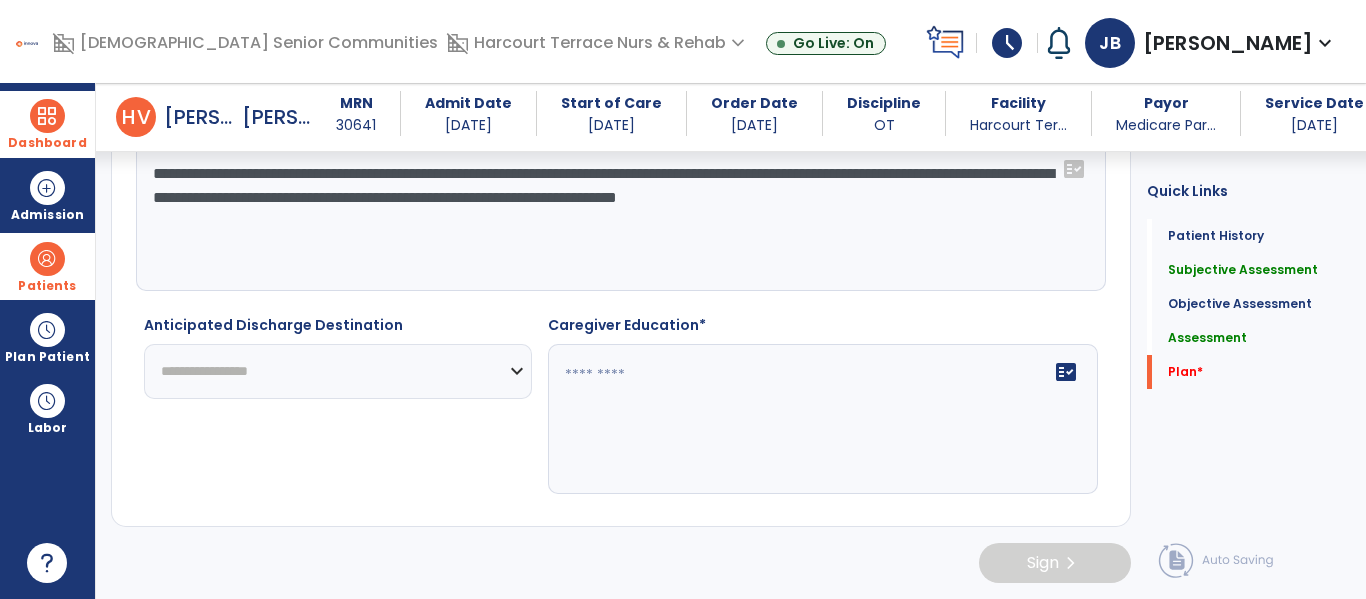 type on "**********" 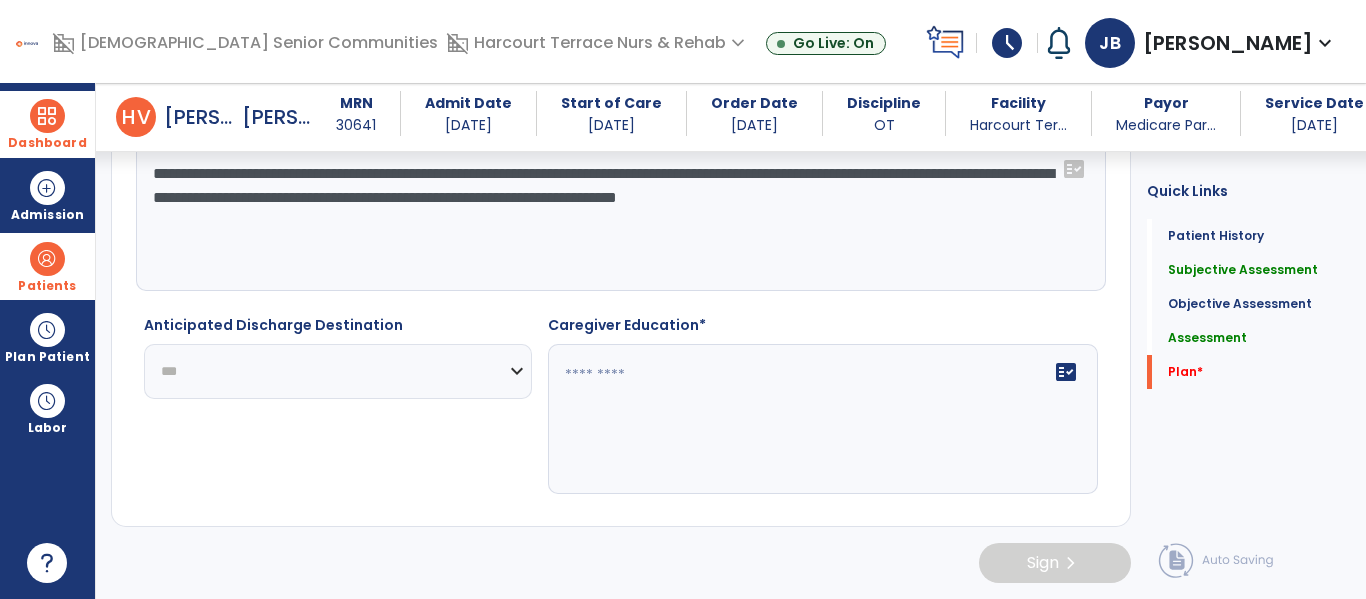 click on "**********" 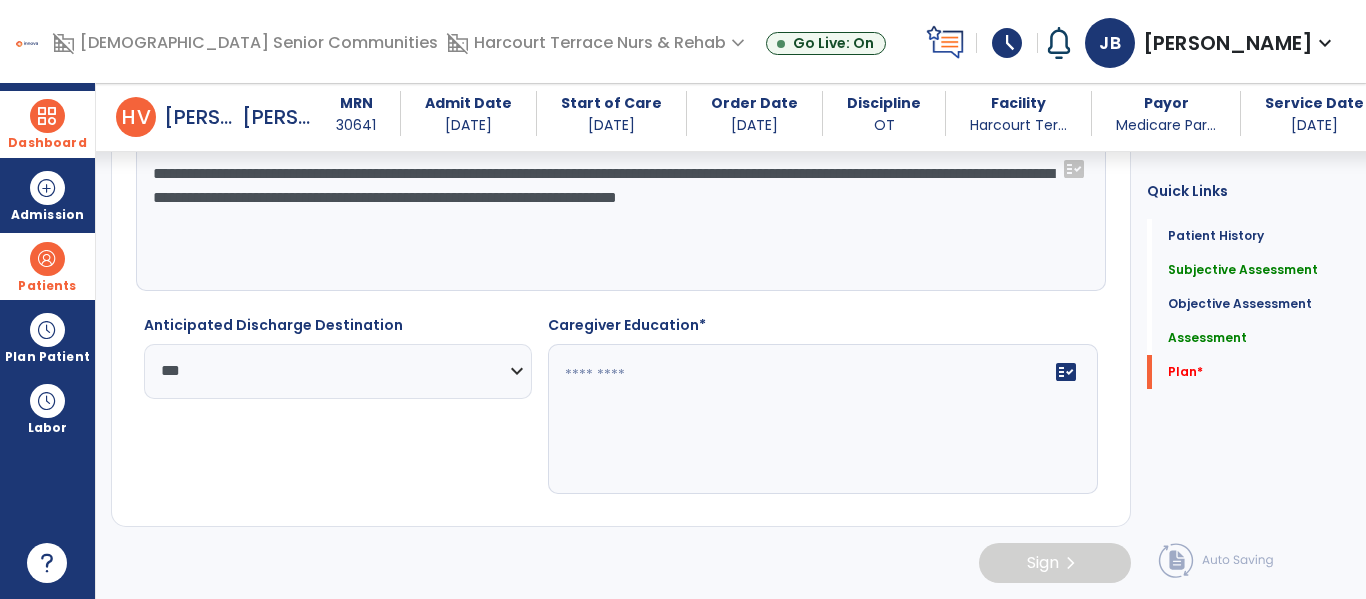 click on "fact_check" 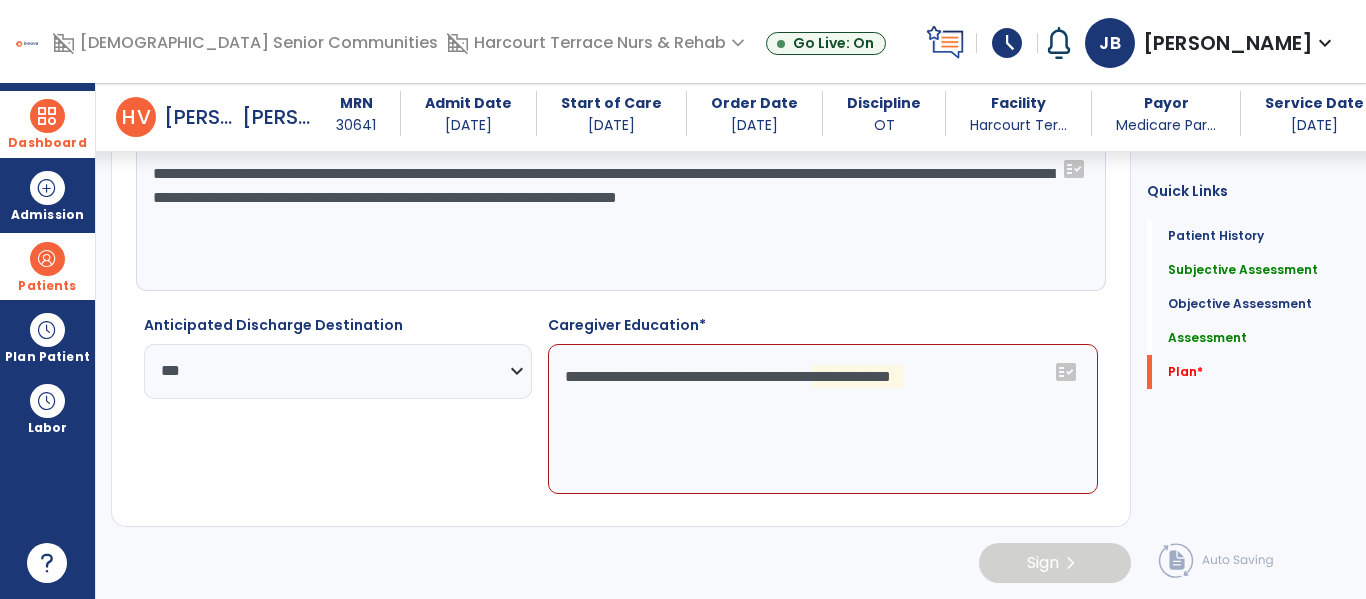 click on "**********" 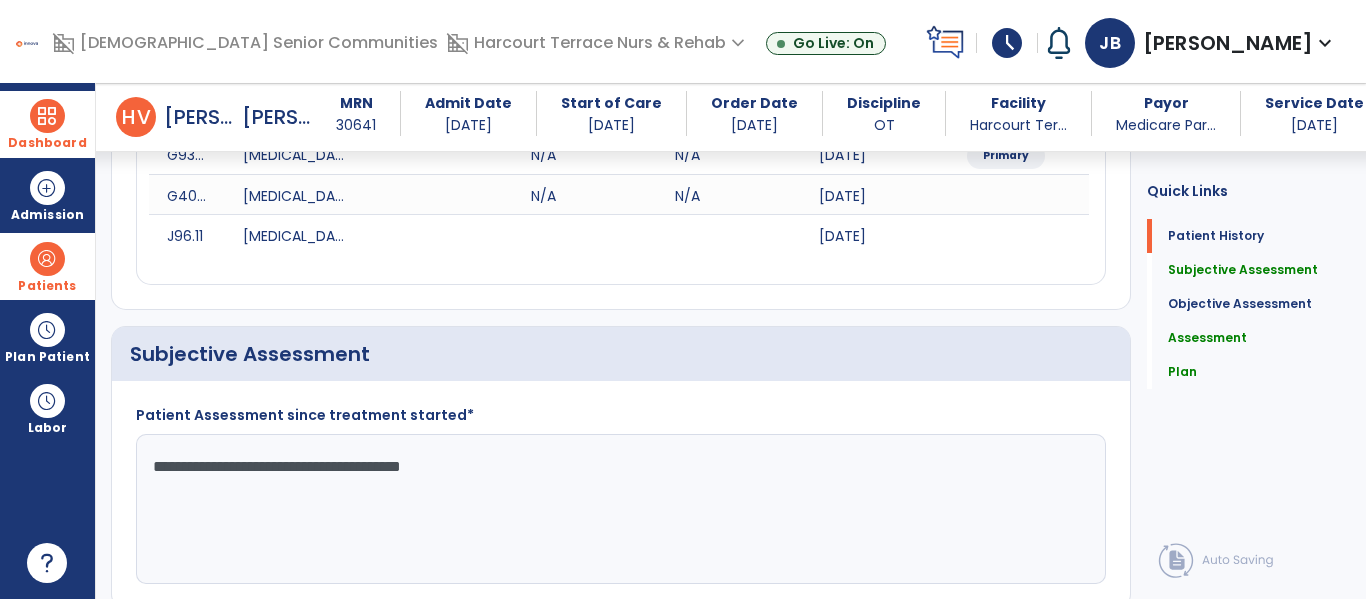 scroll, scrollTop: 0, scrollLeft: 0, axis: both 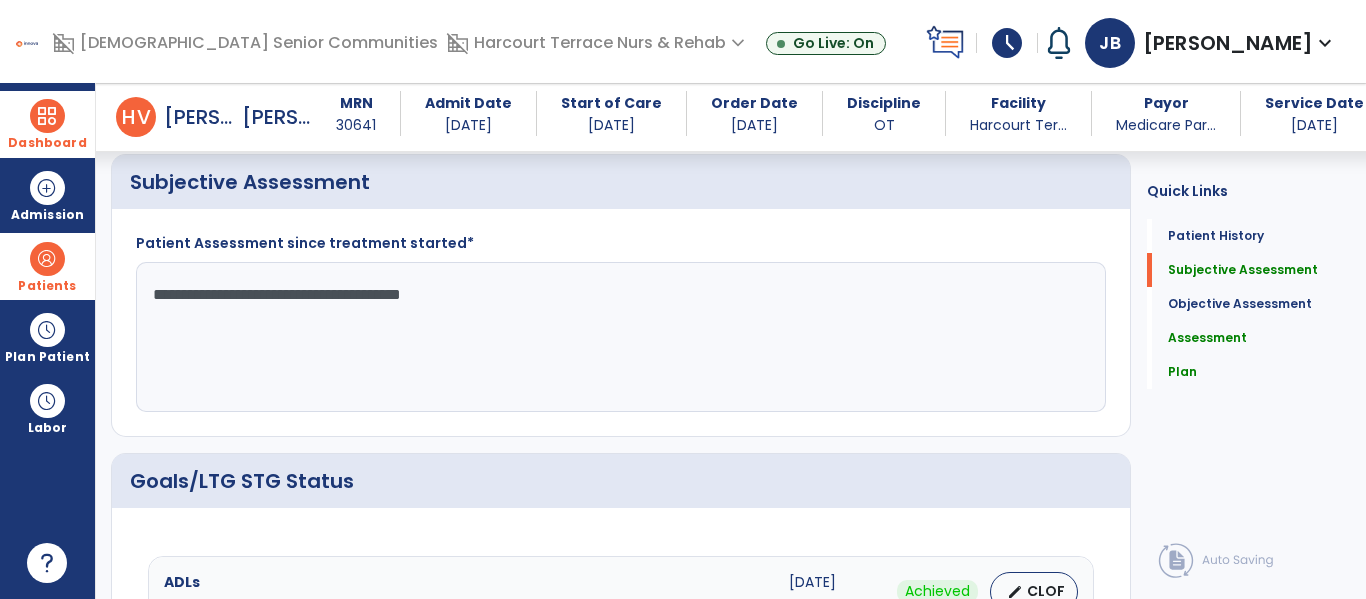 type on "**********" 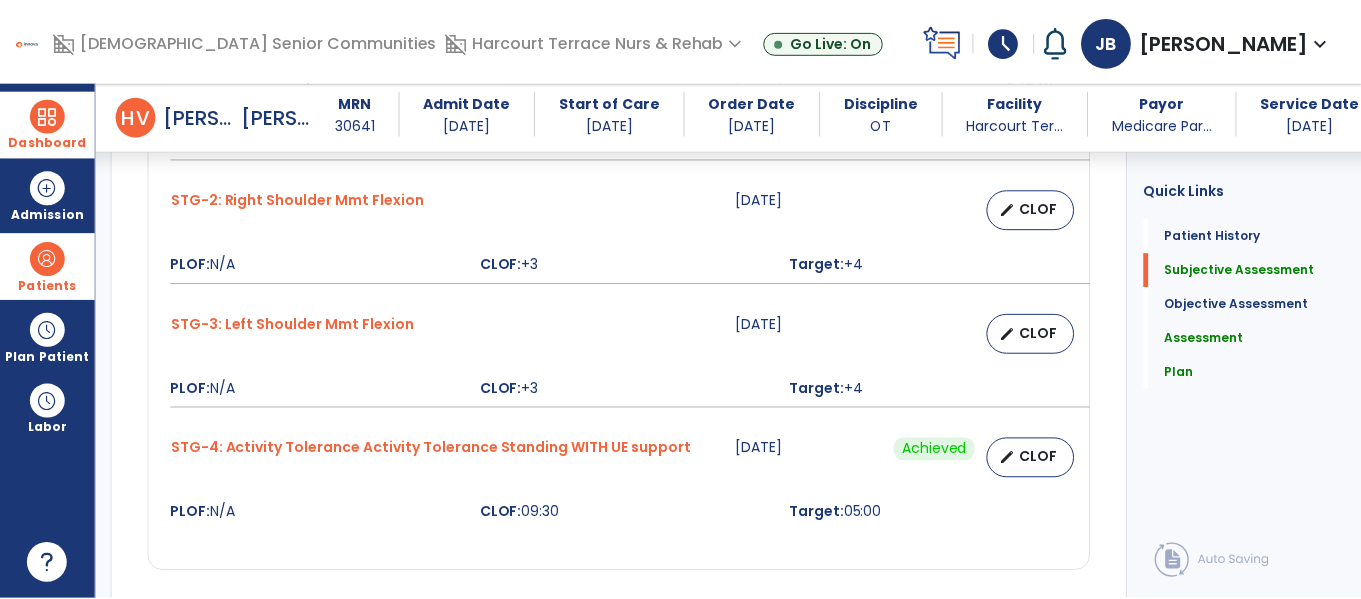 scroll, scrollTop: 1153, scrollLeft: 0, axis: vertical 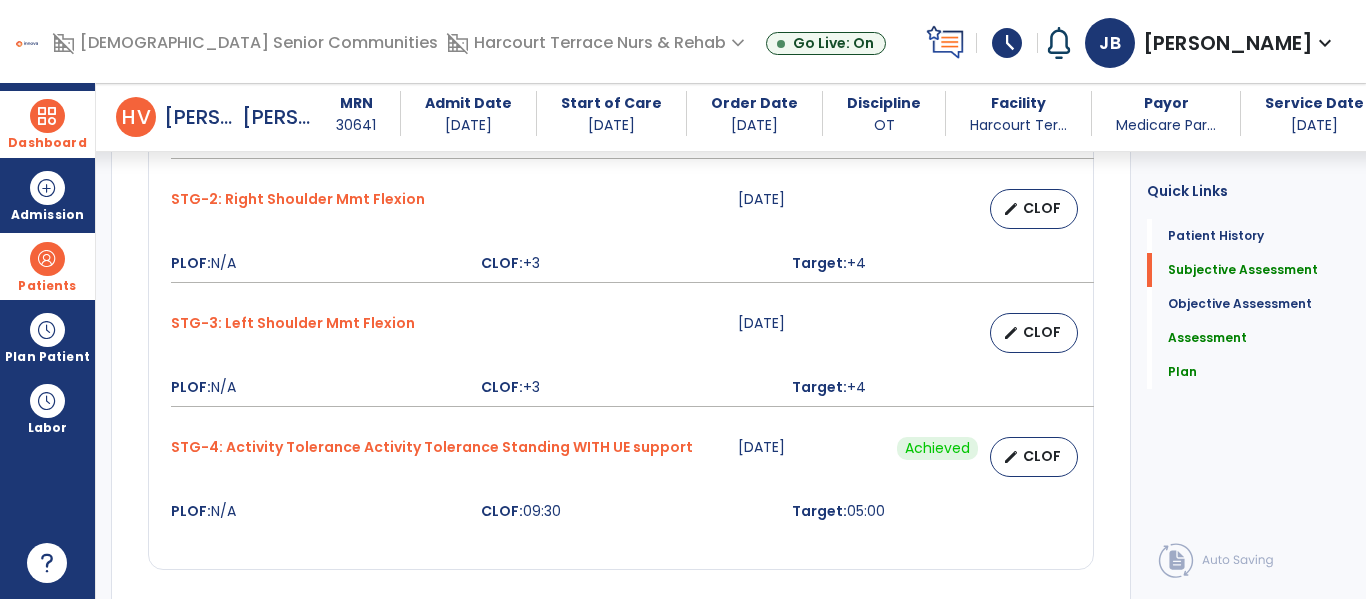 type on "**********" 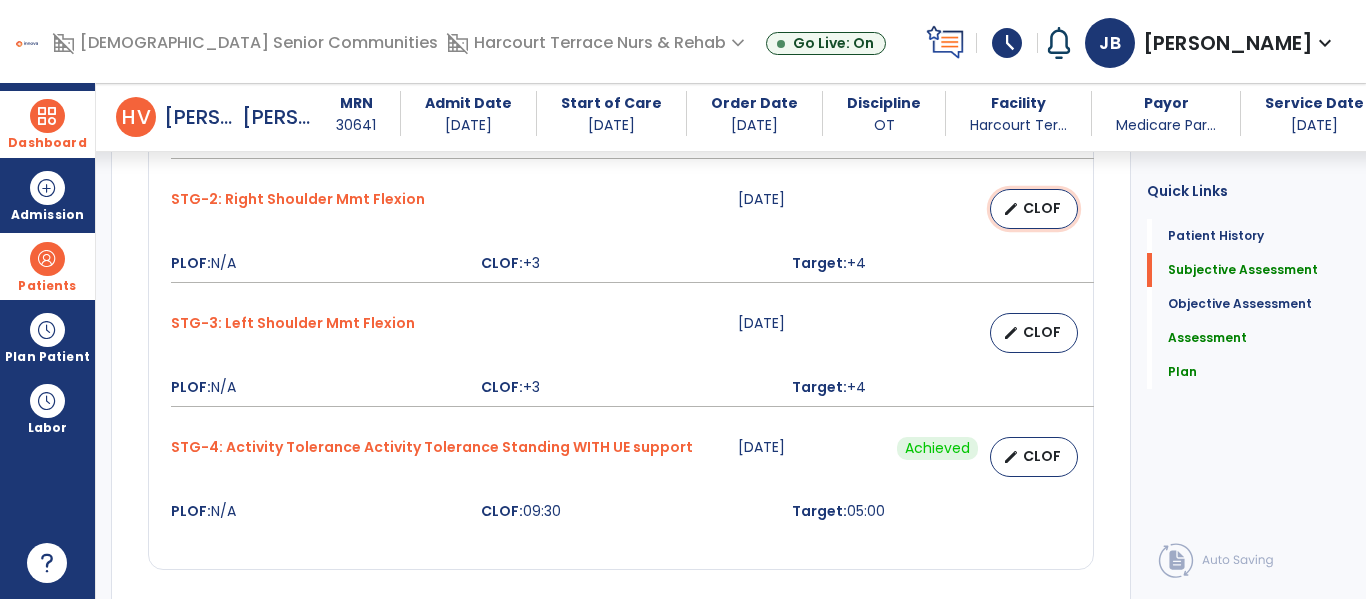 click on "CLOF" at bounding box center (1042, 208) 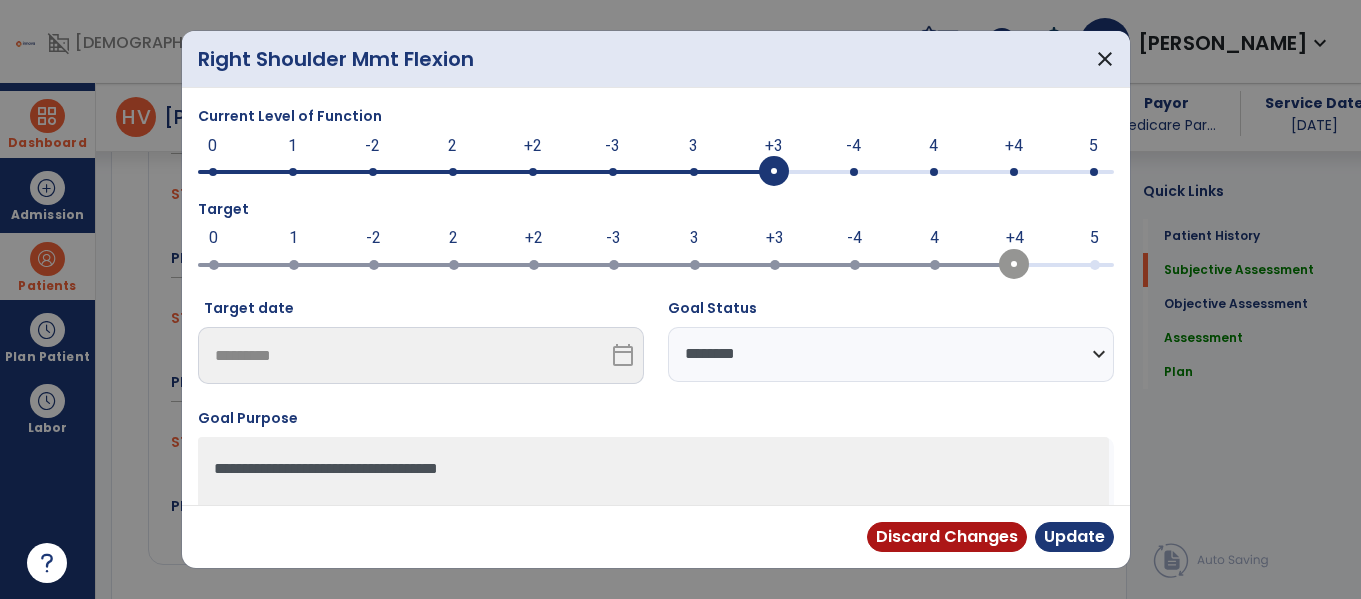 scroll, scrollTop: 1153, scrollLeft: 0, axis: vertical 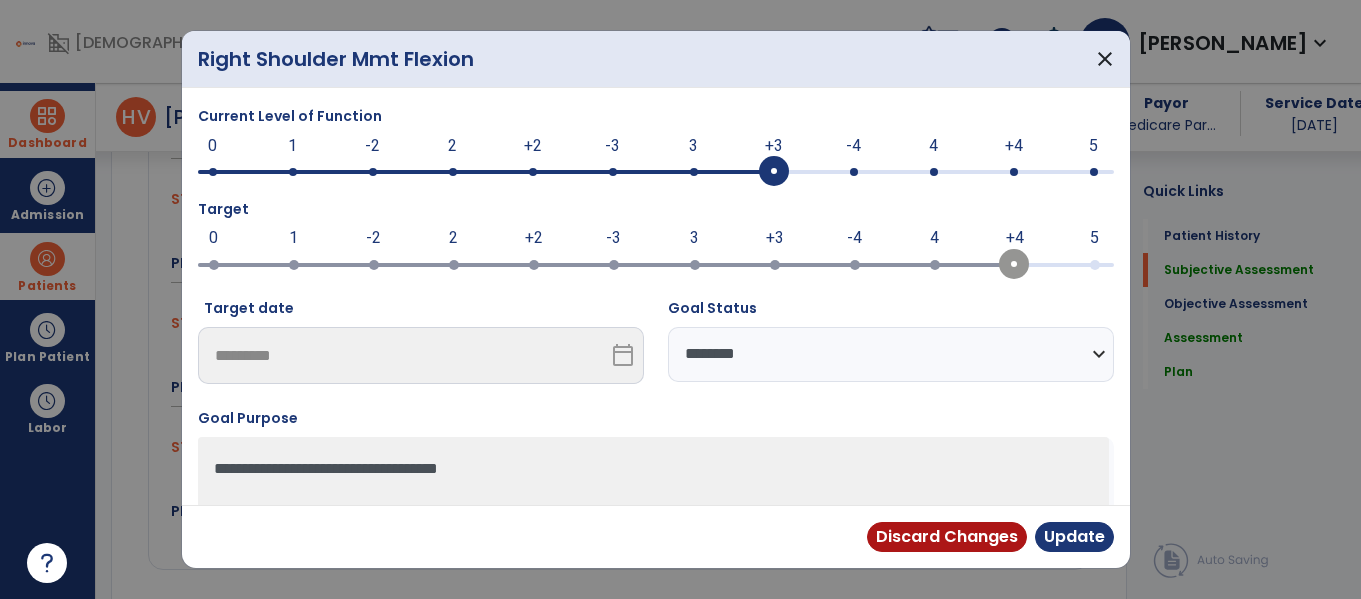 click at bounding box center [934, 172] 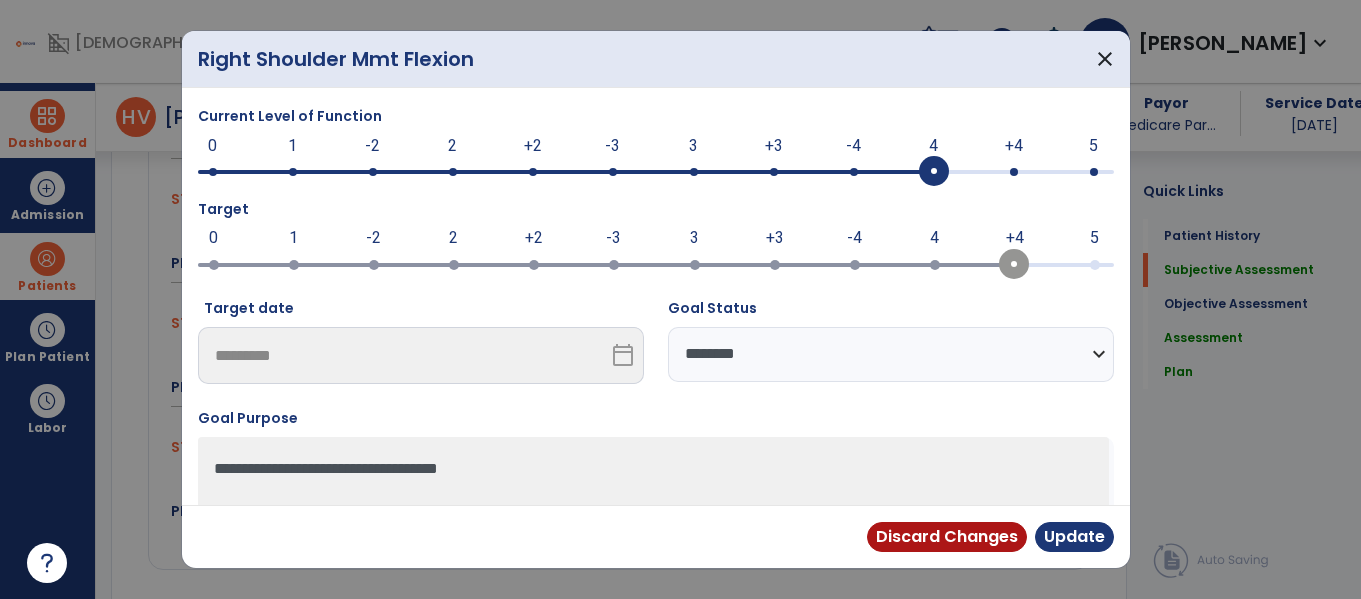 click on "**********" at bounding box center [891, 354] 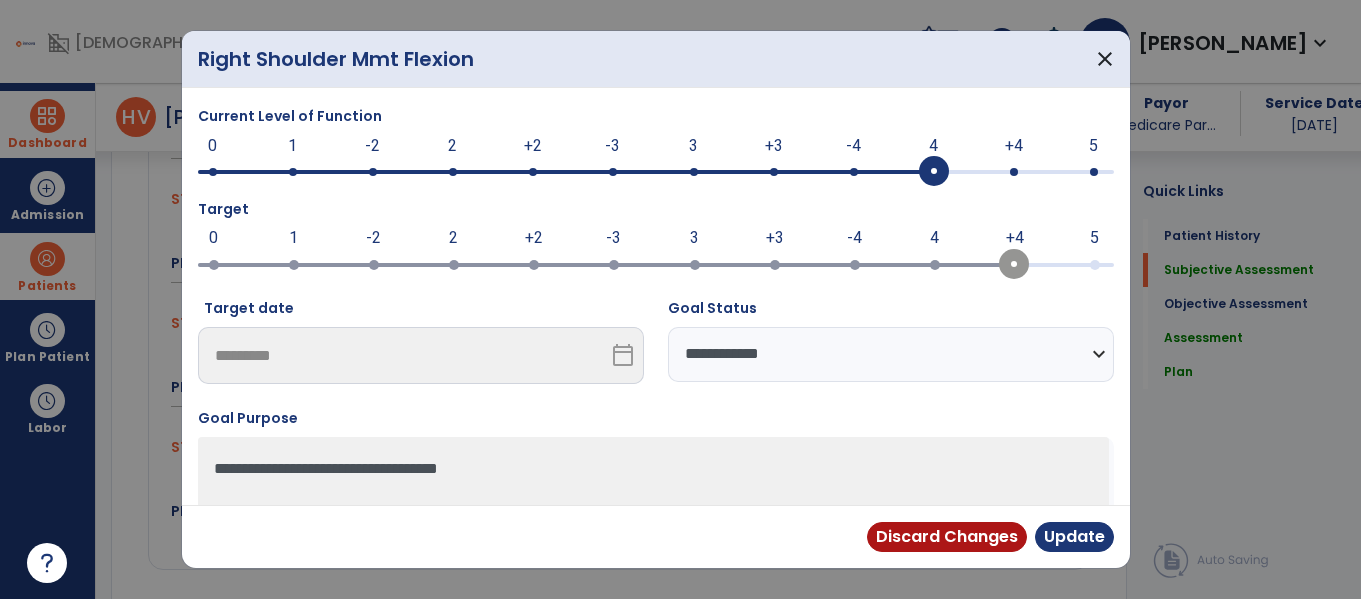 click on "**********" at bounding box center [891, 354] 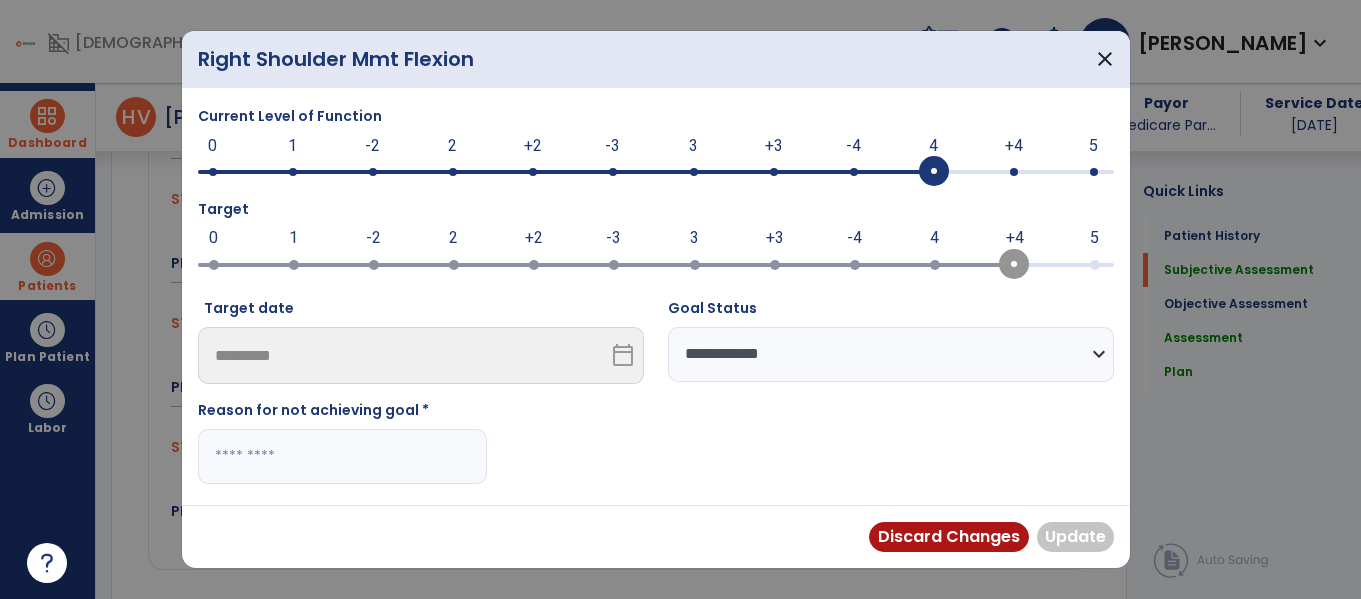 click at bounding box center (342, 456) 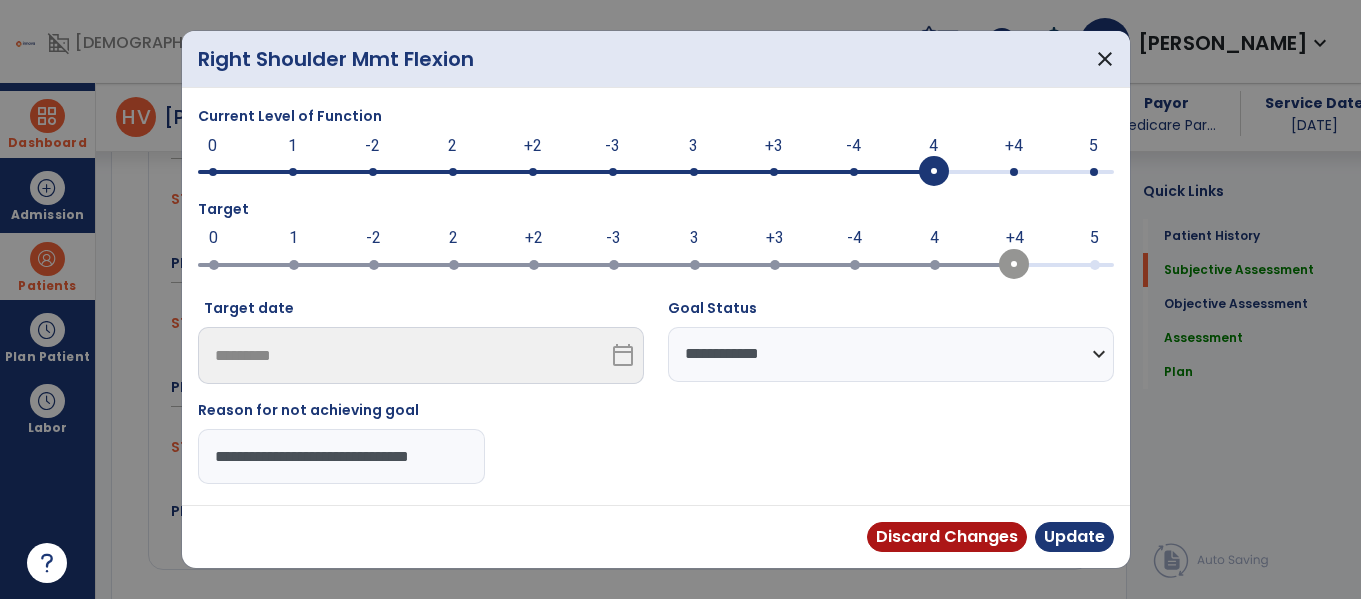type on "**********" 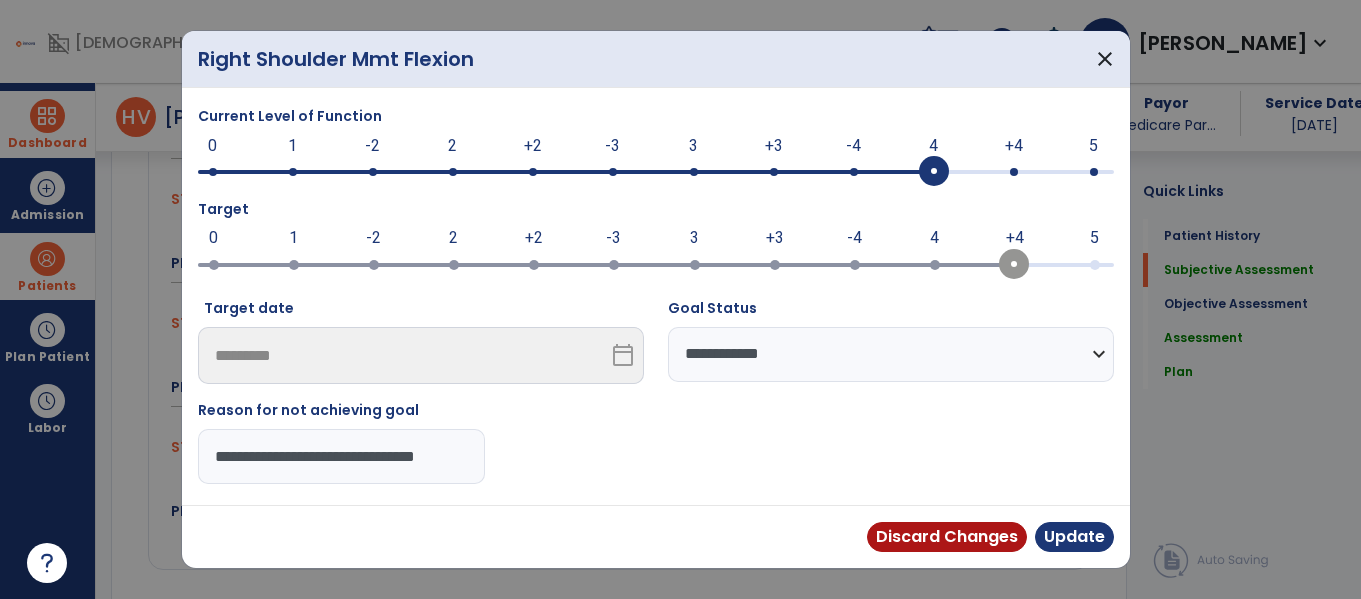 scroll, scrollTop: 0, scrollLeft: 7, axis: horizontal 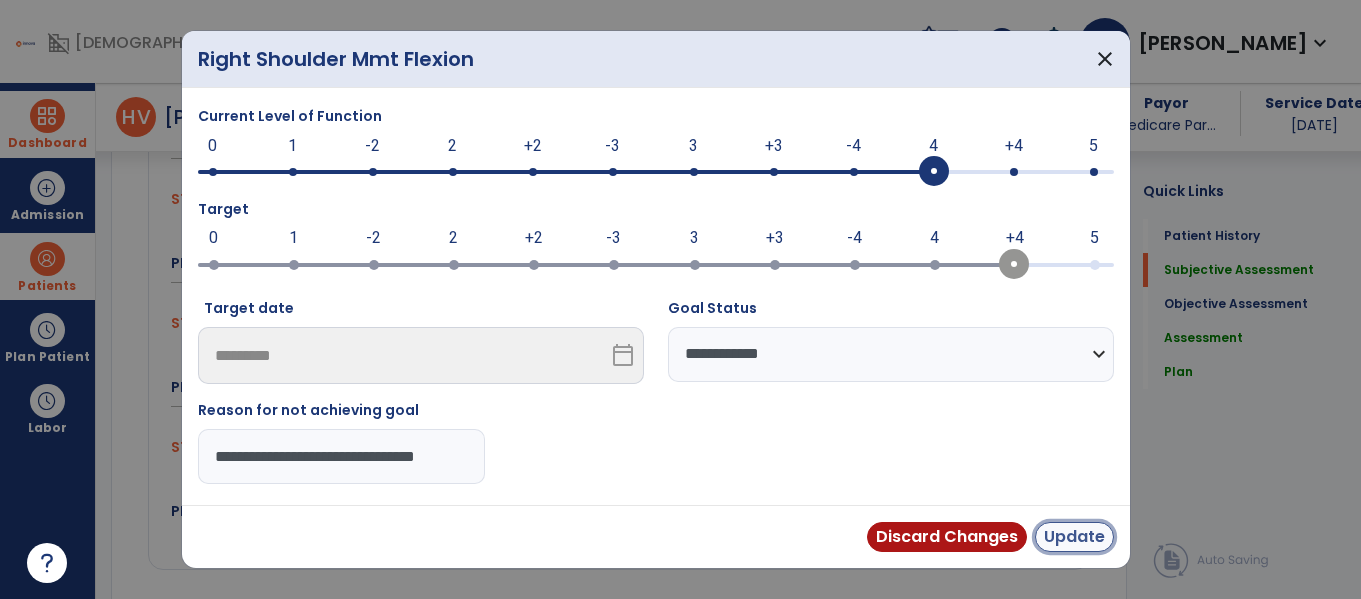 click on "Update" at bounding box center [1074, 537] 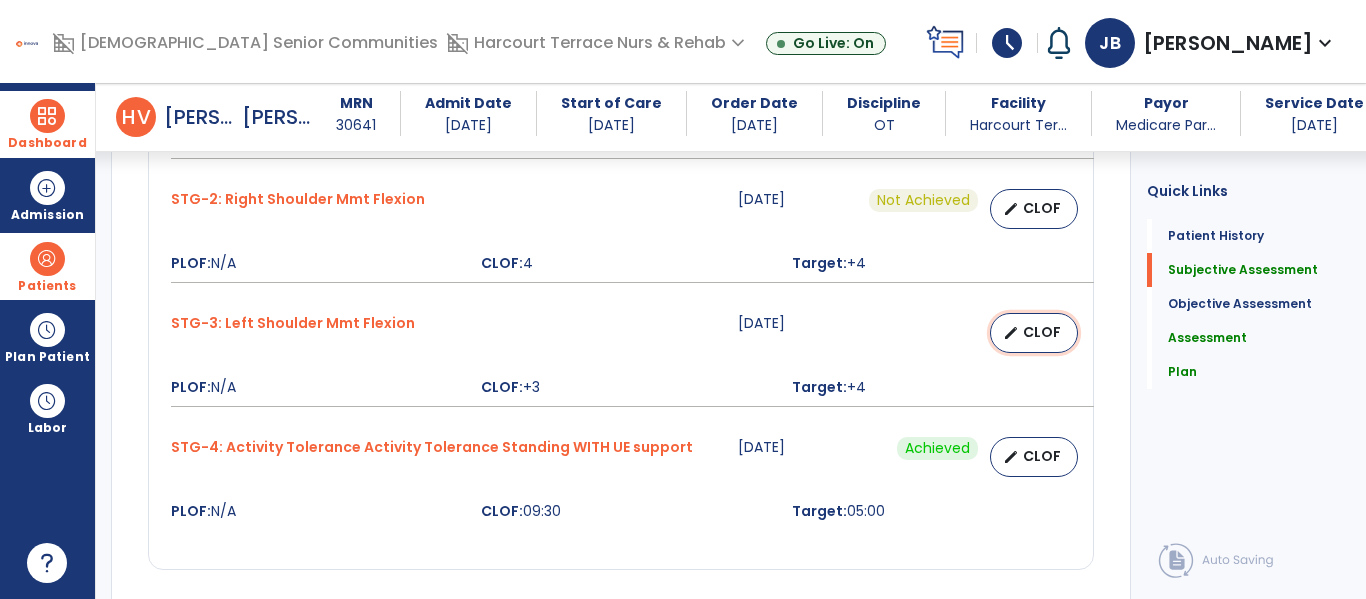 click on "edit   CLOF" at bounding box center (1034, 333) 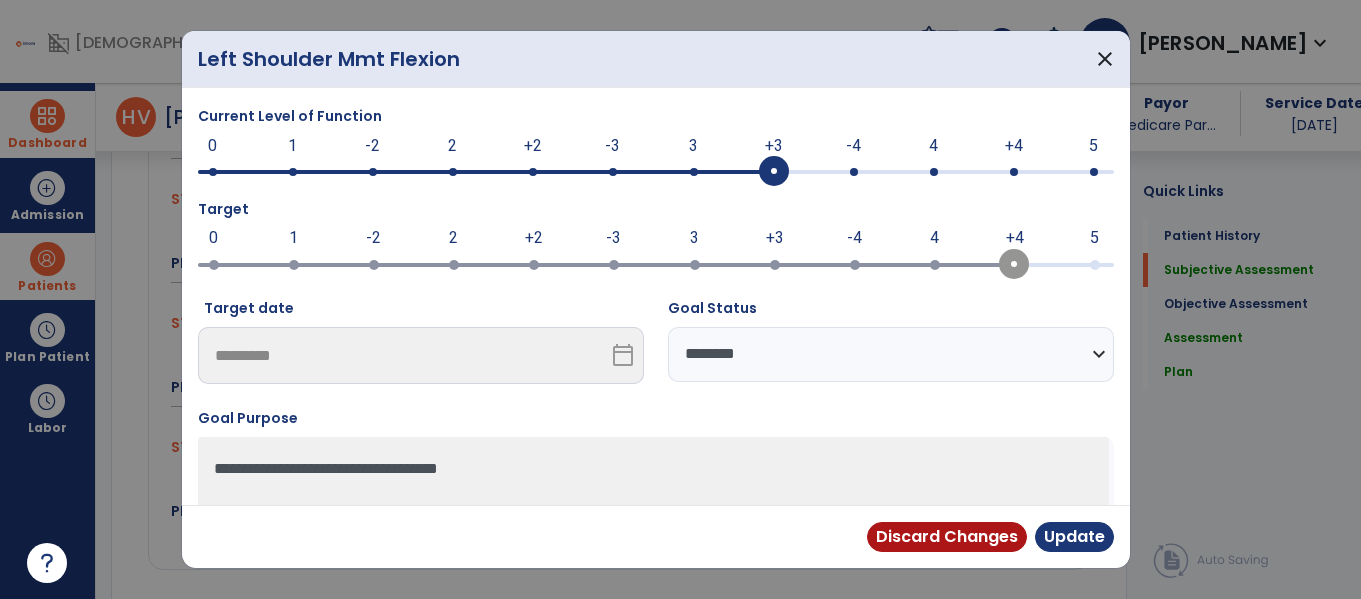 scroll, scrollTop: 1153, scrollLeft: 0, axis: vertical 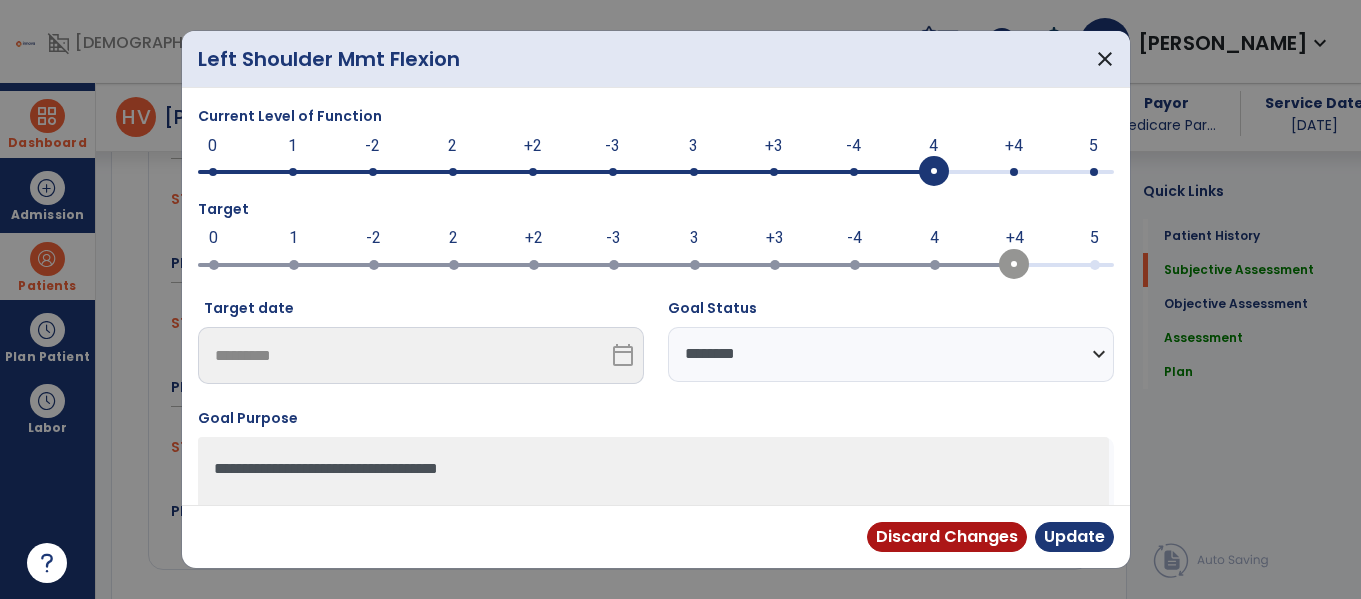 click on "**********" at bounding box center [891, 354] 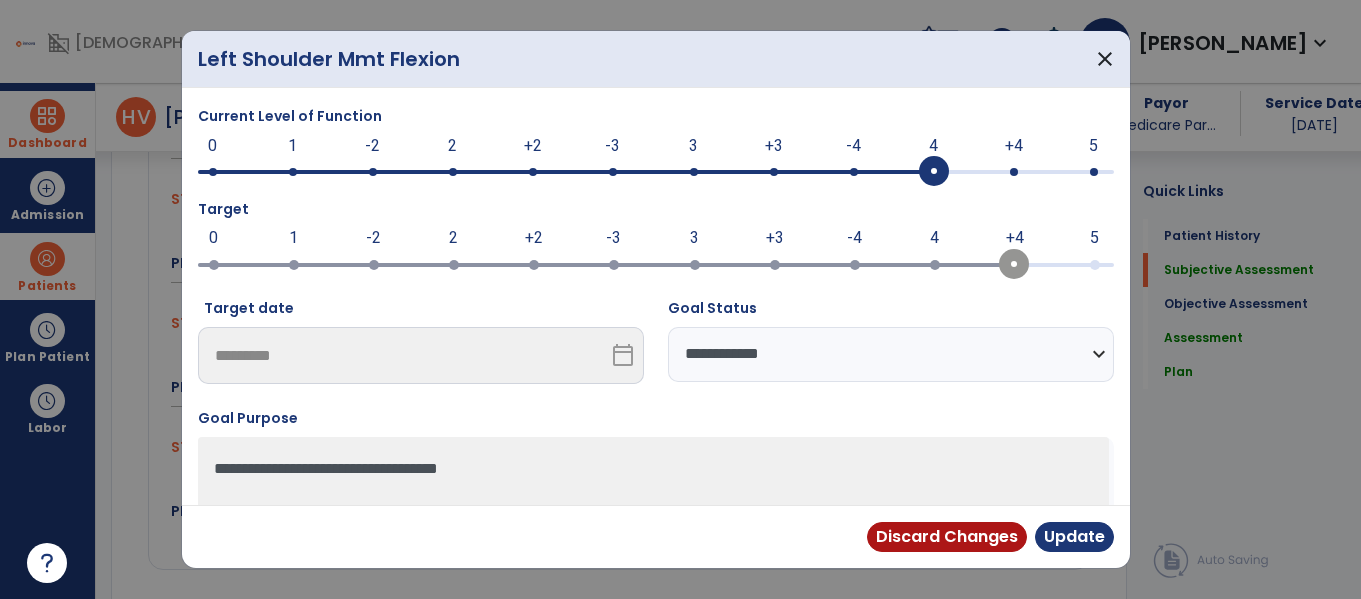 click on "**********" at bounding box center (891, 354) 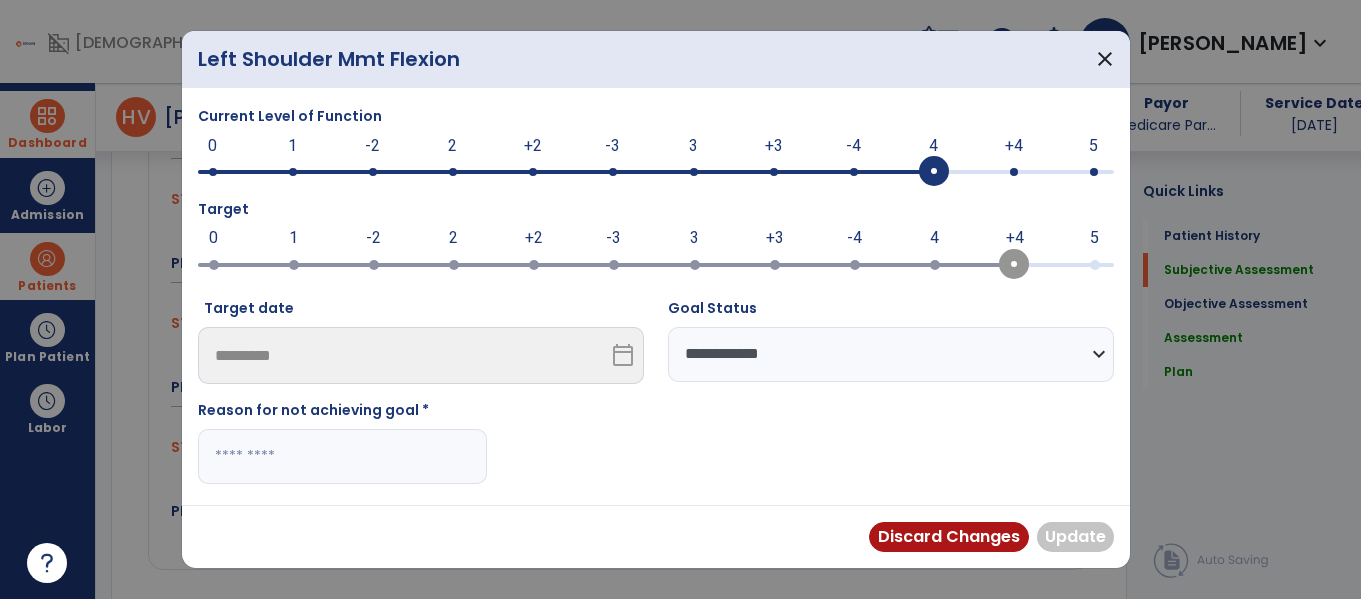 click at bounding box center (342, 456) 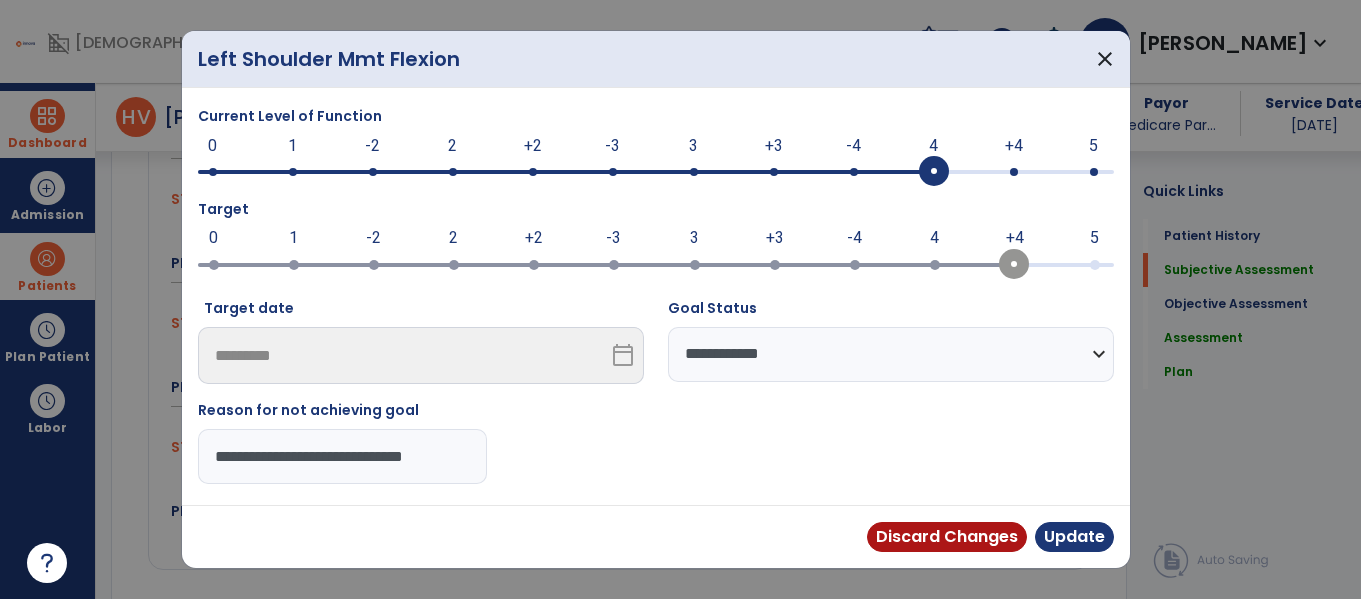 type on "**********" 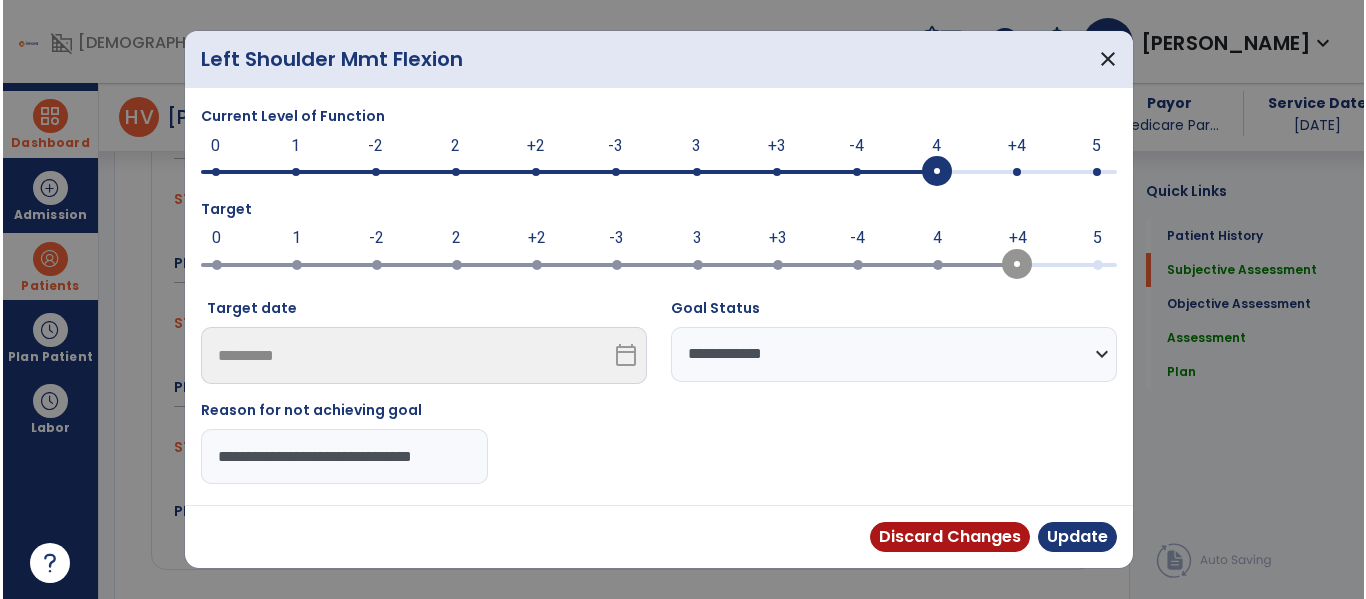 scroll, scrollTop: 0, scrollLeft: 0, axis: both 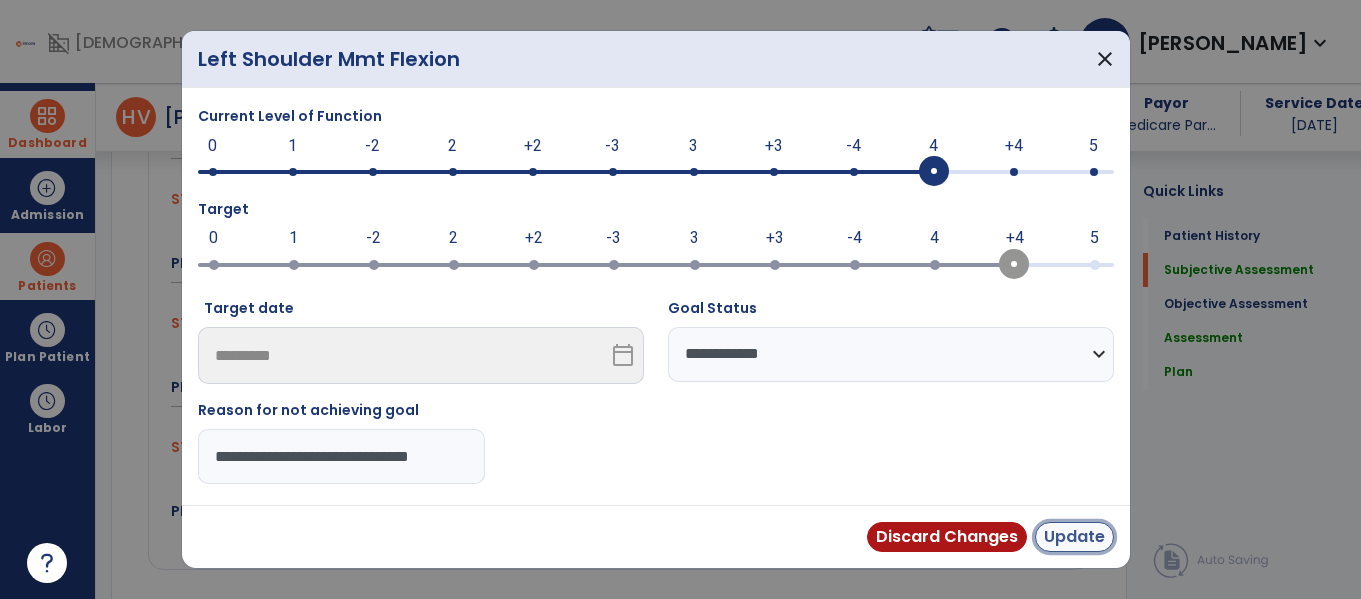 click on "Update" at bounding box center (1074, 537) 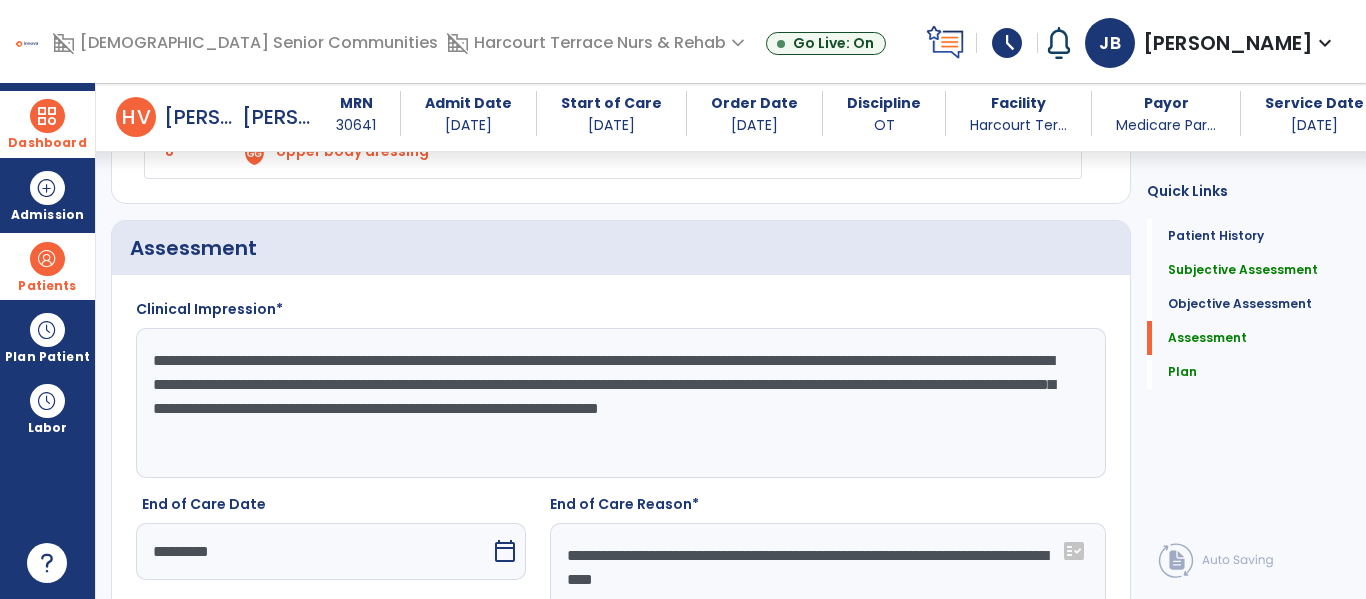 scroll, scrollTop: 2154, scrollLeft: 0, axis: vertical 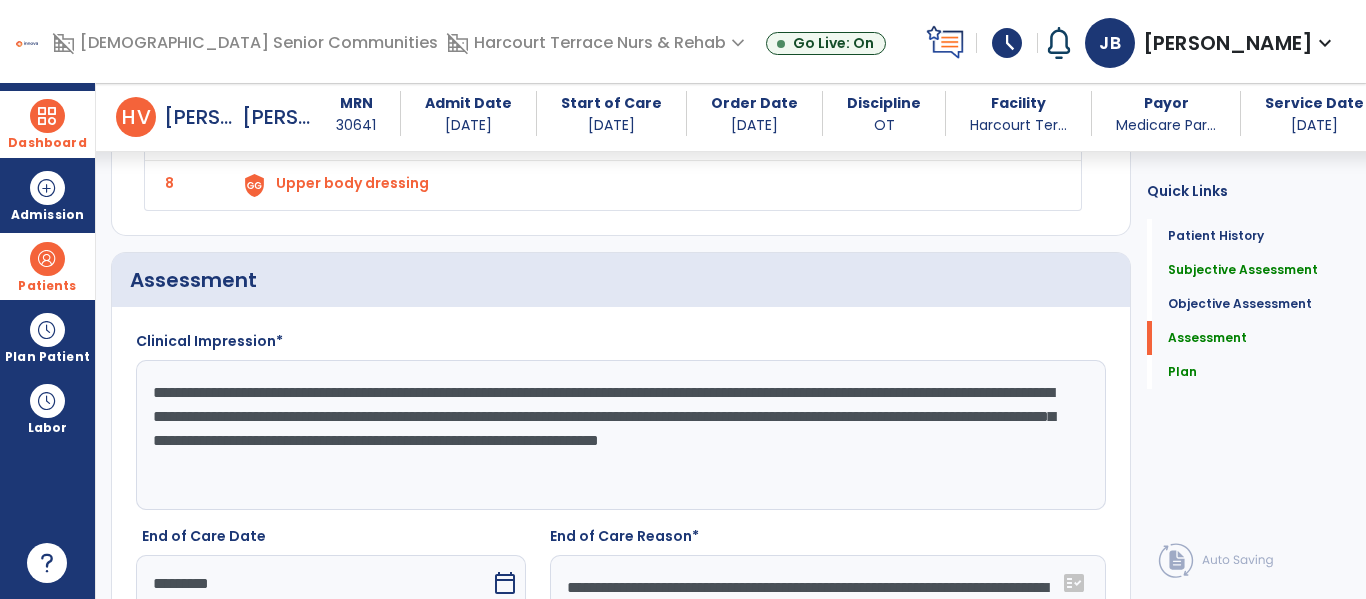 drag, startPoint x: 155, startPoint y: 393, endPoint x: 557, endPoint y: 490, distance: 413.53717 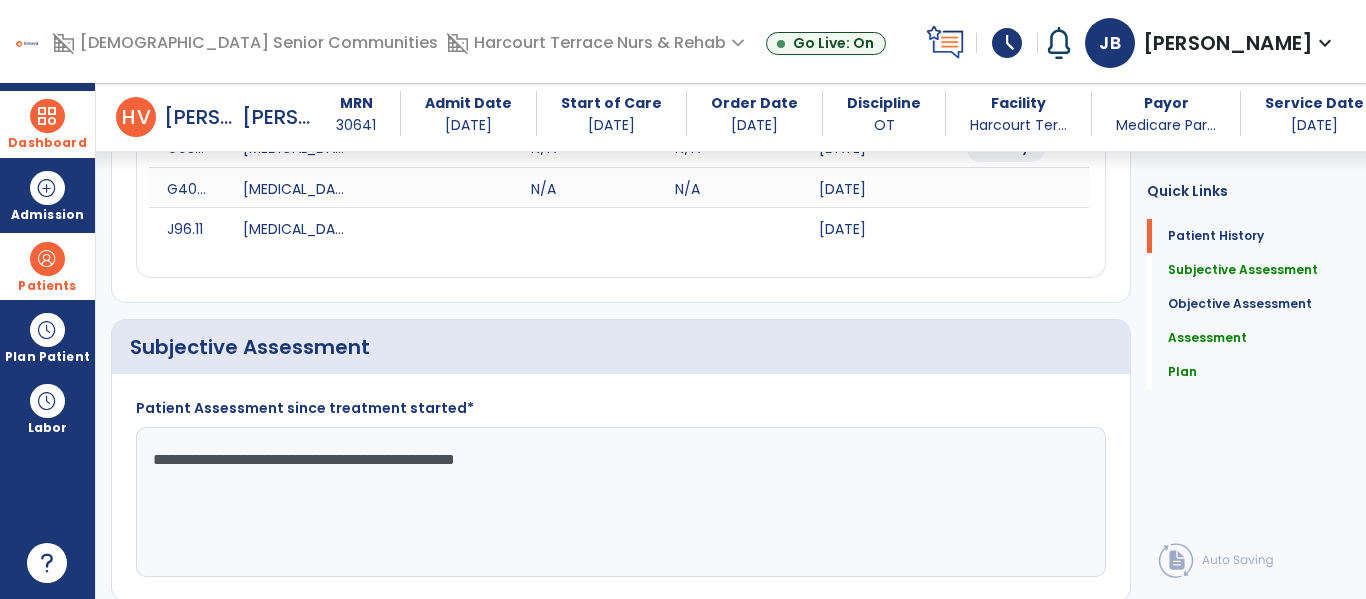 scroll, scrollTop: 0, scrollLeft: 0, axis: both 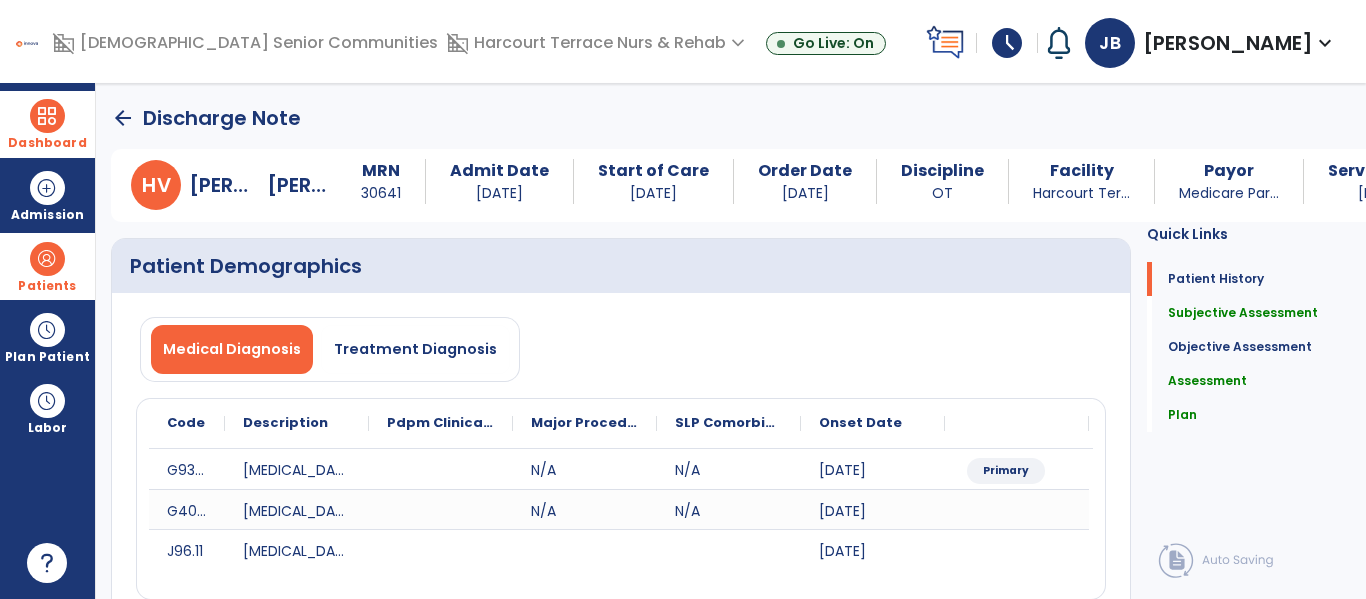 click on "arrow_back   Discharge Note" 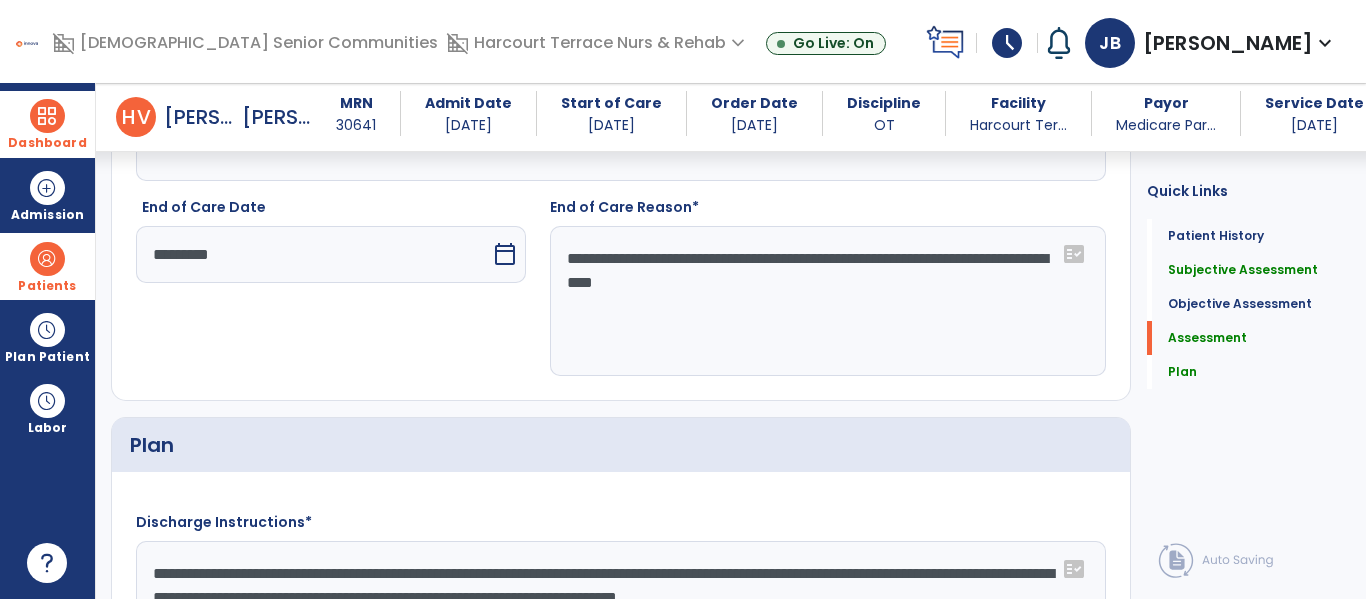 scroll, scrollTop: 2496, scrollLeft: 0, axis: vertical 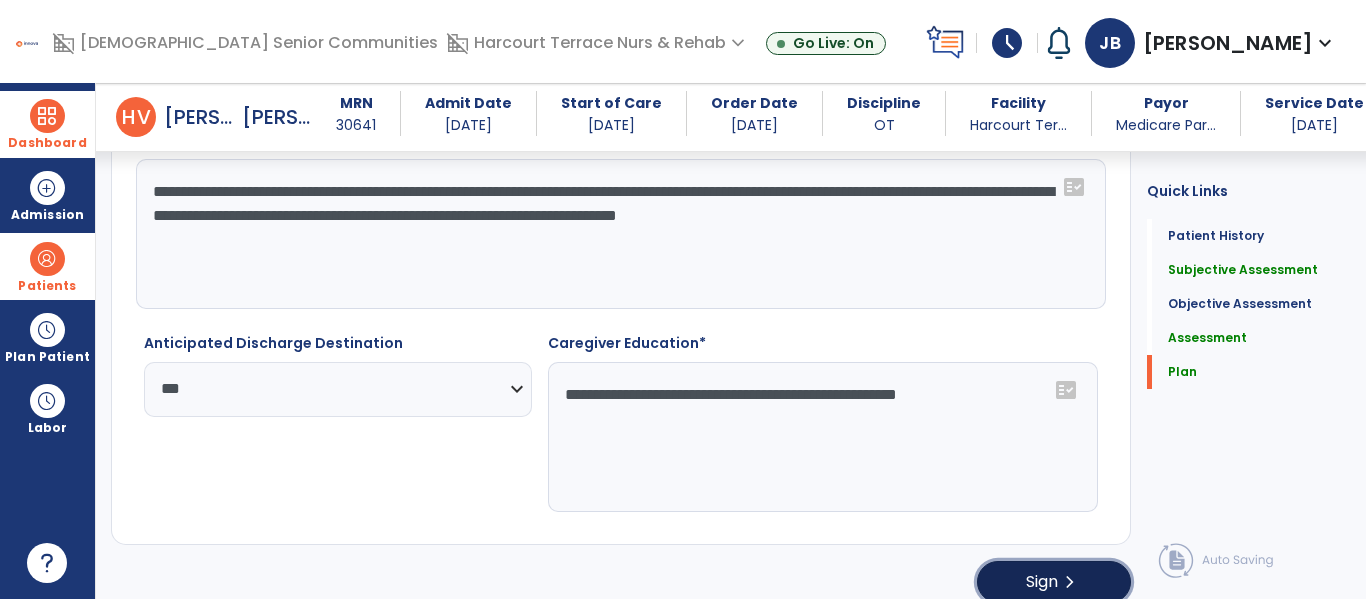 click on "Sign  chevron_right" 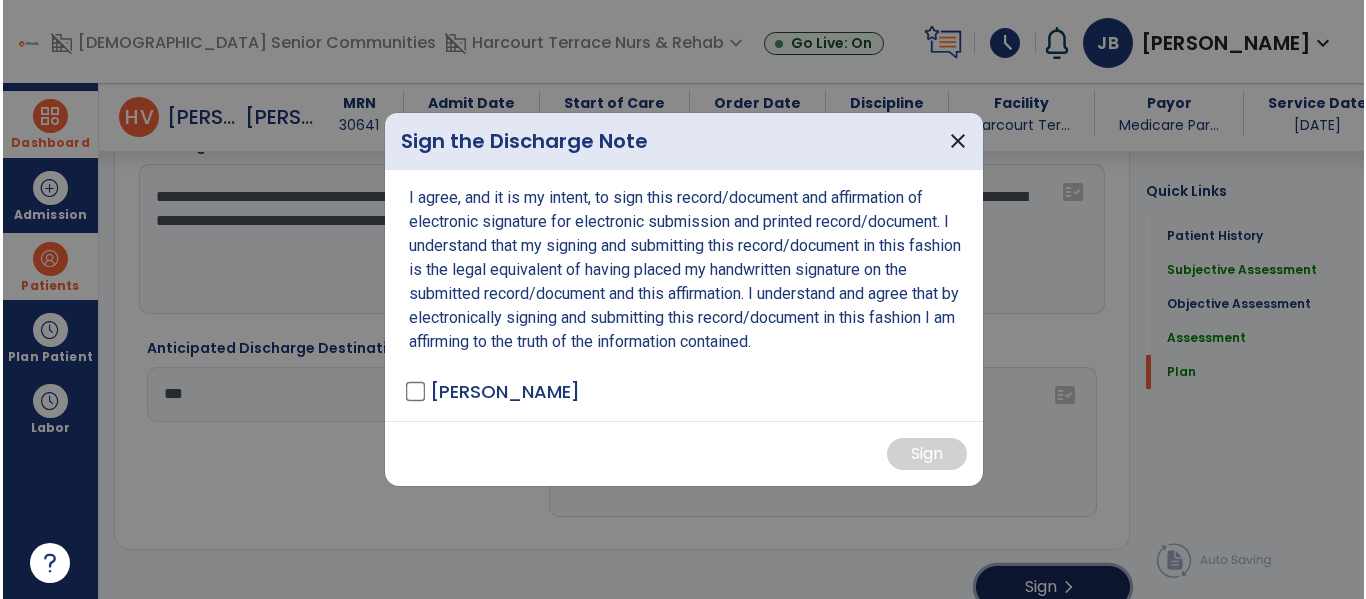 scroll, scrollTop: 2865, scrollLeft: 0, axis: vertical 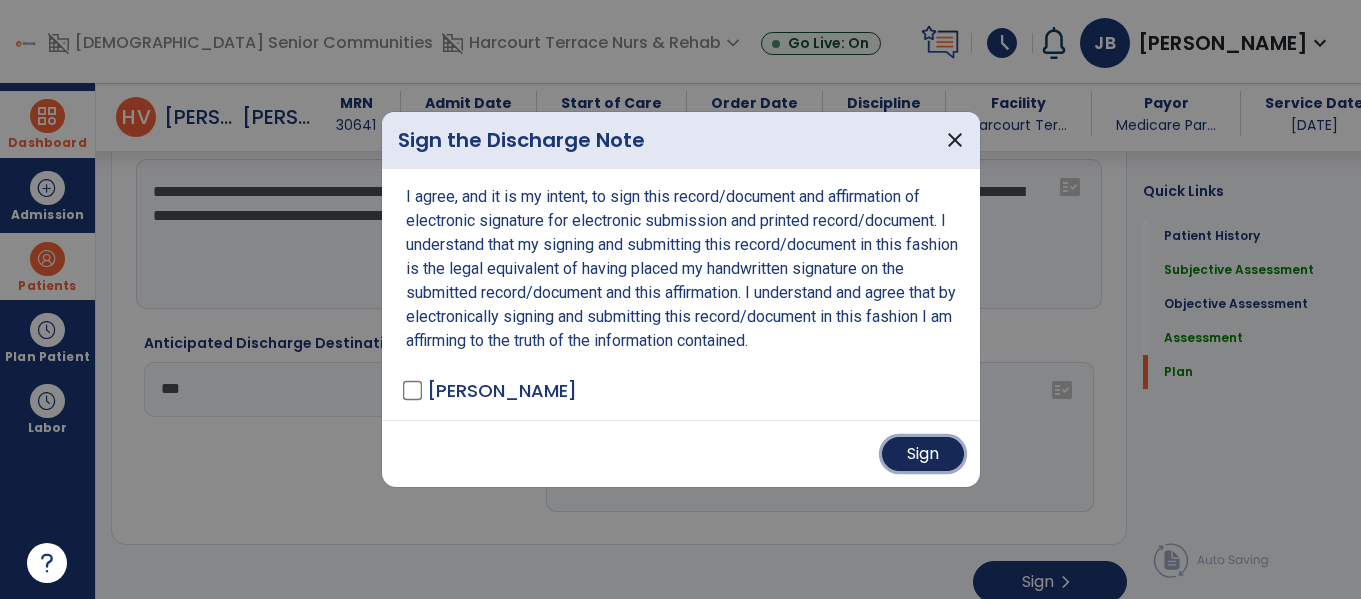 click on "Sign" at bounding box center (923, 454) 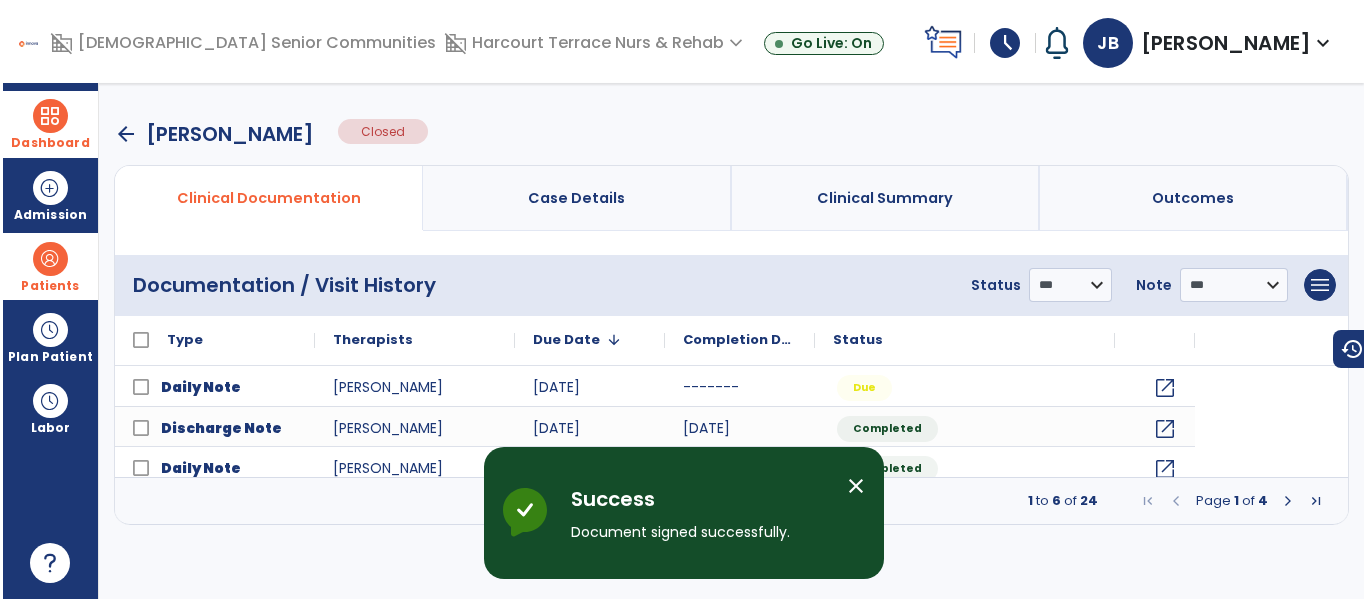 scroll, scrollTop: 0, scrollLeft: 0, axis: both 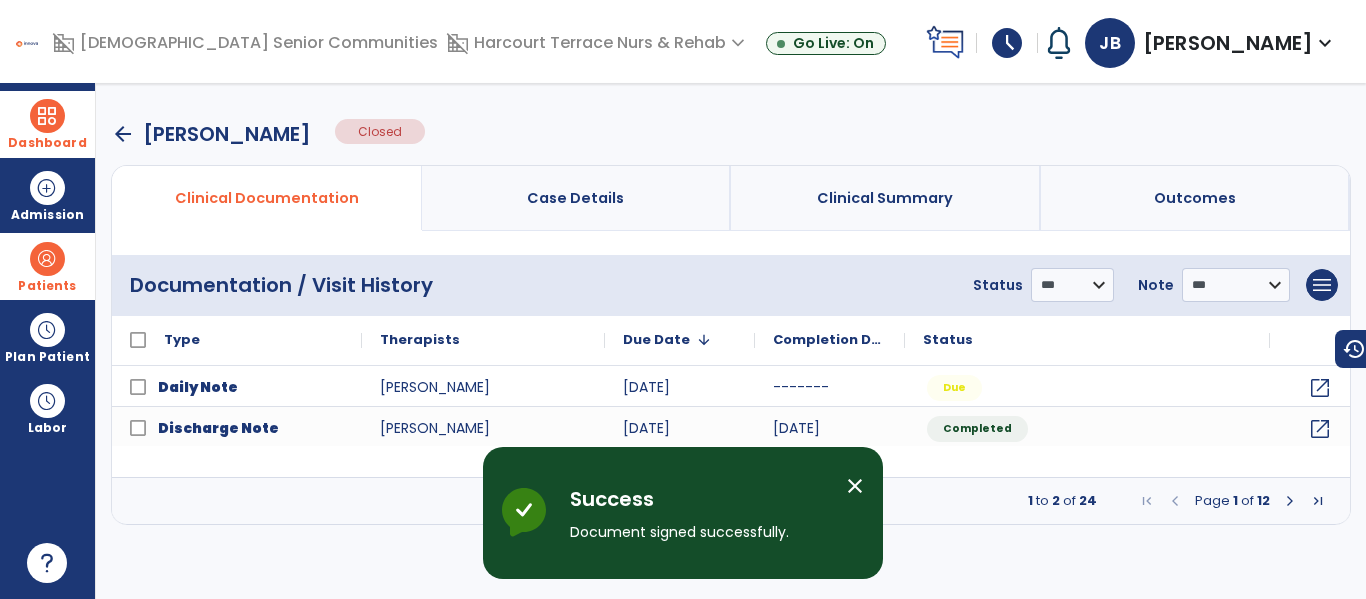 click on "Dashboard" at bounding box center [47, 143] 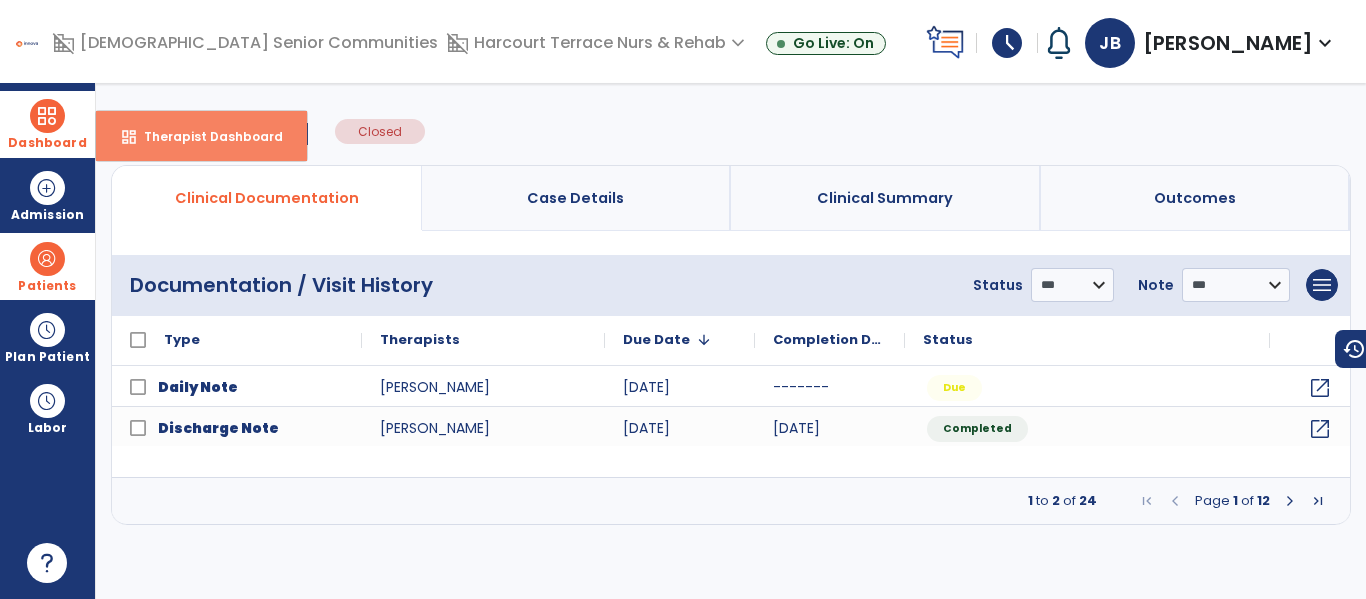 click on "dashboard  Therapist Dashboard" at bounding box center (201, 136) 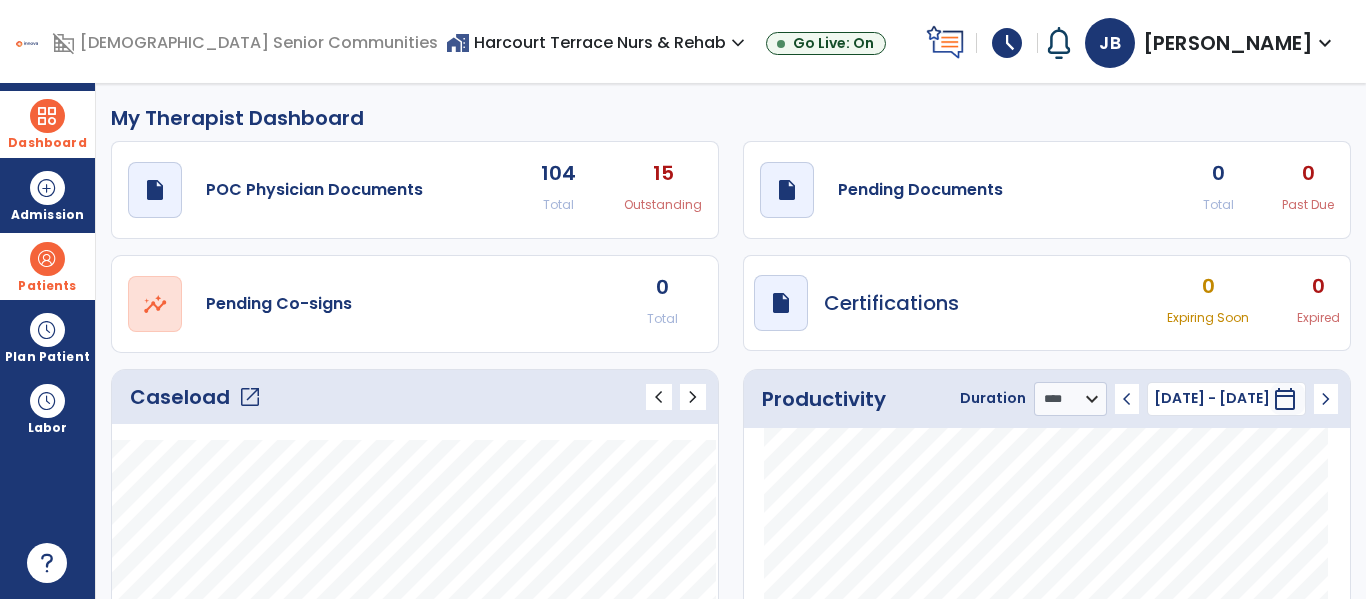 click on "Caseload   open_in_new   chevron_left   chevron_right" 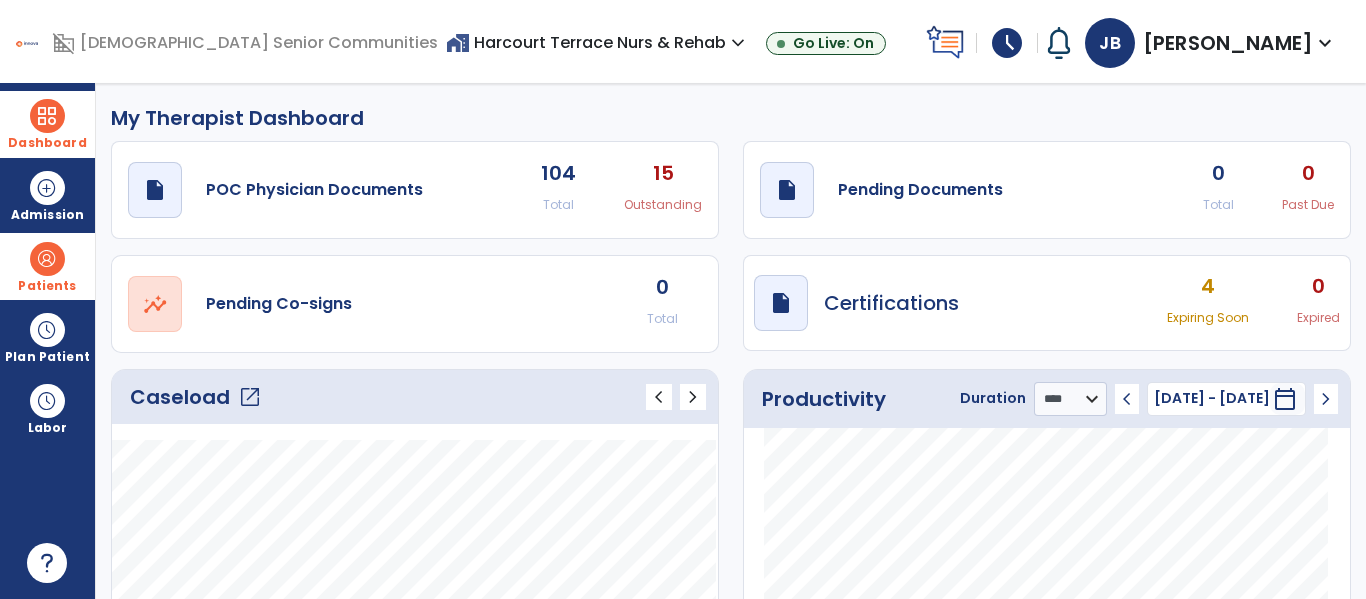 click on "open_in_new" 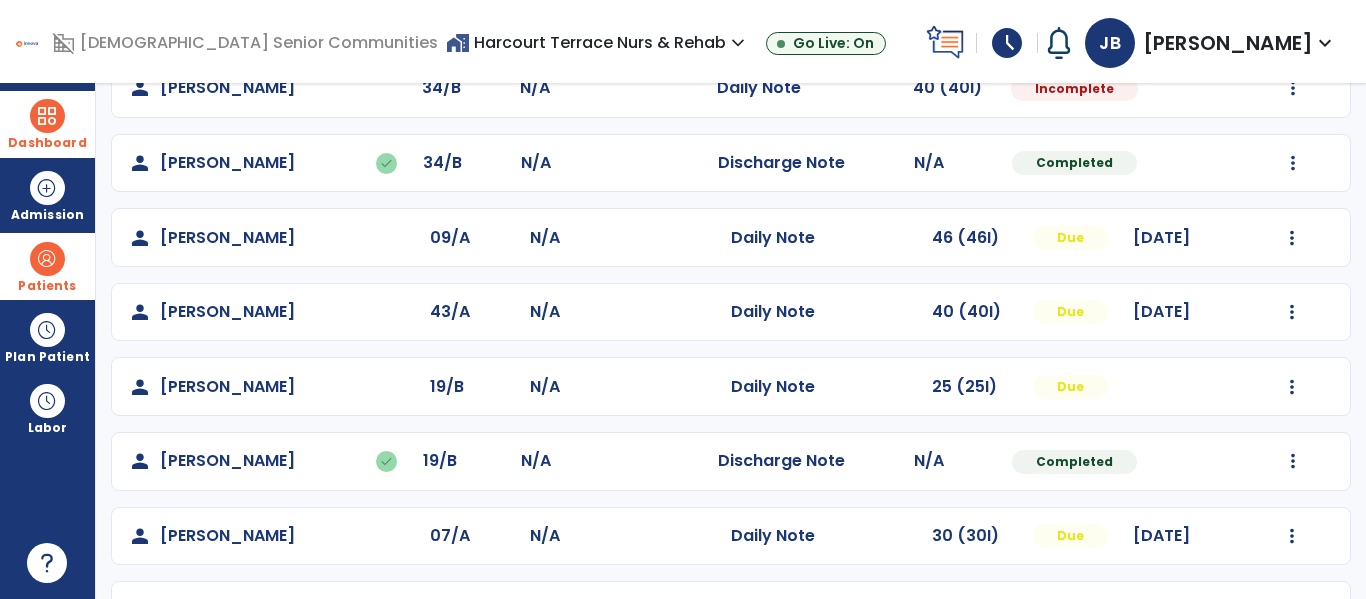 scroll, scrollTop: 649, scrollLeft: 0, axis: vertical 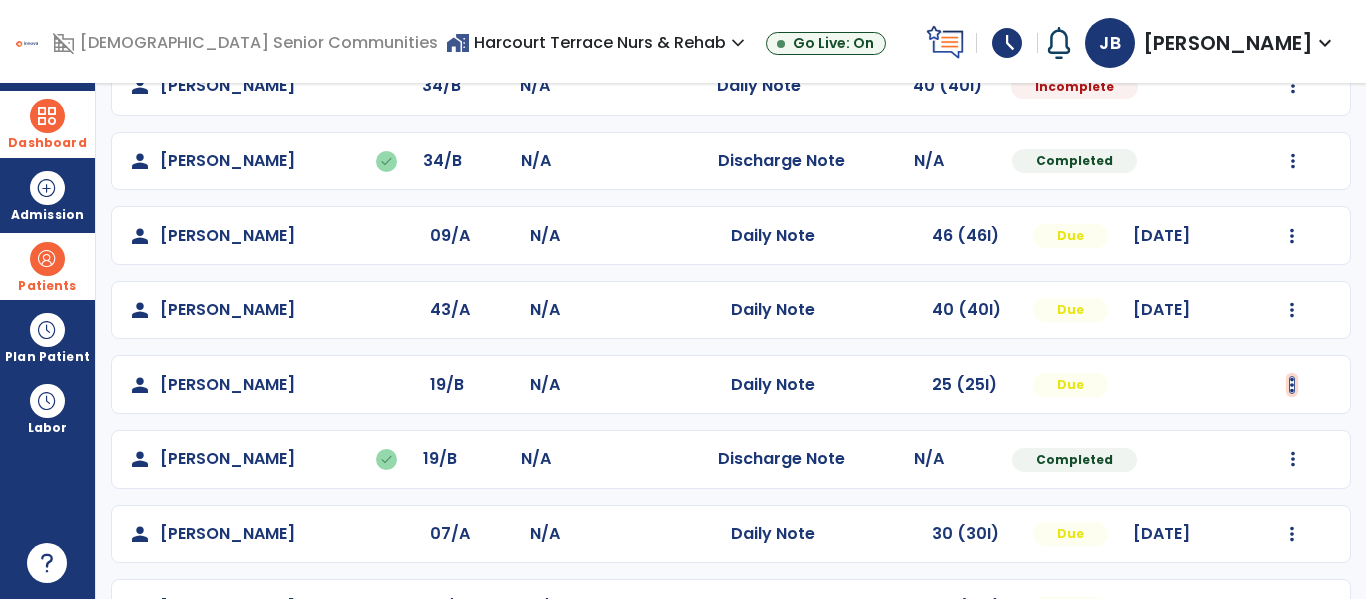 click at bounding box center [1292, -361] 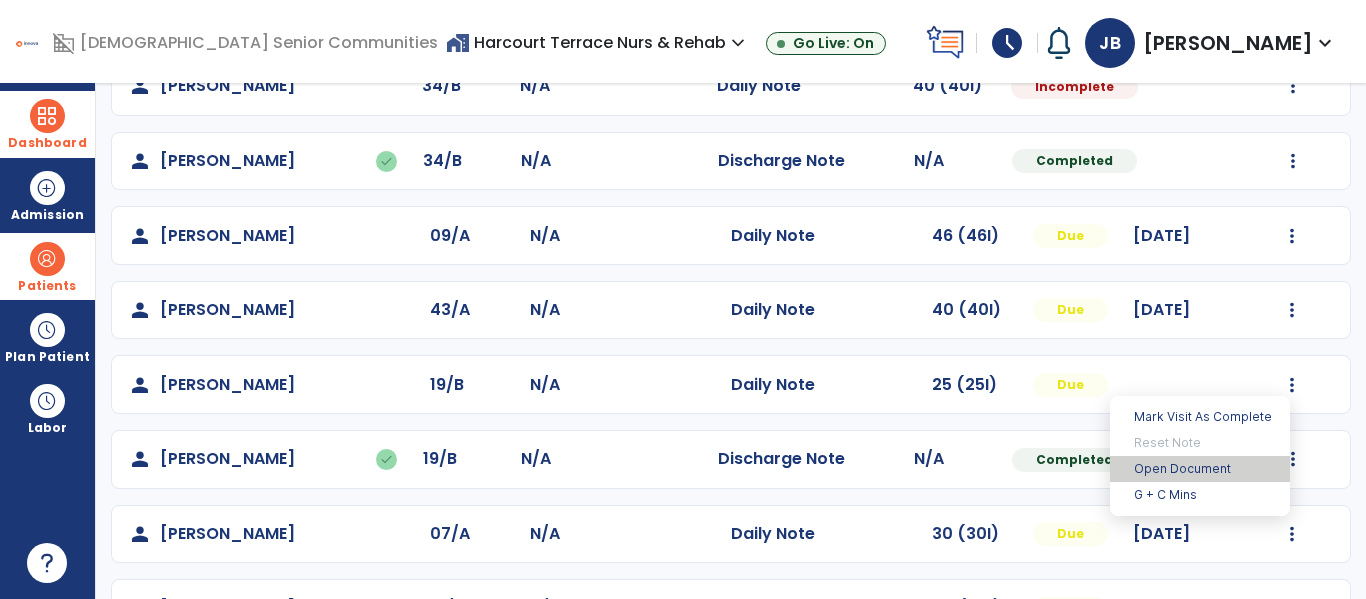 click on "Open Document" at bounding box center [1200, 469] 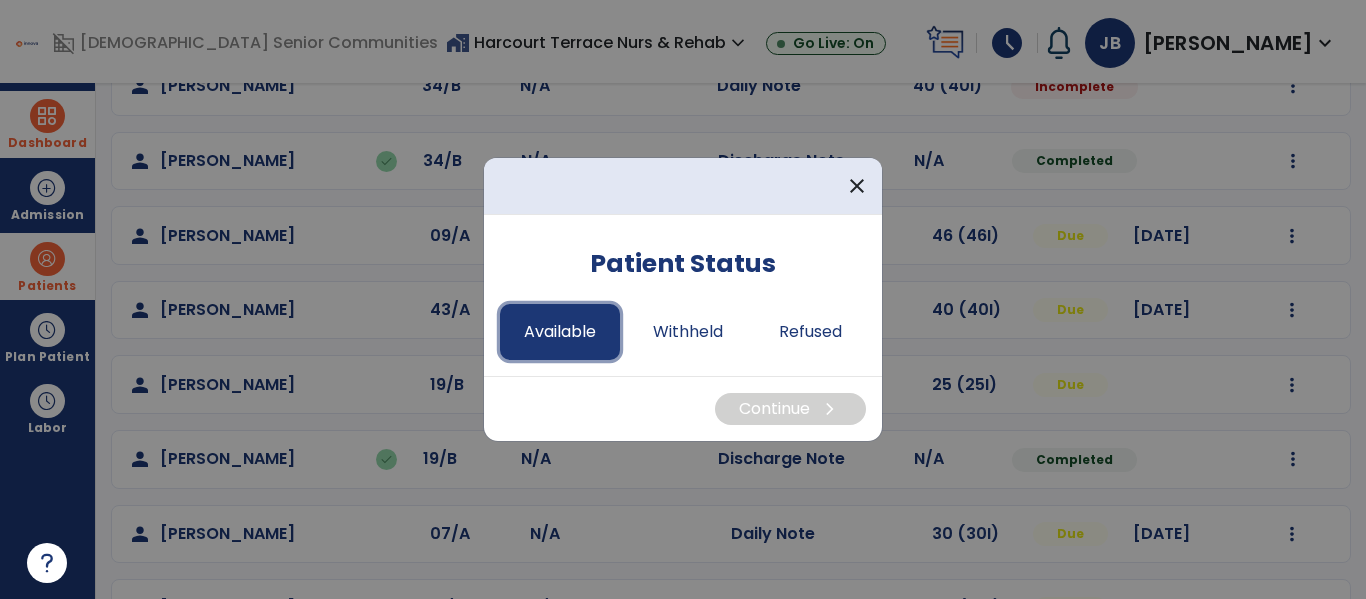click on "Available" at bounding box center [560, 332] 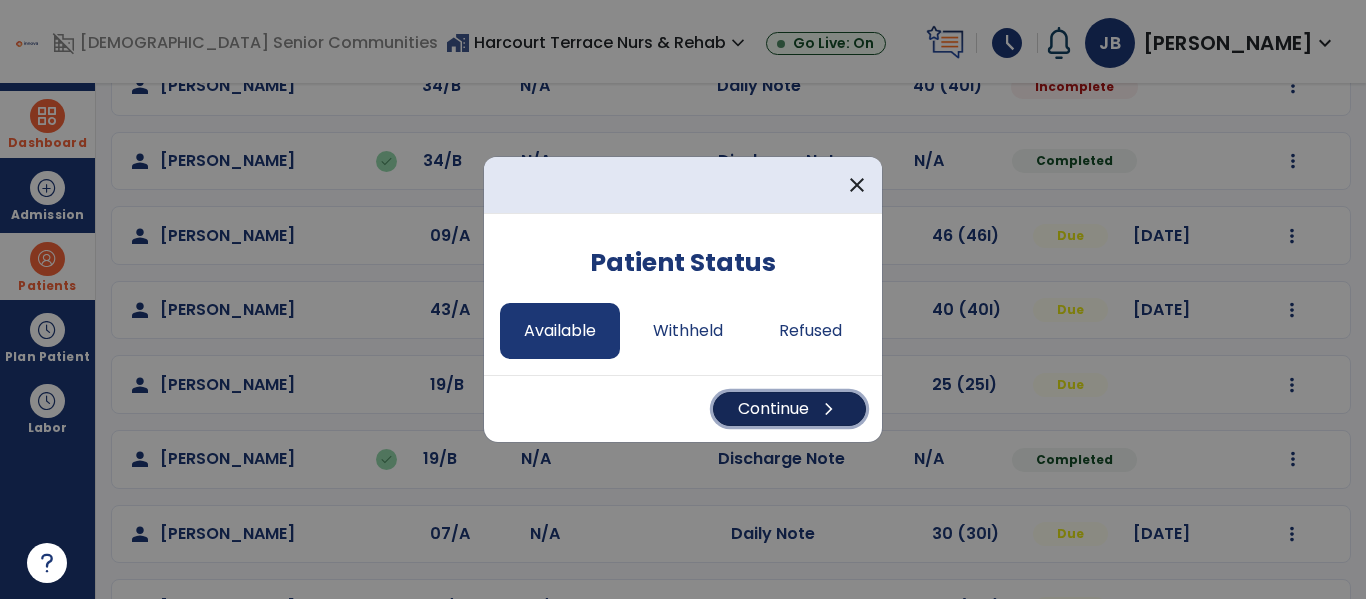 click on "Continue   chevron_right" at bounding box center [789, 409] 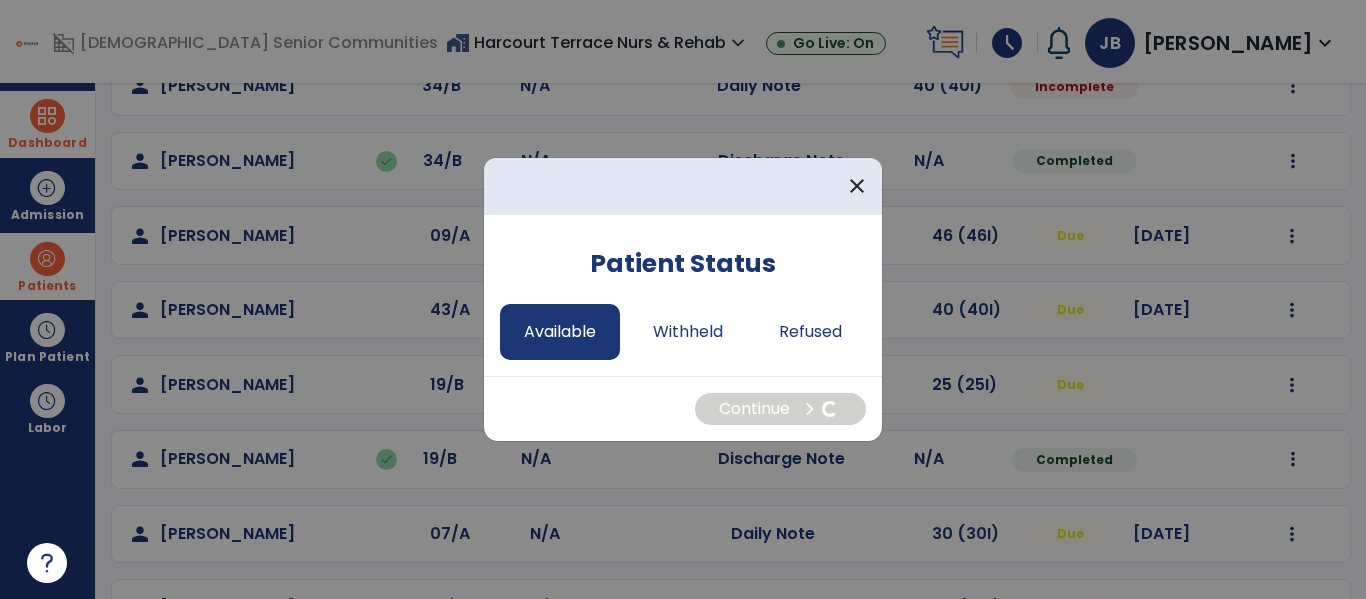 select on "*" 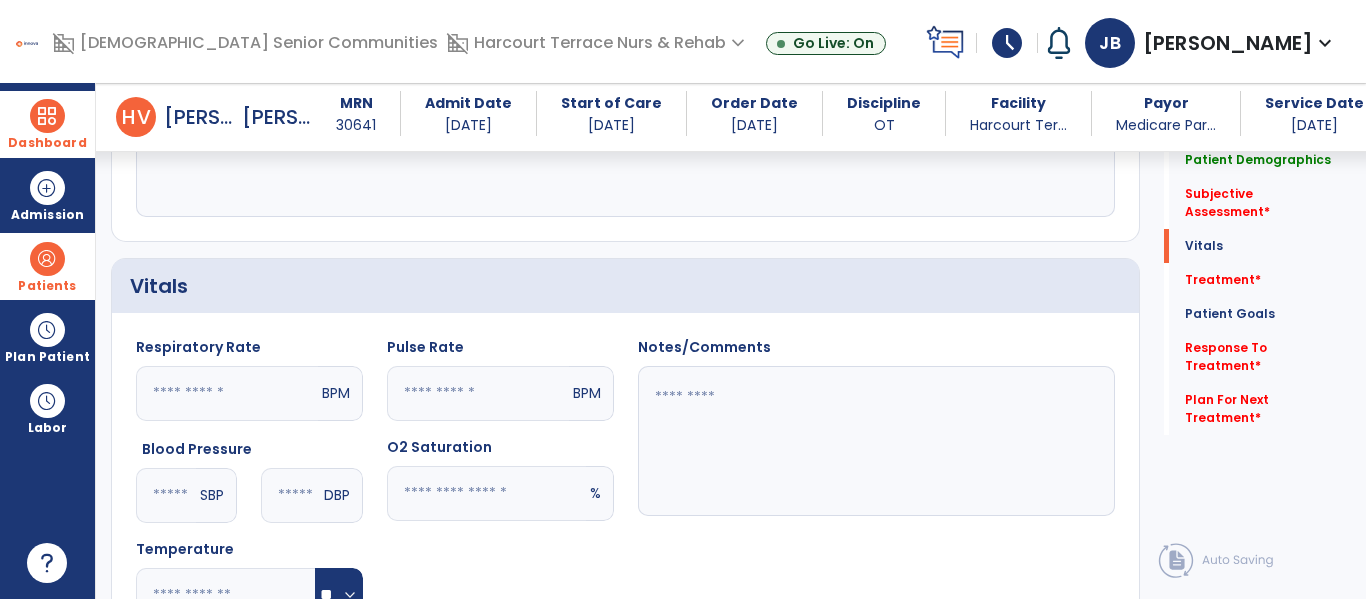 scroll, scrollTop: 644, scrollLeft: 0, axis: vertical 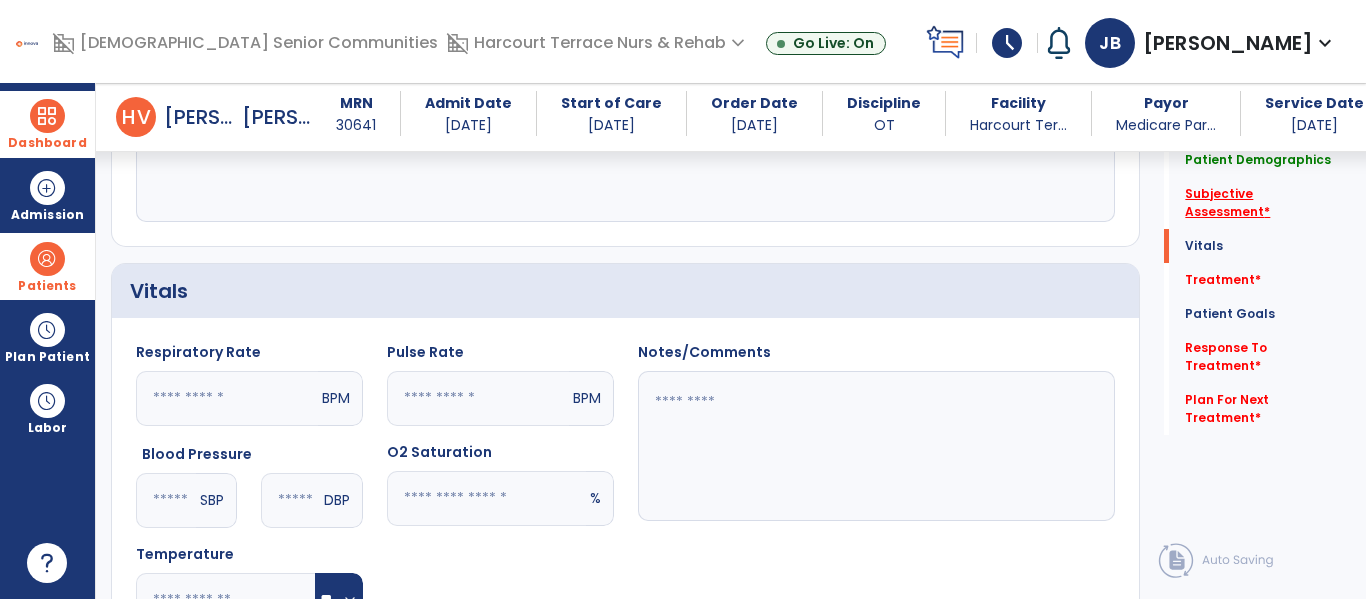 click on "Subjective Assessment   *" 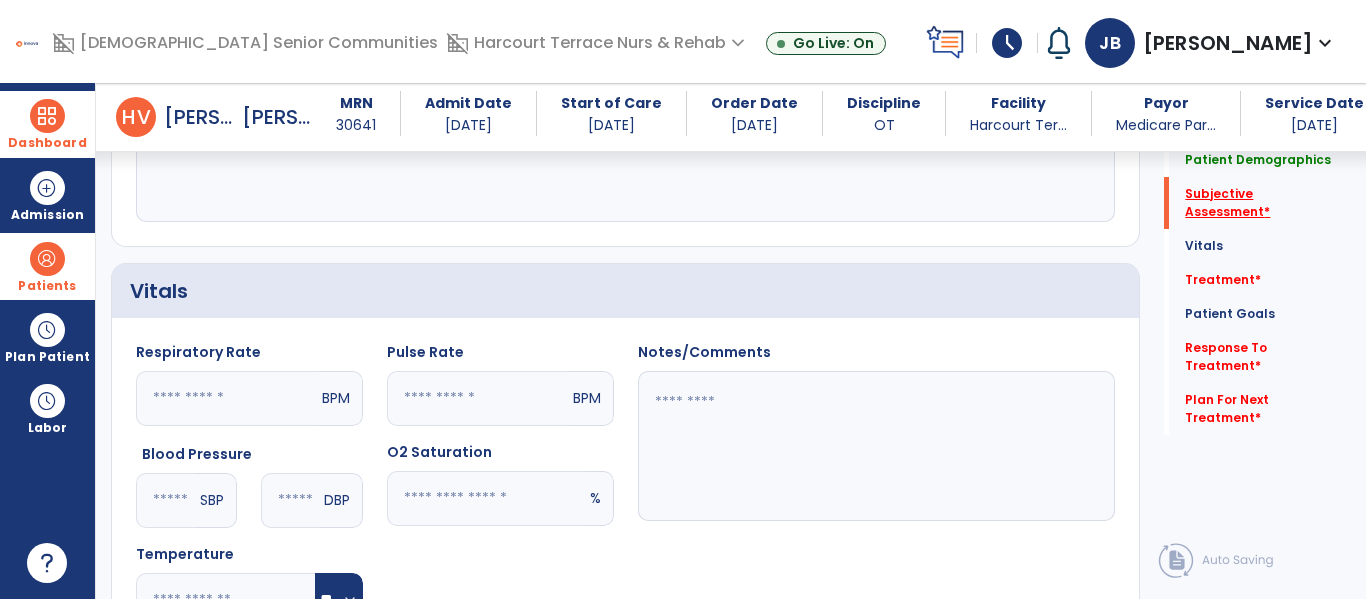 scroll, scrollTop: 408, scrollLeft: 0, axis: vertical 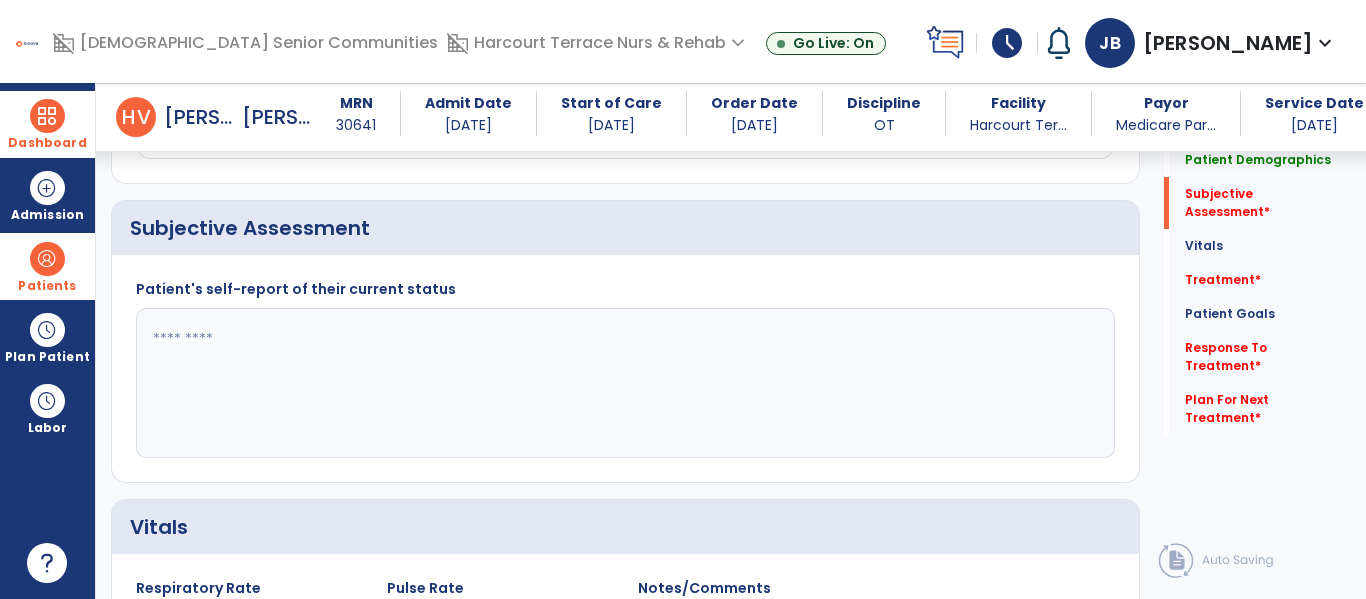 click 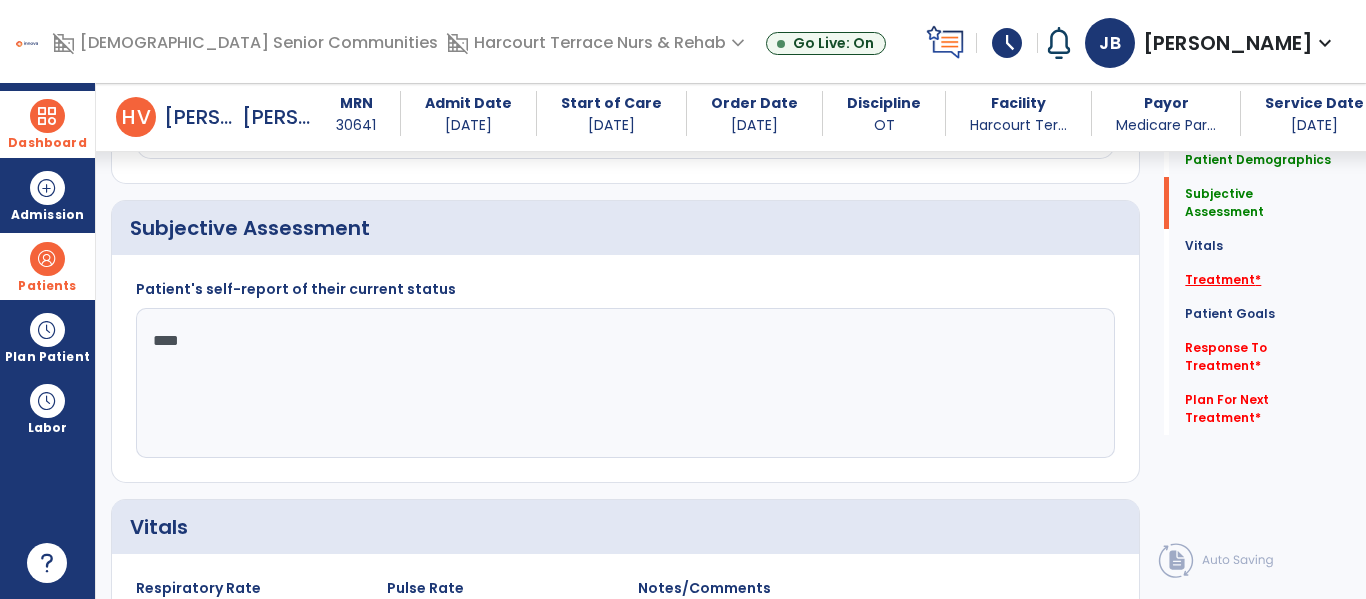 type on "****" 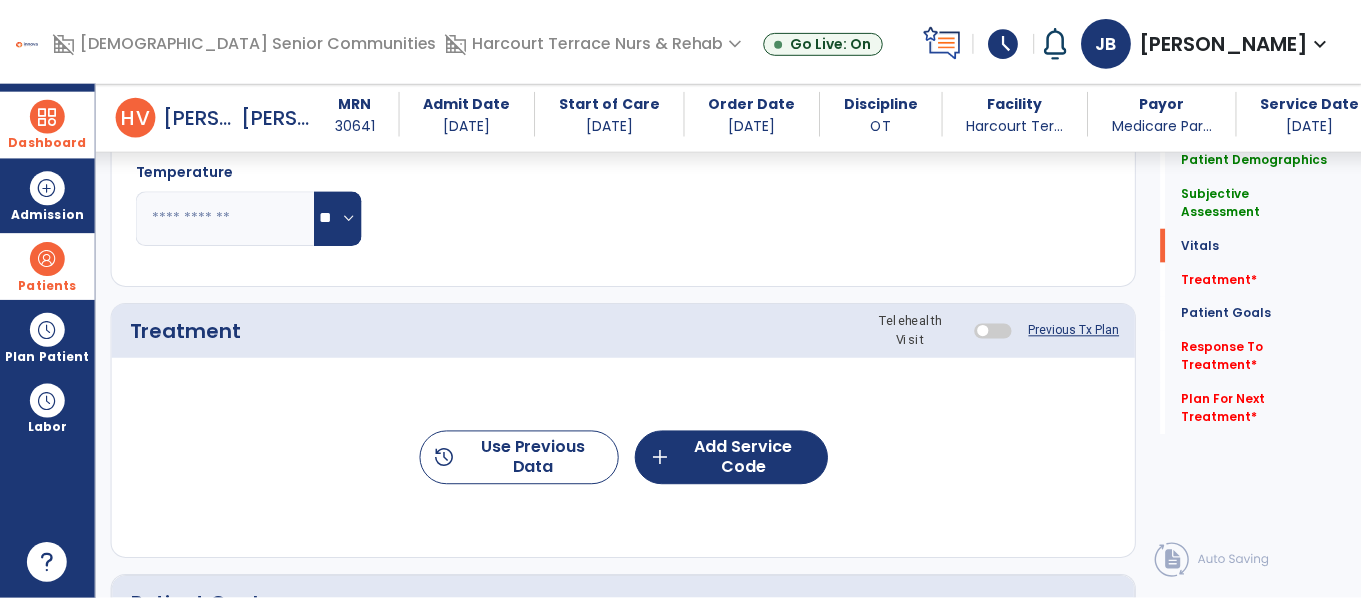 scroll, scrollTop: 1116, scrollLeft: 0, axis: vertical 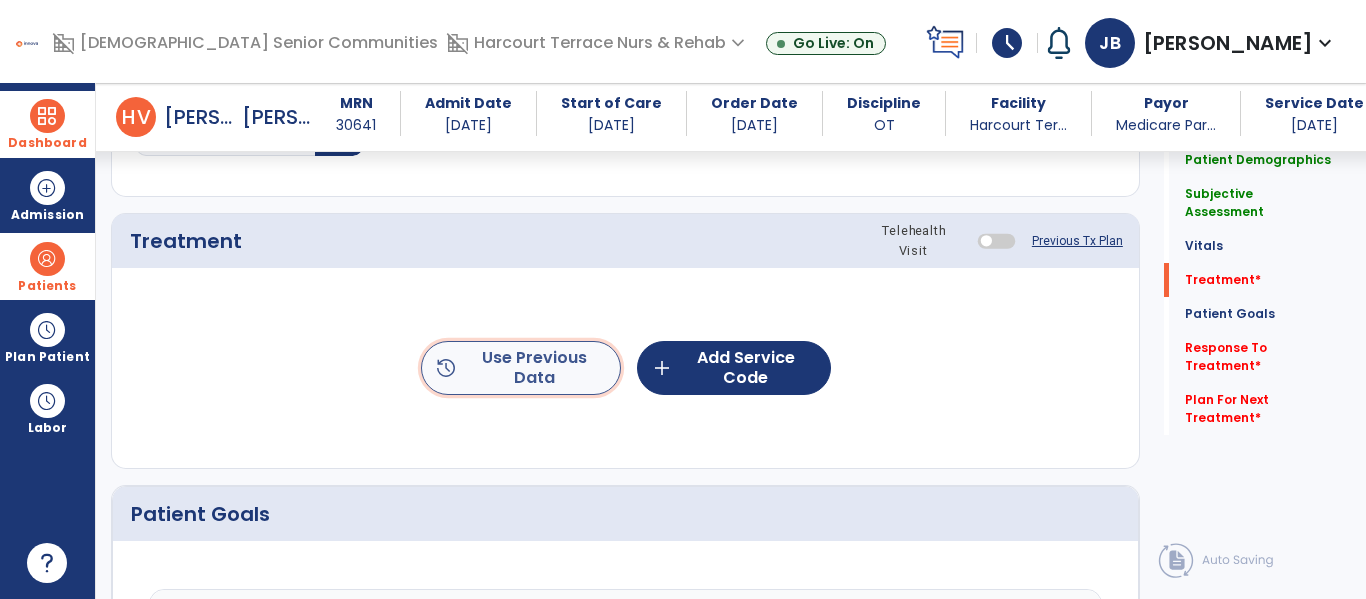 click on "history  Use Previous Data" 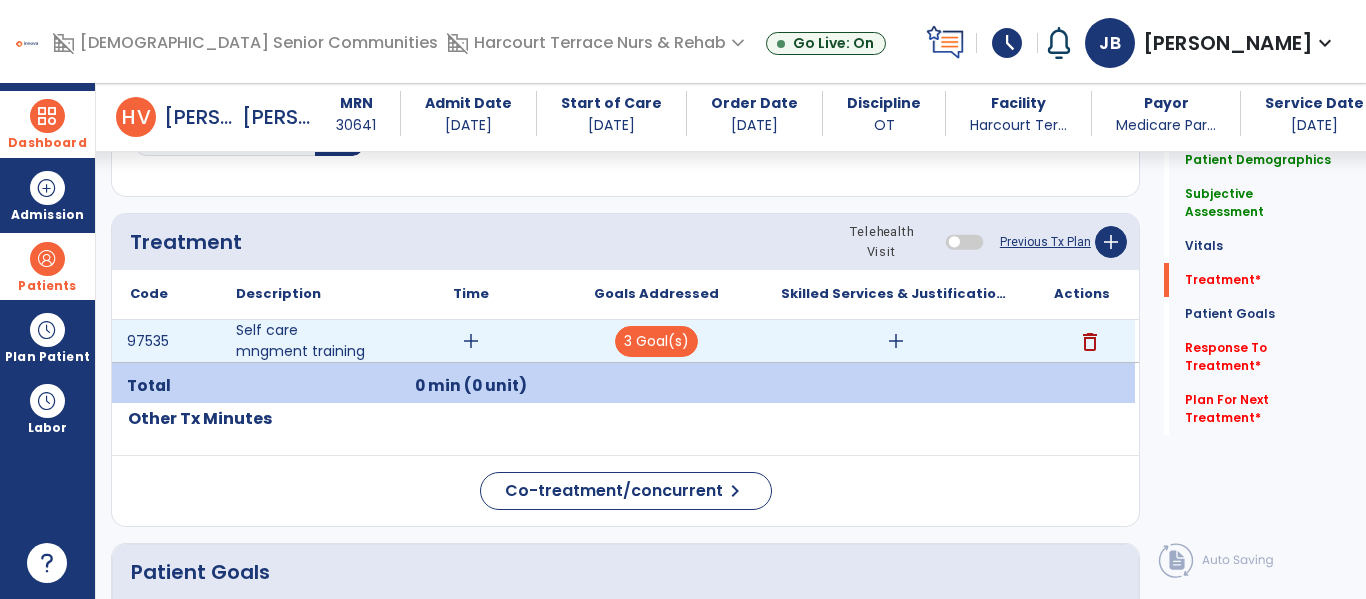 click on "add" at bounding box center [471, 341] 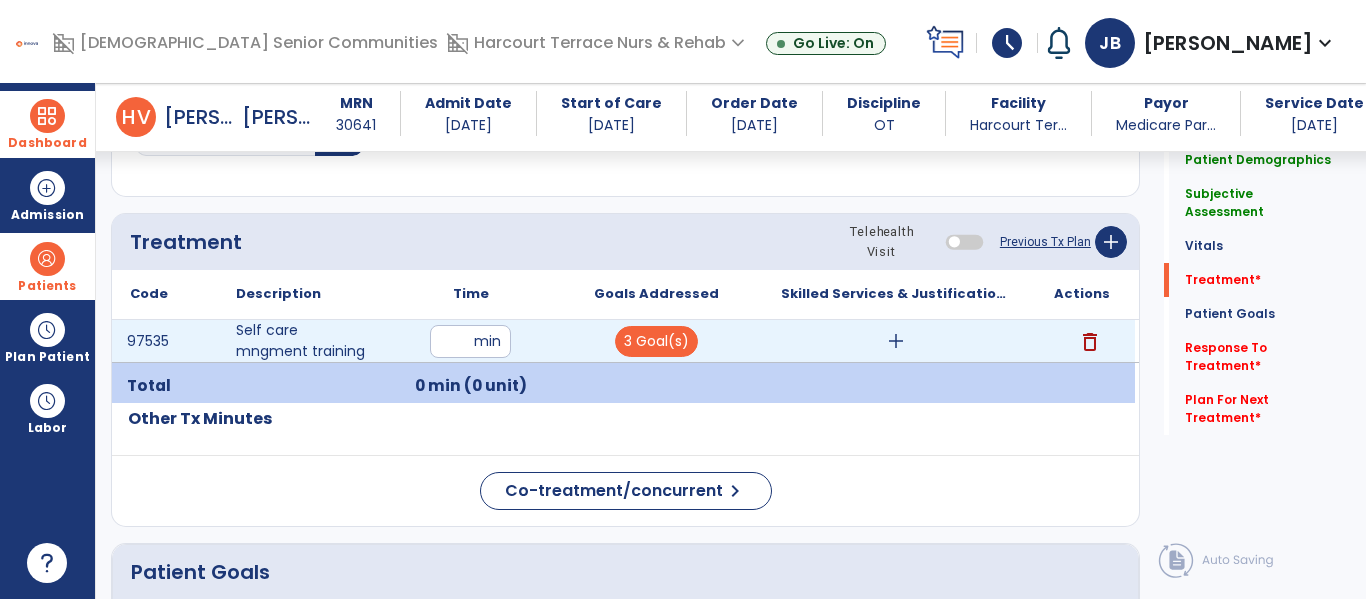 type on "**" 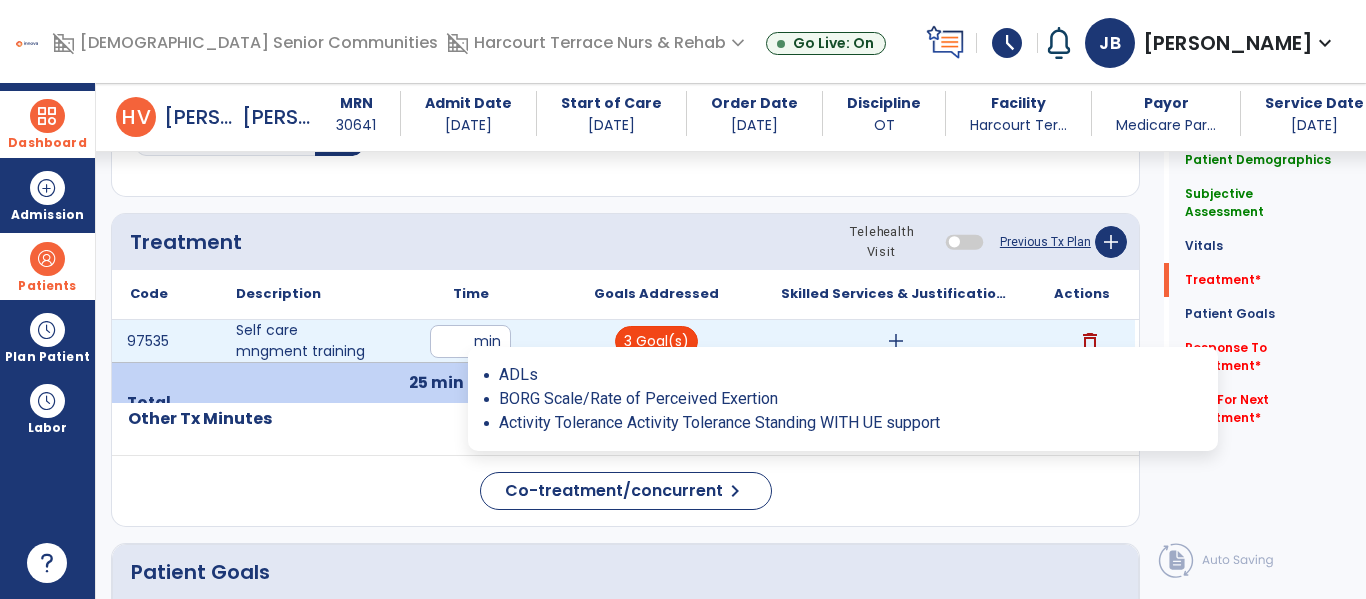 click on "3 Goal(s)" at bounding box center (656, 341) 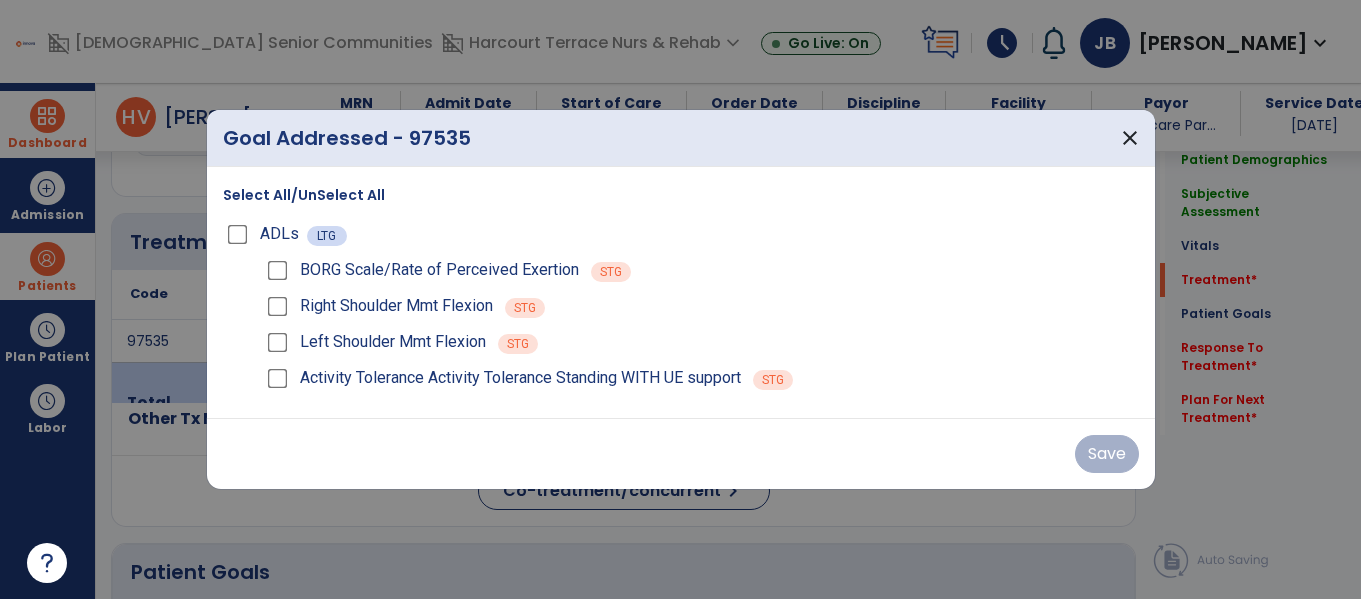 scroll, scrollTop: 1116, scrollLeft: 0, axis: vertical 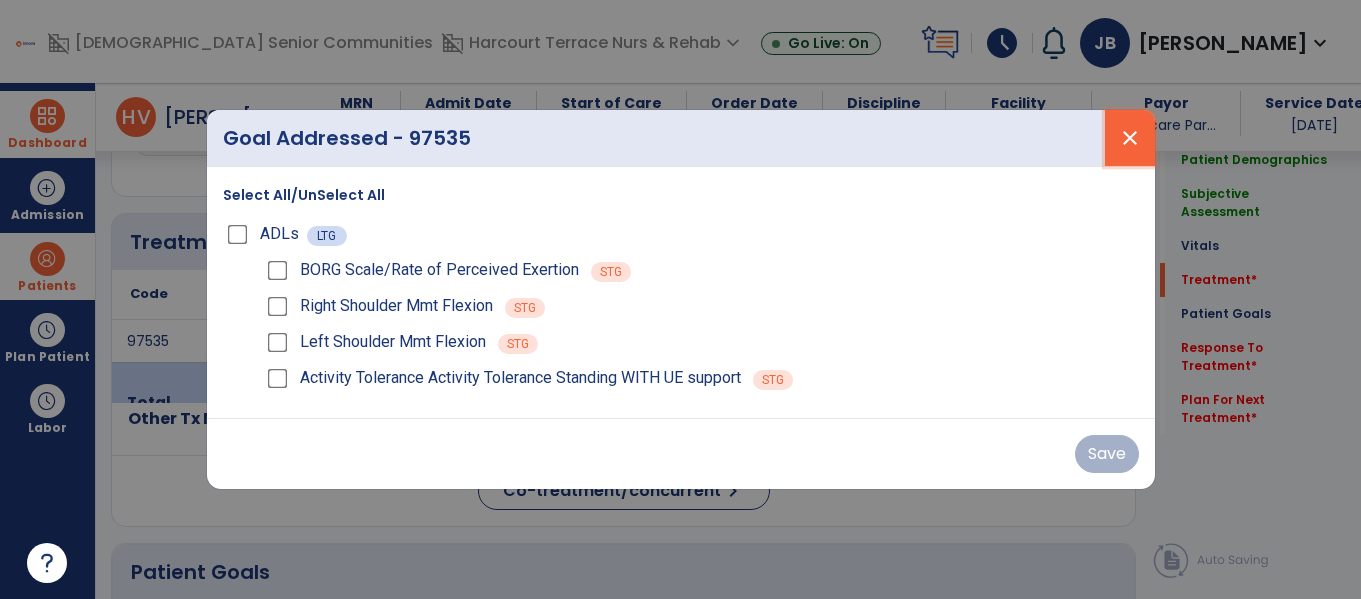 click on "close" at bounding box center [1130, 138] 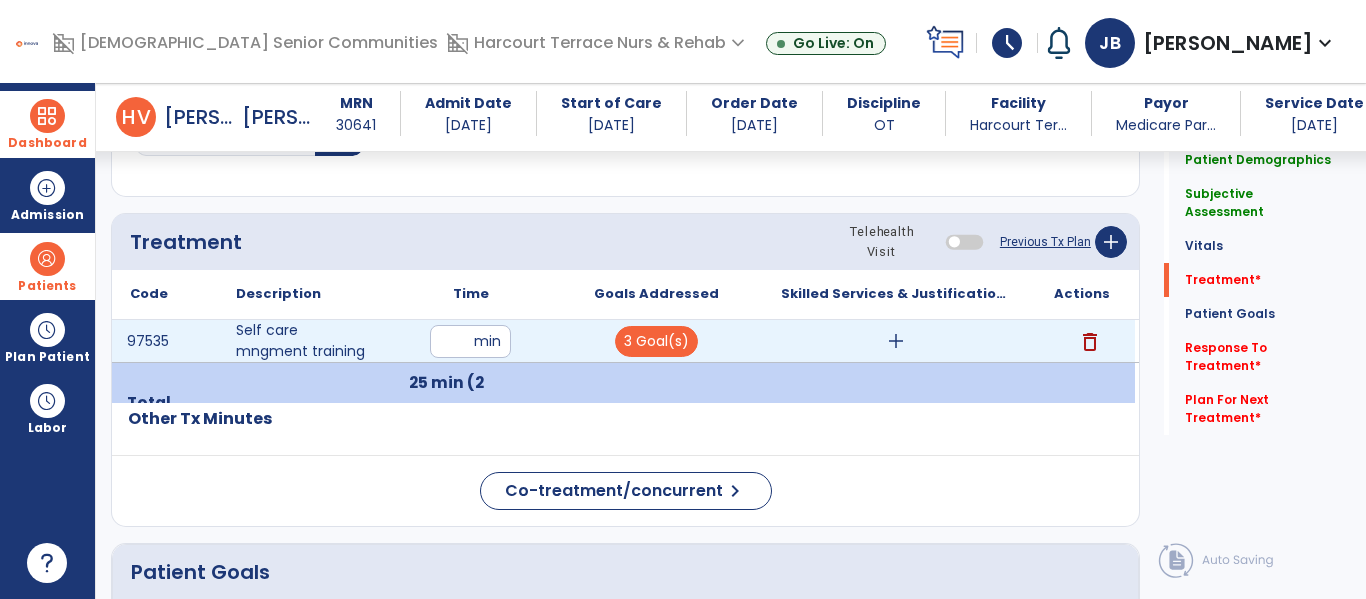 click on "add" at bounding box center [896, 341] 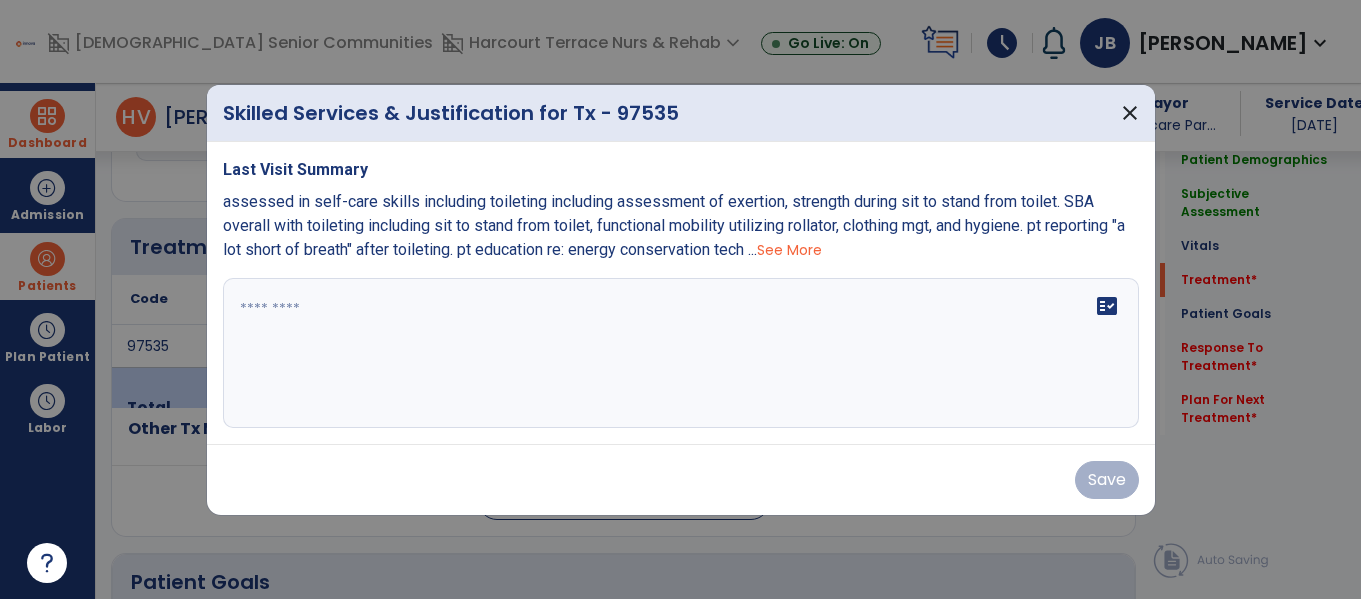scroll, scrollTop: 1116, scrollLeft: 0, axis: vertical 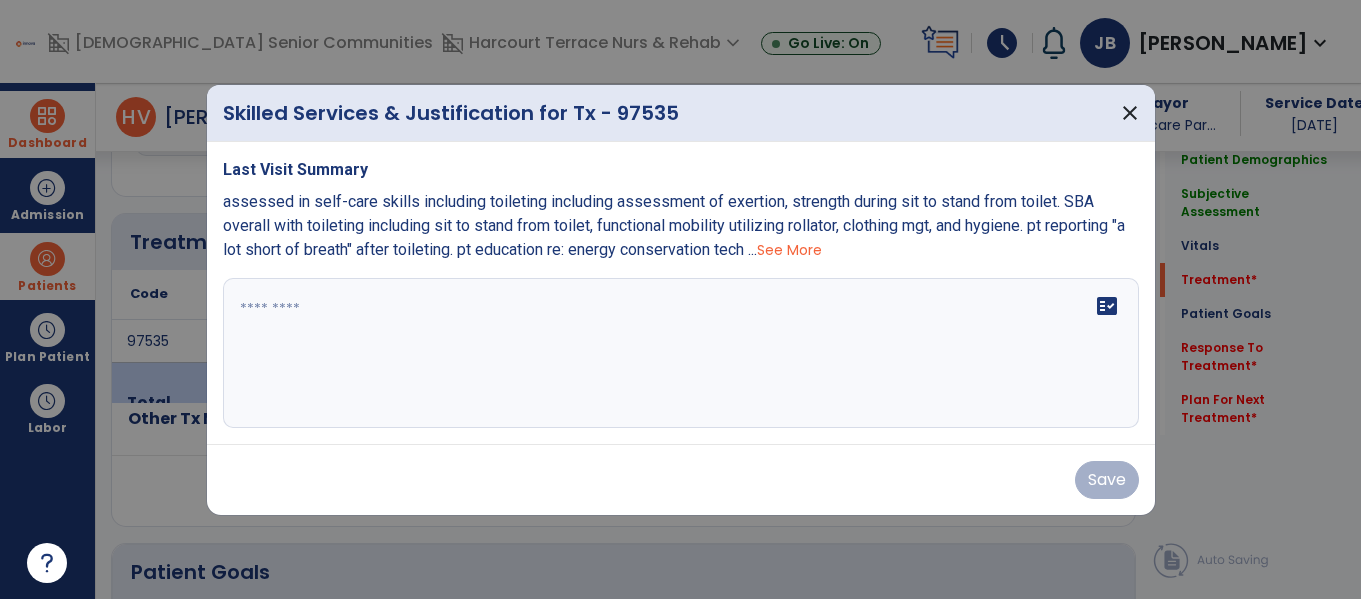 click on "See More" at bounding box center (789, 250) 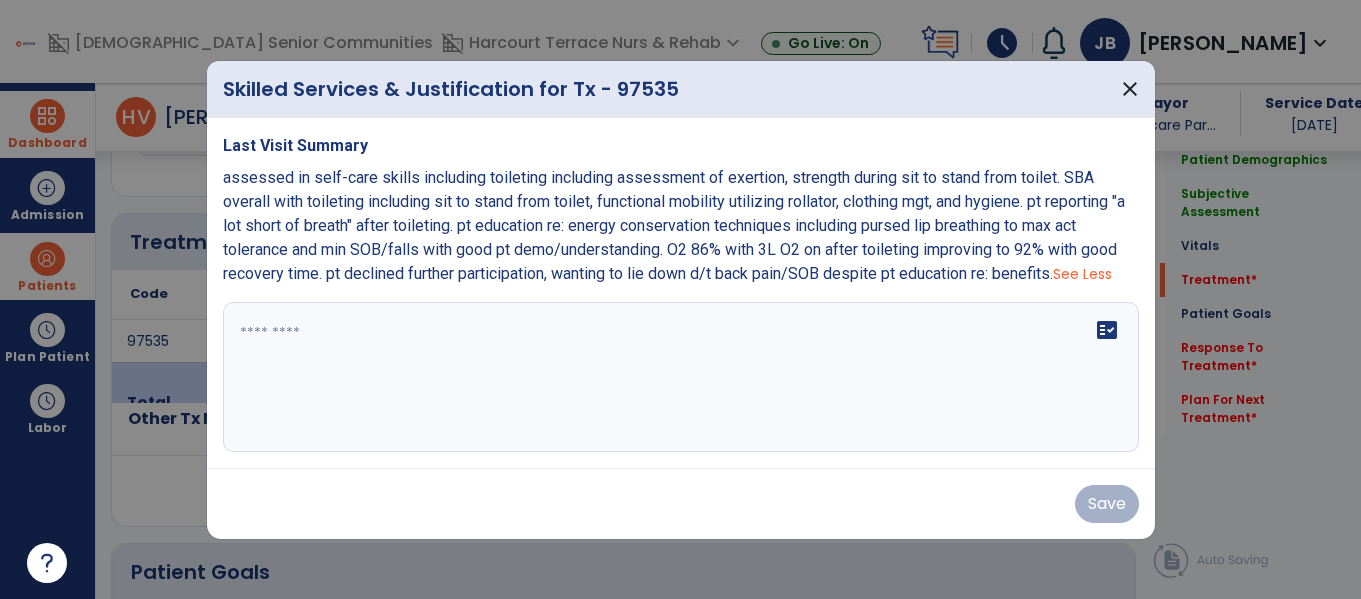 click on "fact_check" at bounding box center [681, 377] 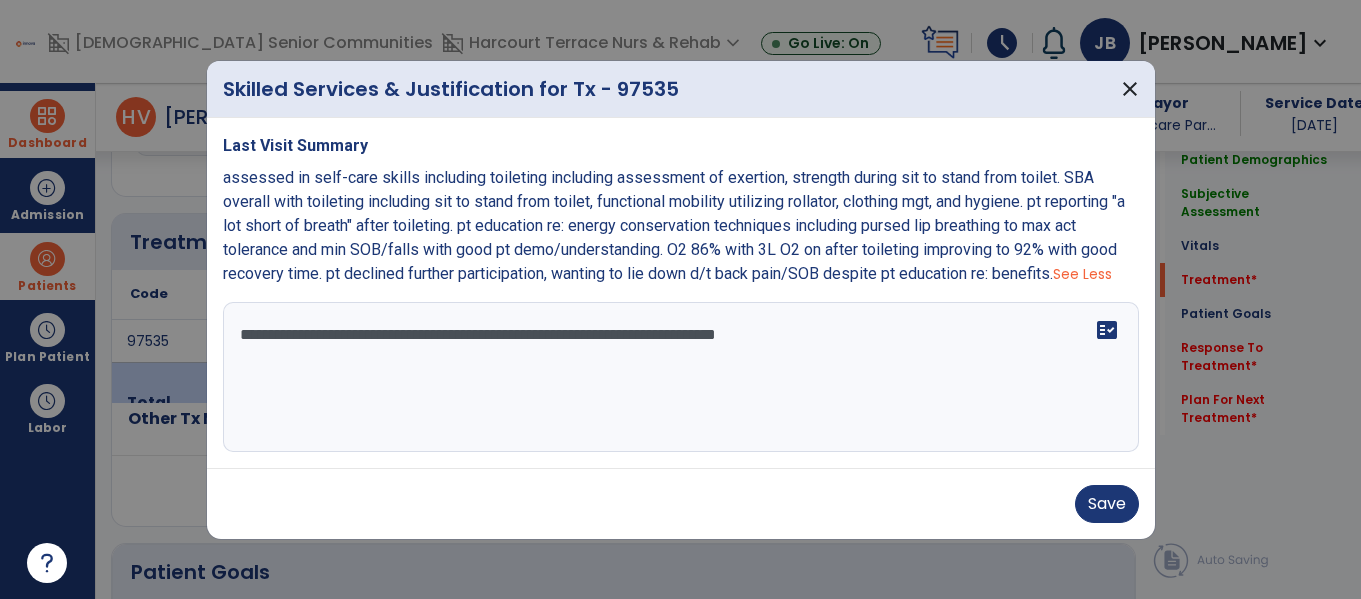 paste on "**********" 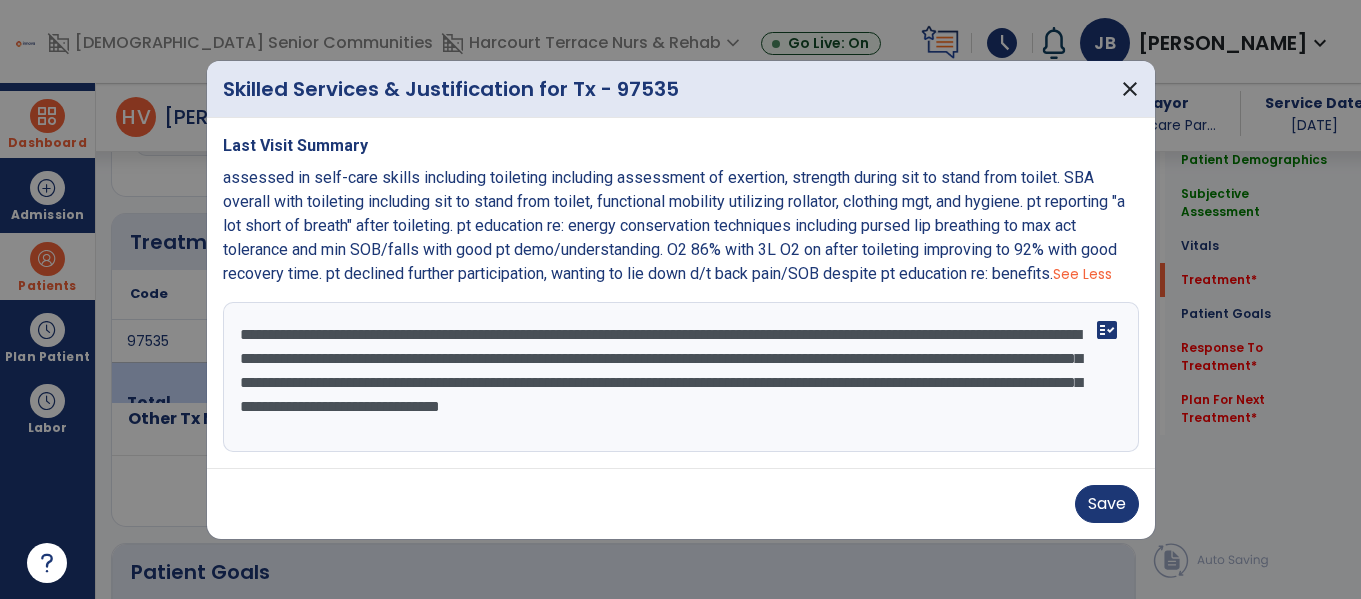 click on "**********" at bounding box center (681, 377) 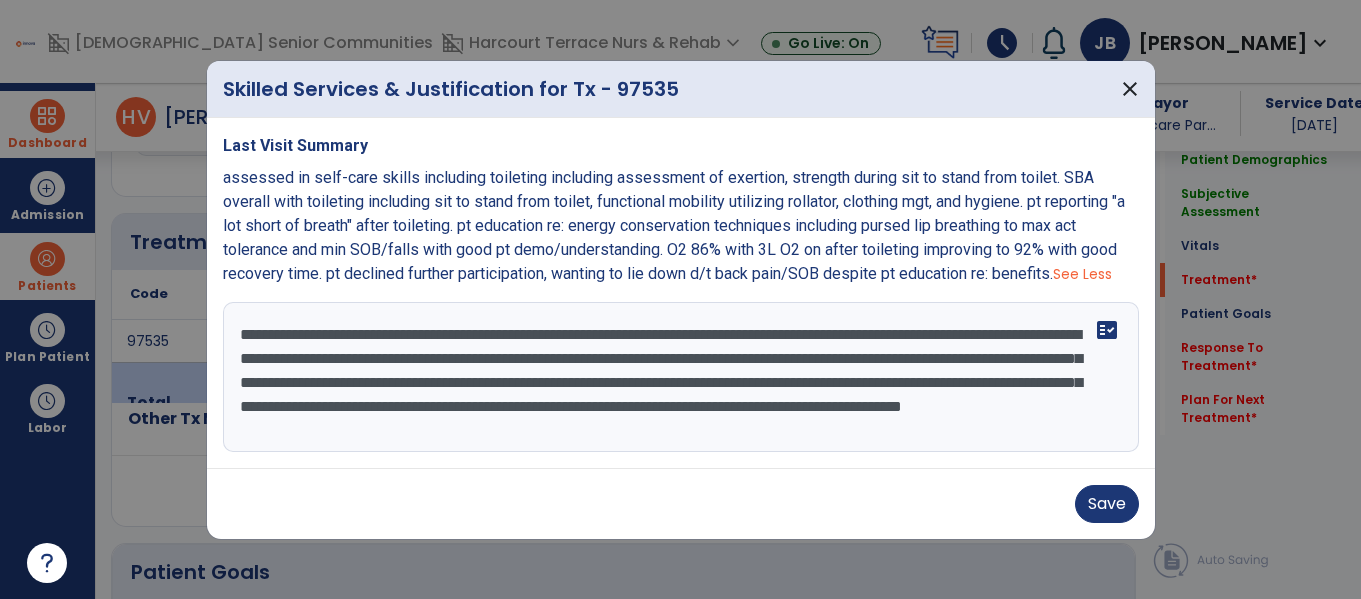 scroll, scrollTop: 16, scrollLeft: 0, axis: vertical 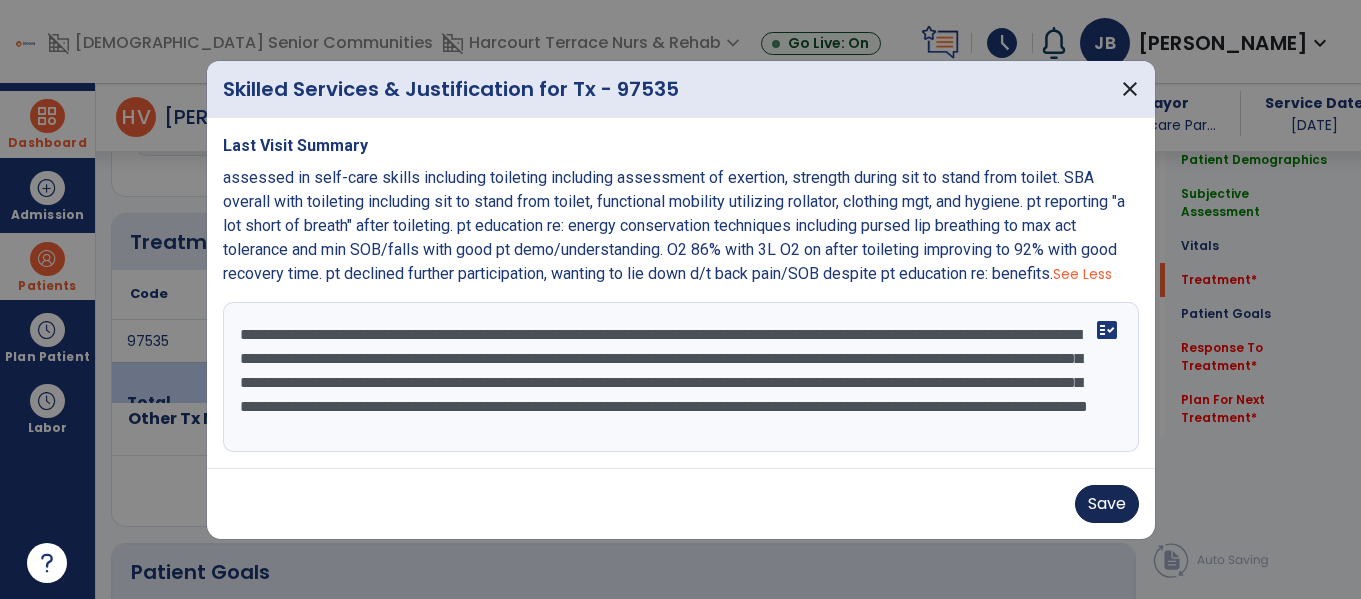 type on "**********" 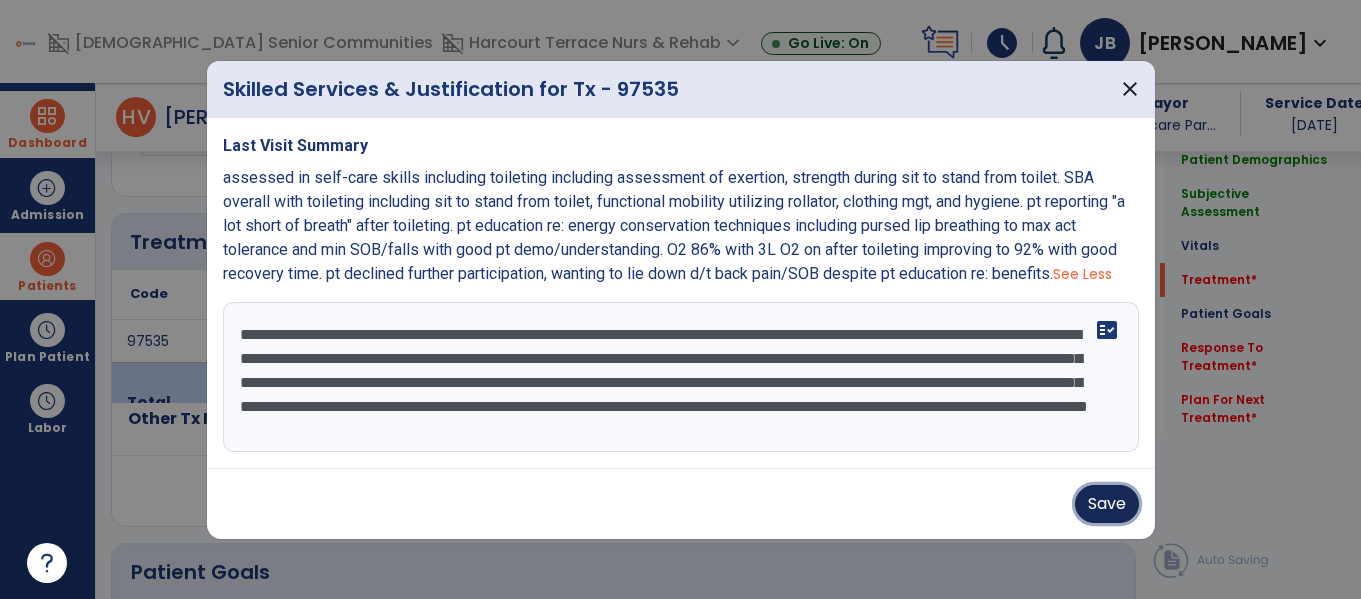 click on "Save" at bounding box center (1107, 504) 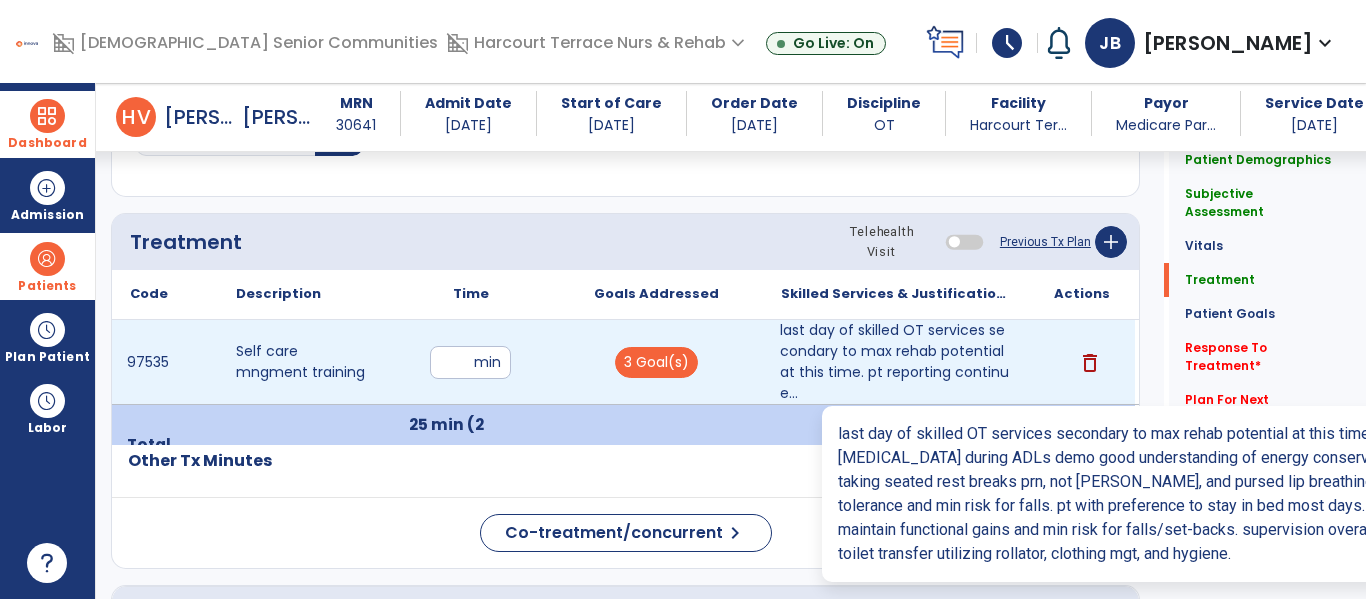 click on "last day of skilled OT services secondary to max rehab potential at this time. pt reporting continue..." at bounding box center (896, 362) 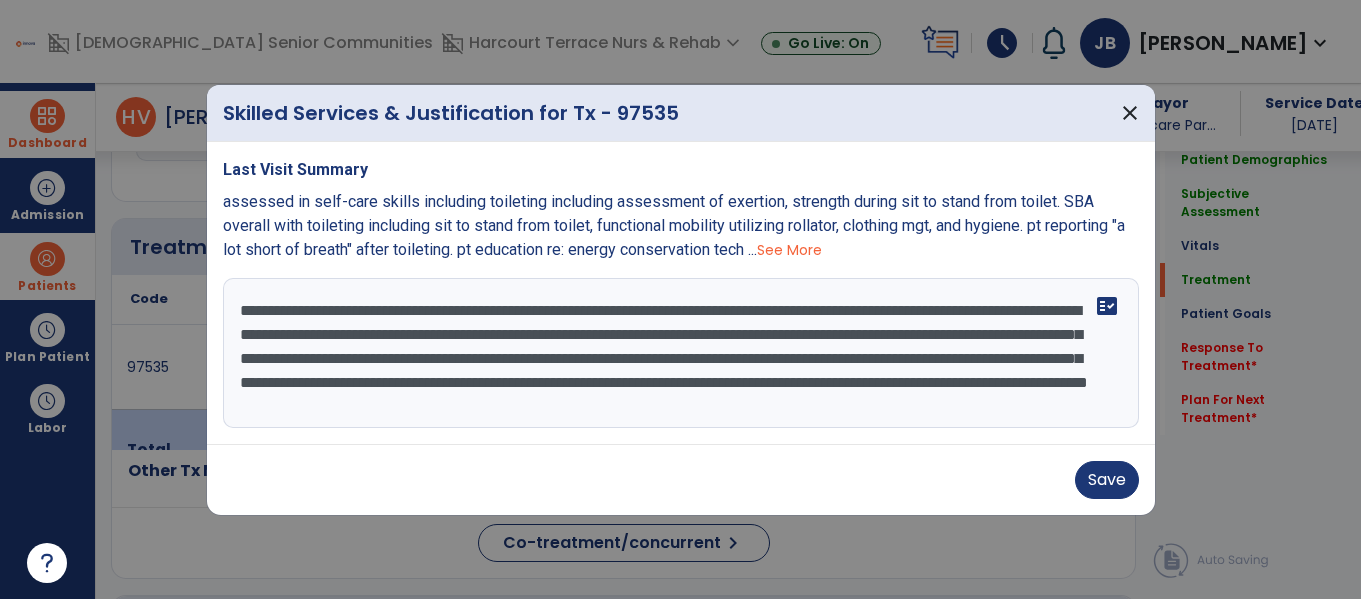 scroll, scrollTop: 1116, scrollLeft: 0, axis: vertical 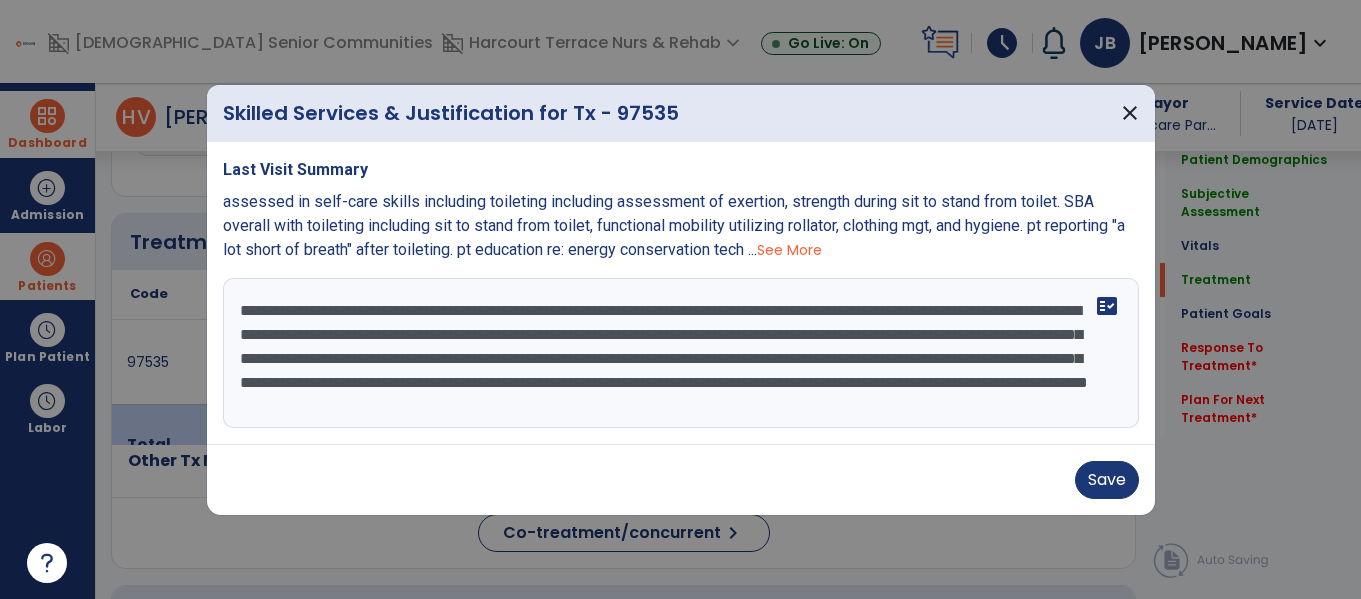 click on "**********" at bounding box center [681, 353] 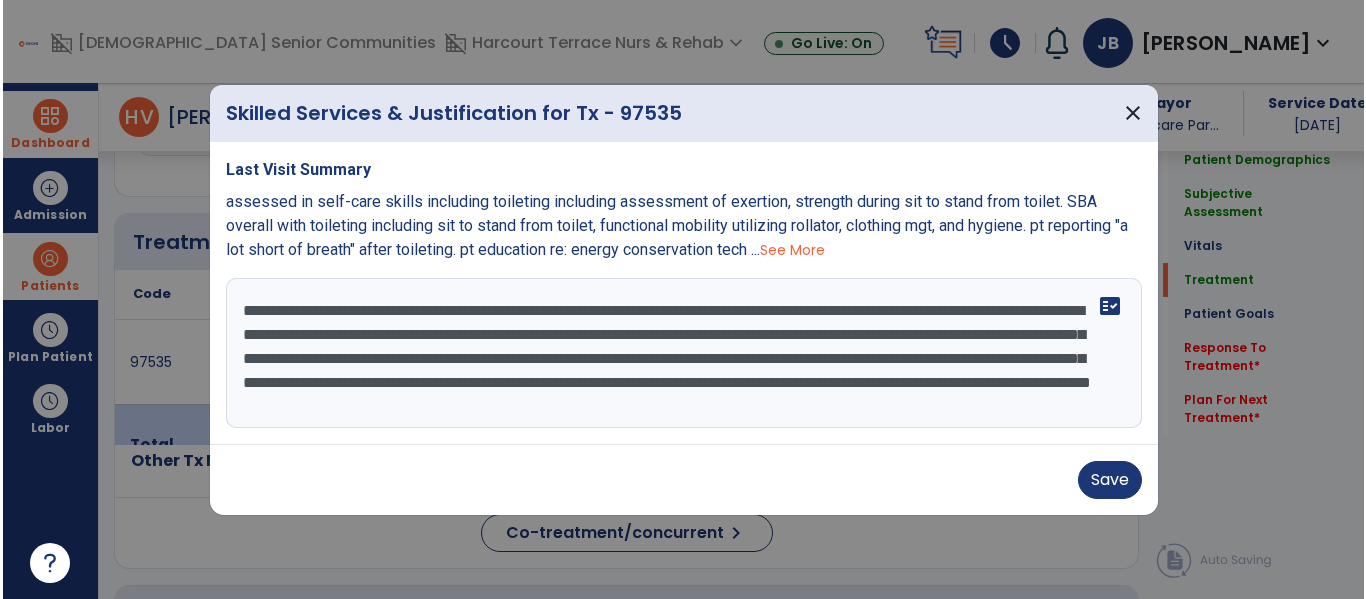 scroll, scrollTop: 16, scrollLeft: 0, axis: vertical 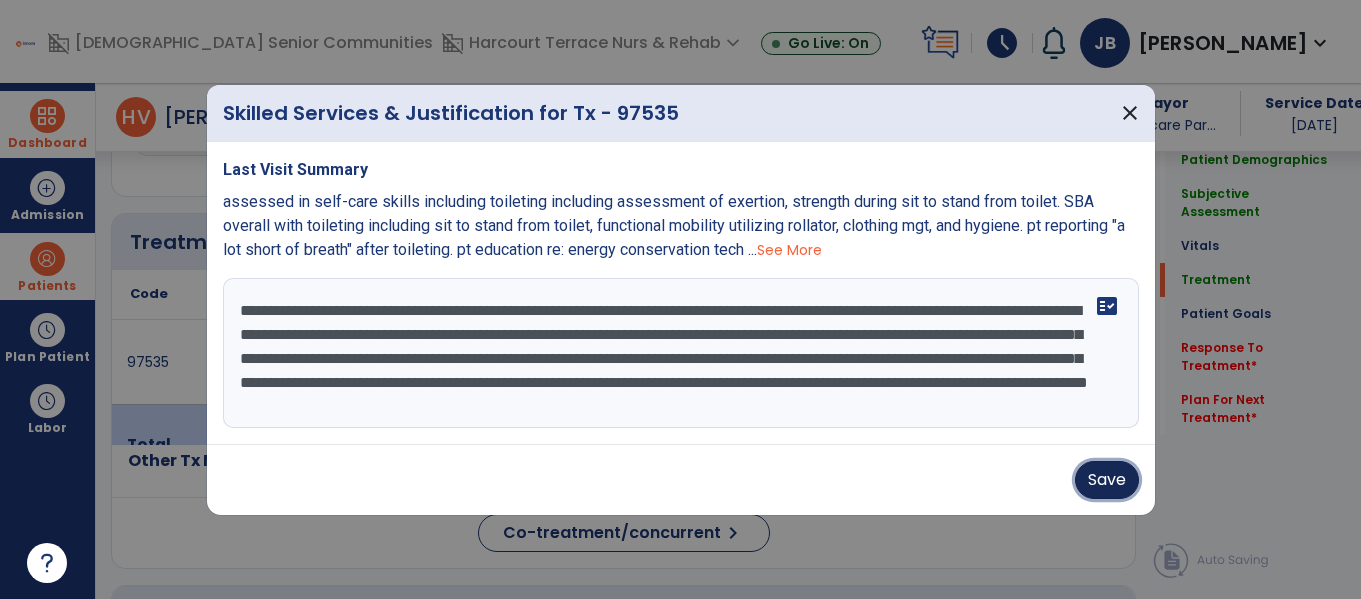 click on "Save" at bounding box center (1107, 480) 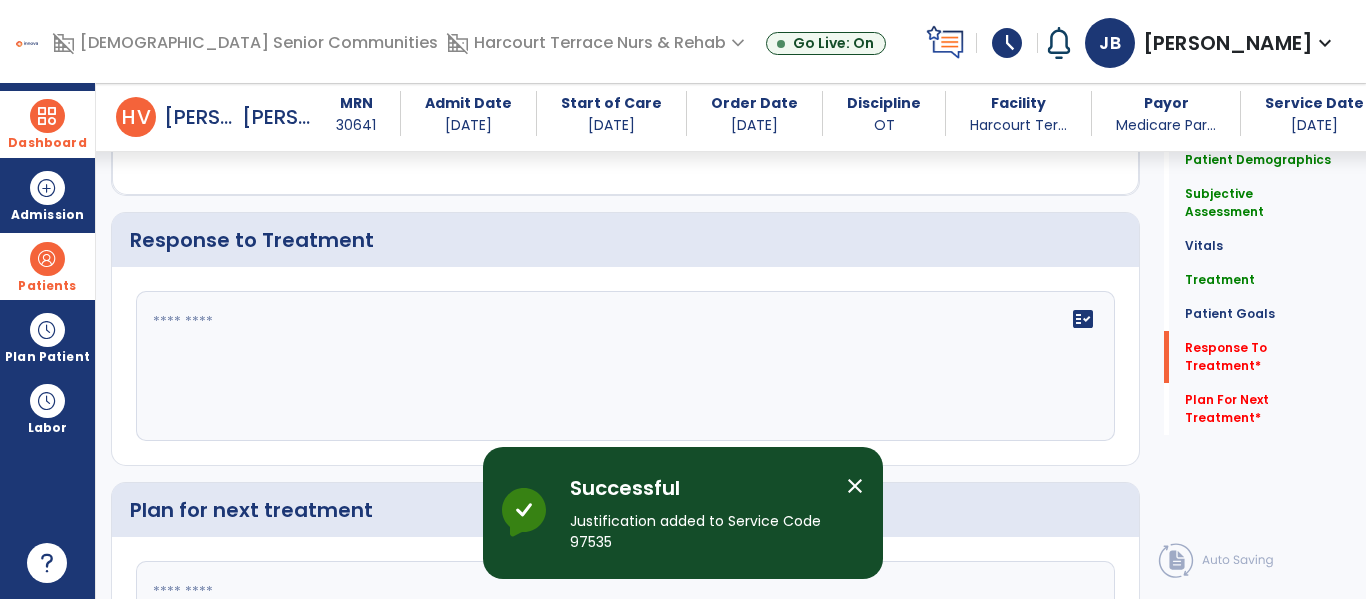 scroll, scrollTop: 2378, scrollLeft: 0, axis: vertical 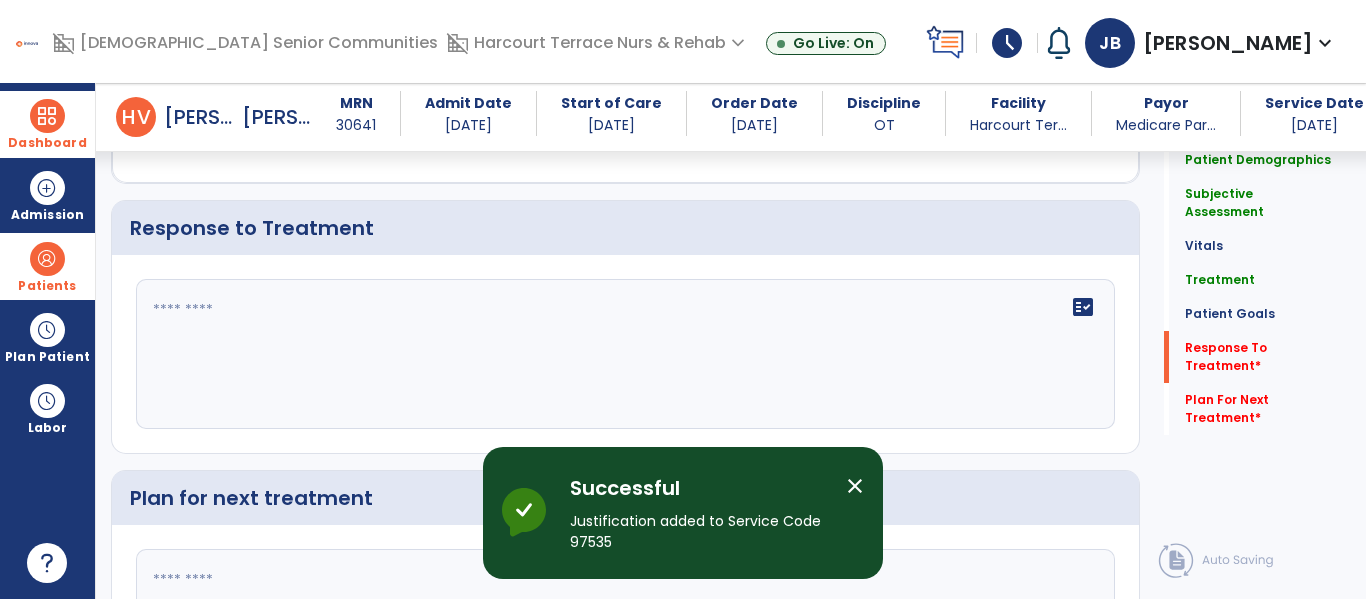 click on "fact_check" 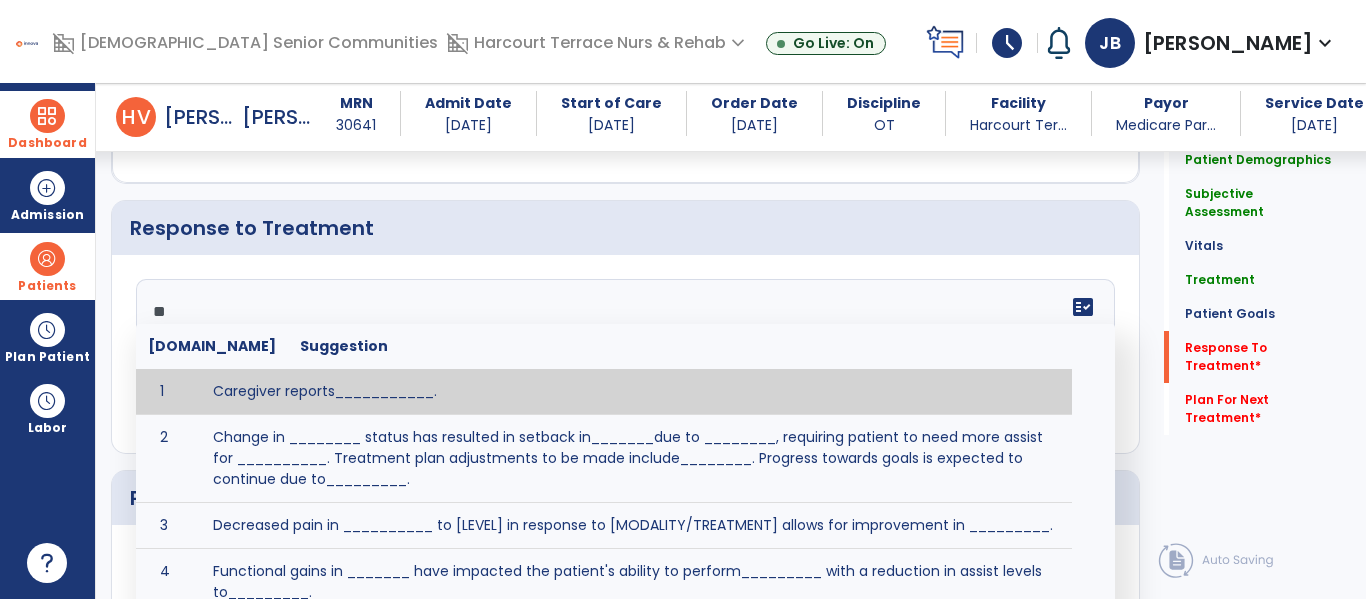 type on "***" 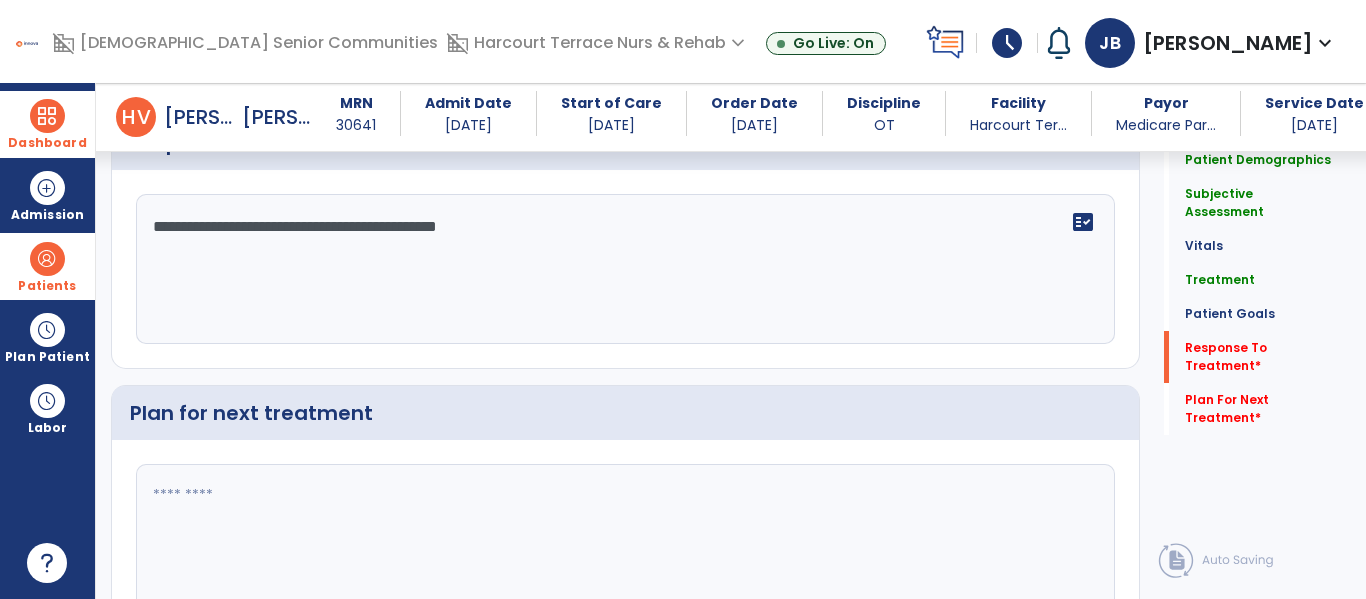type on "**********" 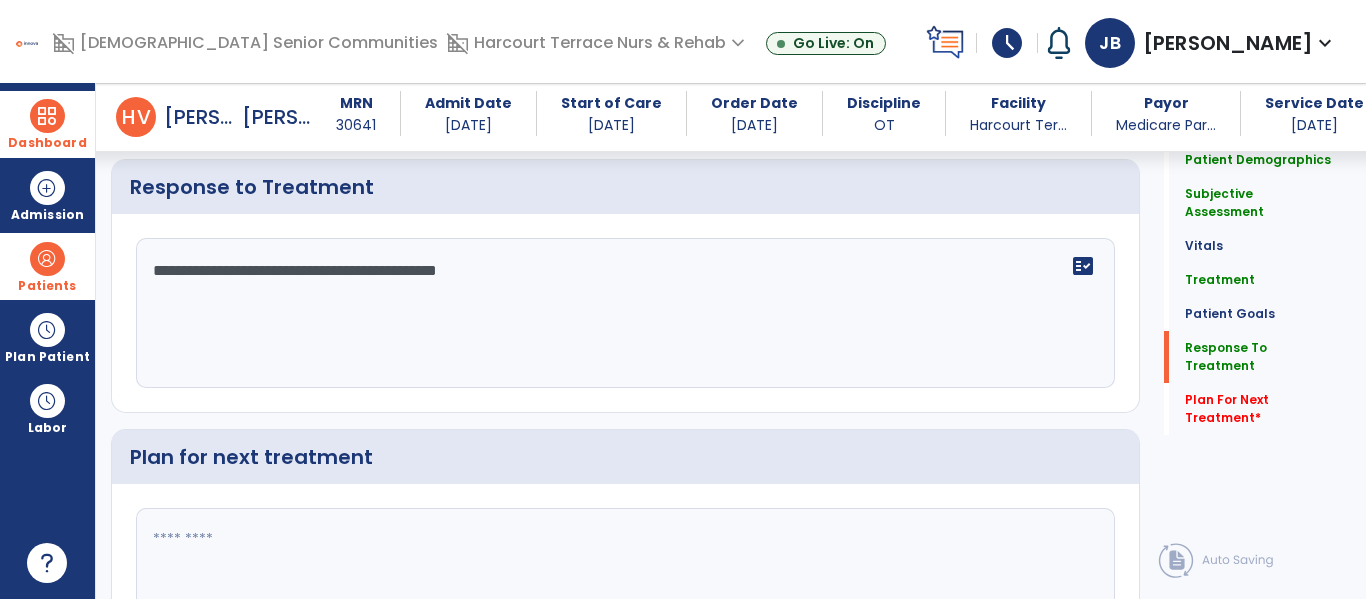 scroll, scrollTop: 2463, scrollLeft: 0, axis: vertical 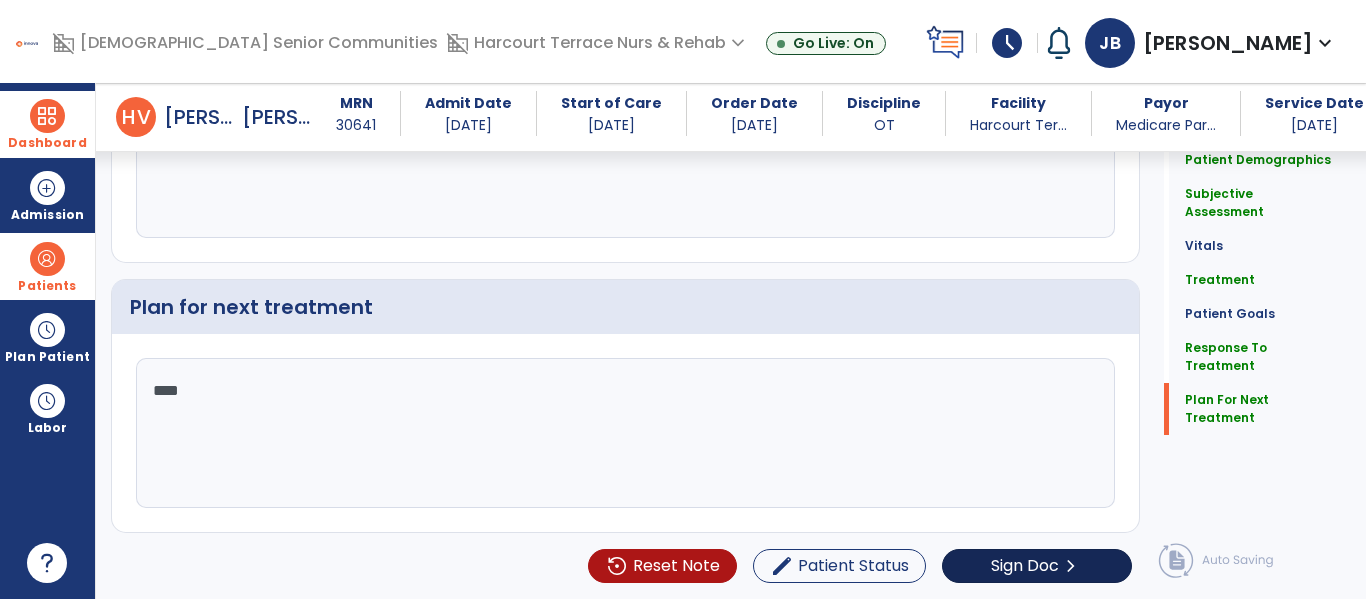 type on "***" 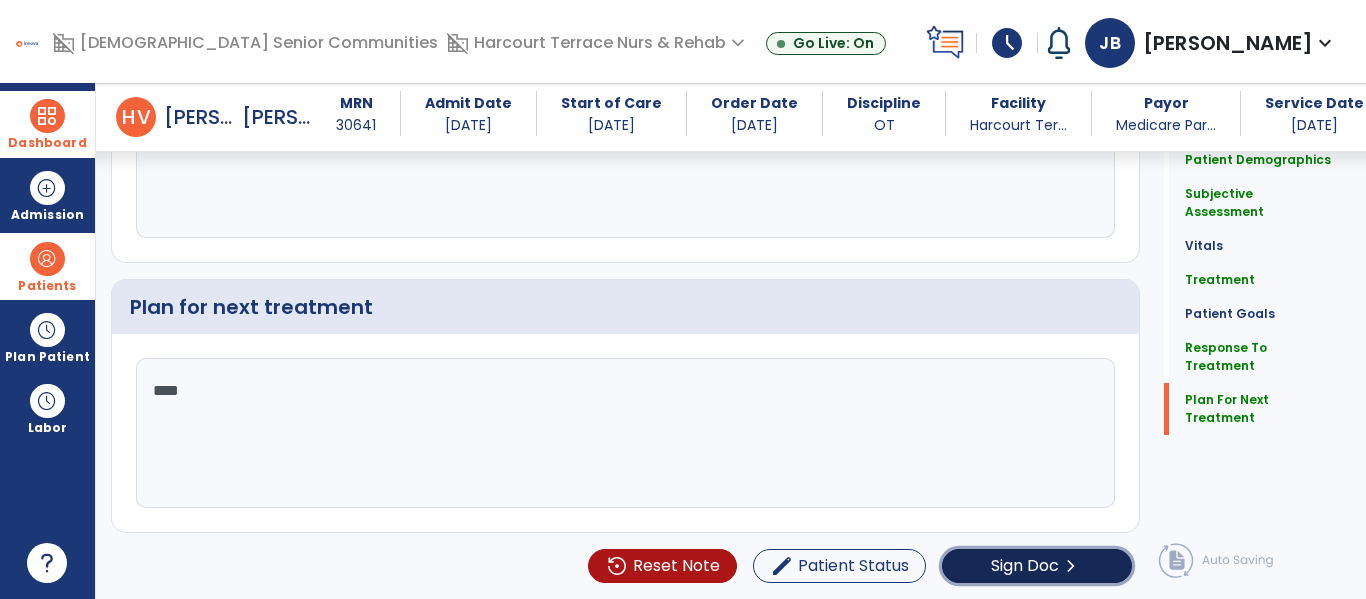 click on "Sign Doc" 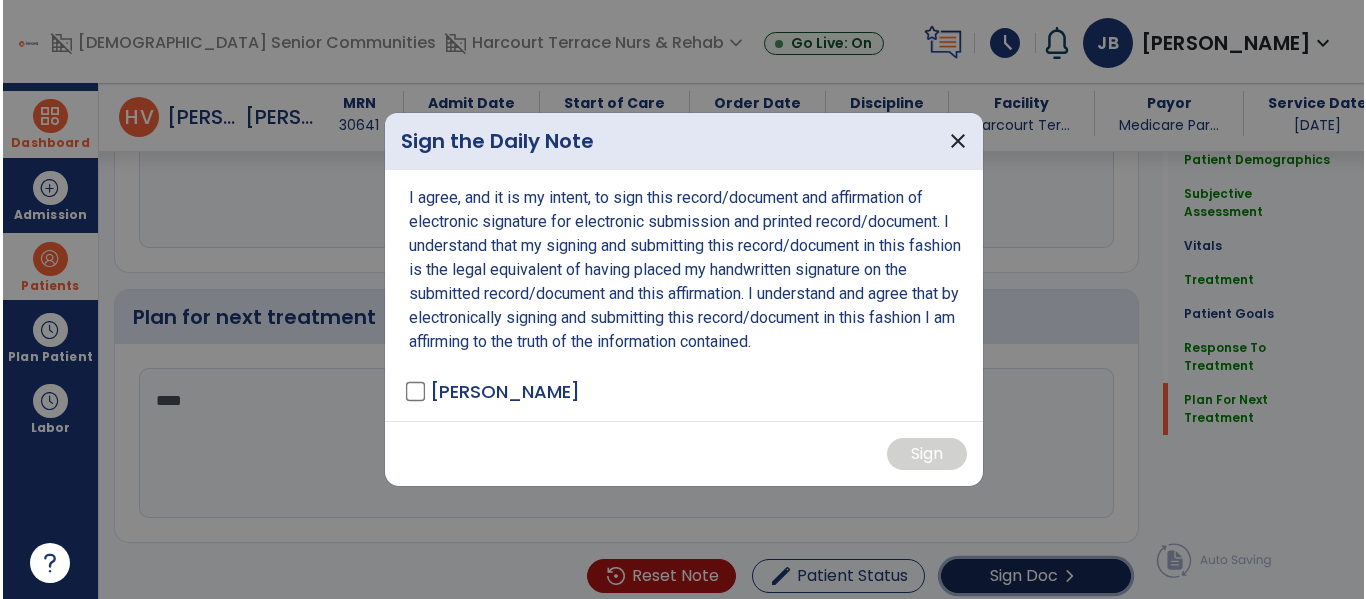 scroll, scrollTop: 2569, scrollLeft: 0, axis: vertical 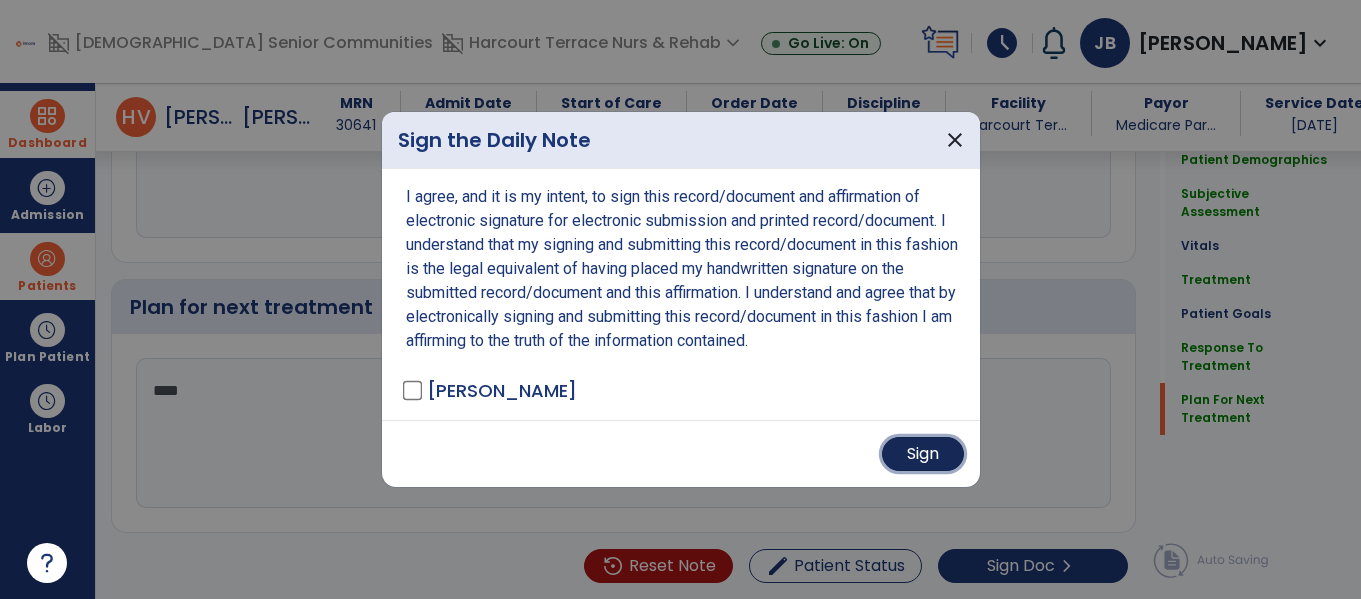 click on "Sign" at bounding box center [923, 454] 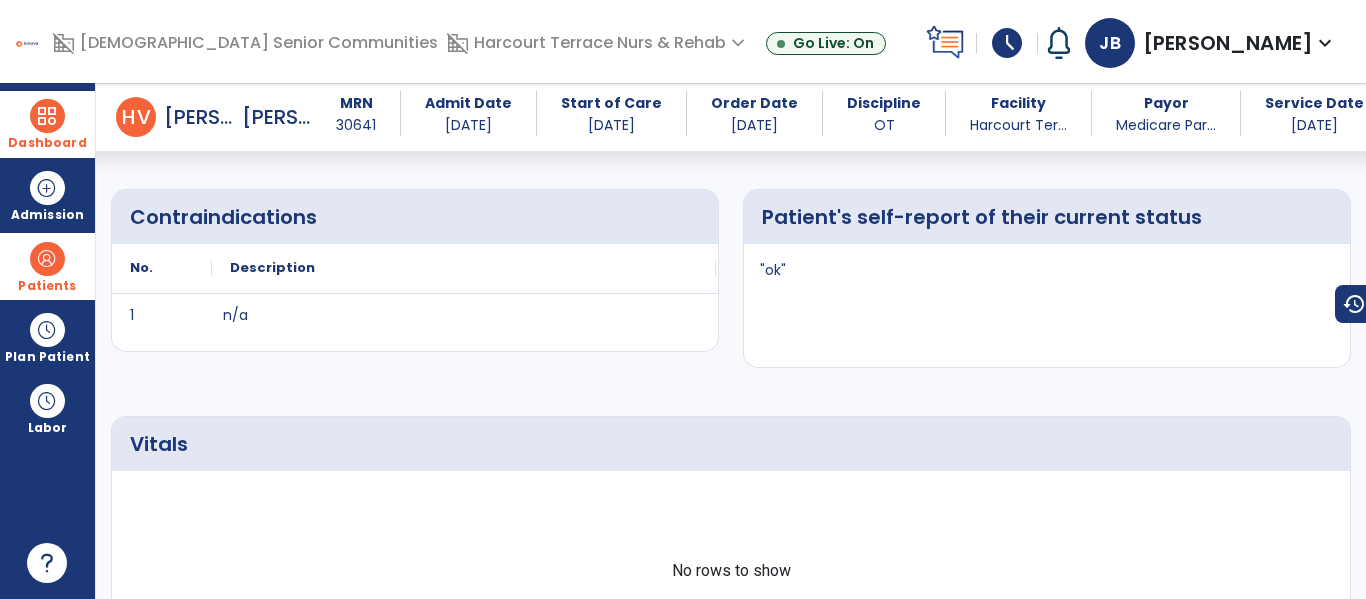 scroll, scrollTop: 619, scrollLeft: 0, axis: vertical 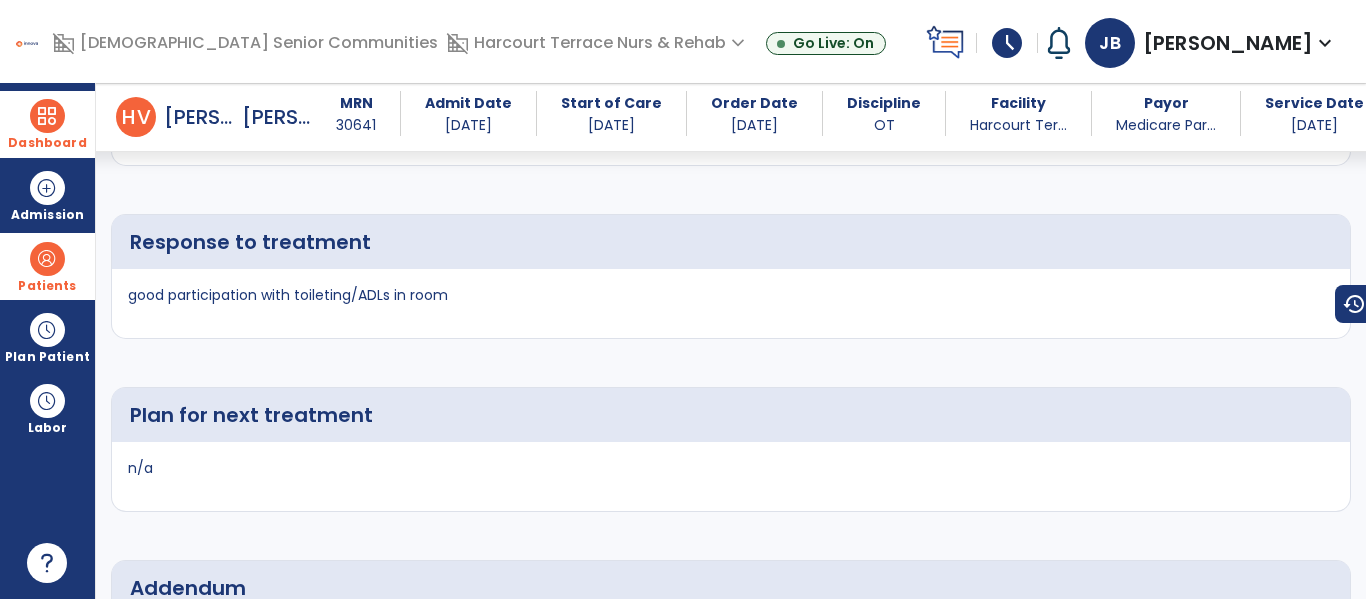 click on "Dashboard" at bounding box center [47, 124] 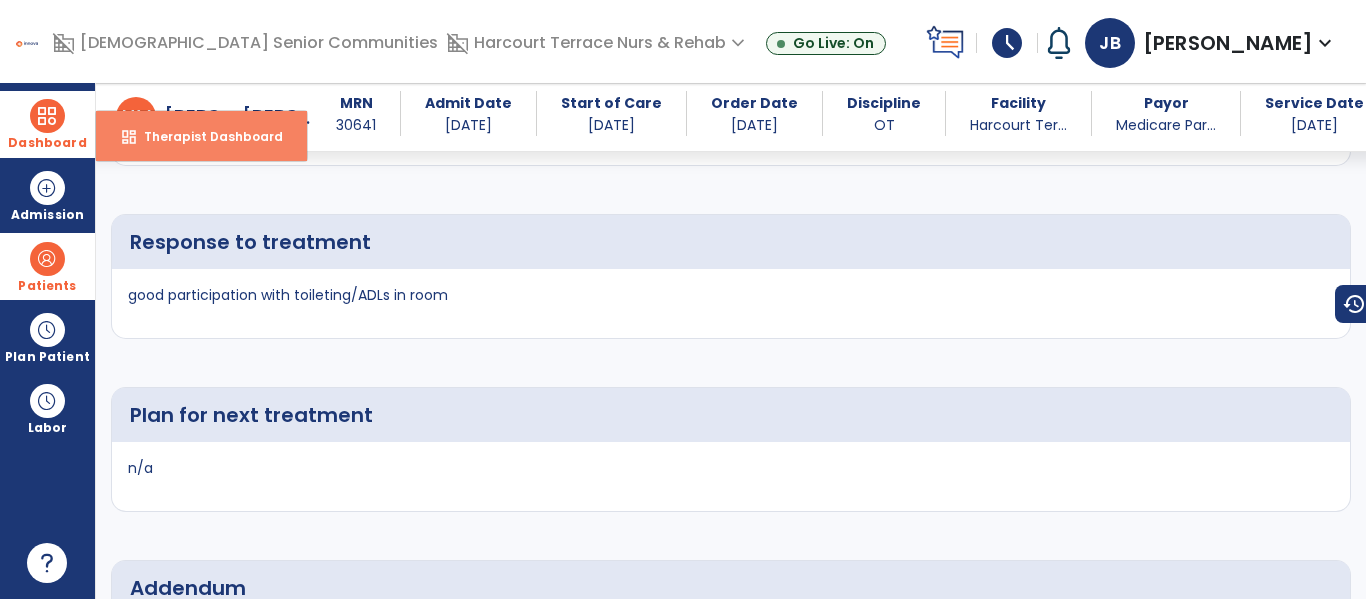 click on "Therapist Dashboard" at bounding box center [205, 136] 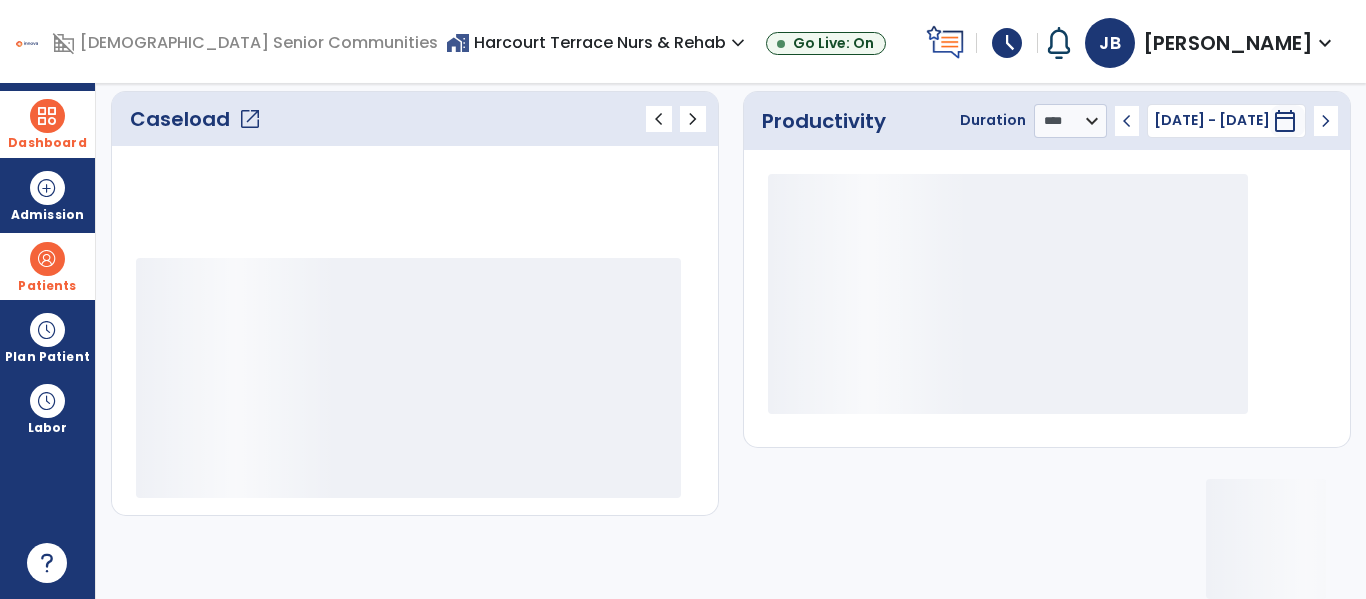 scroll, scrollTop: 278, scrollLeft: 0, axis: vertical 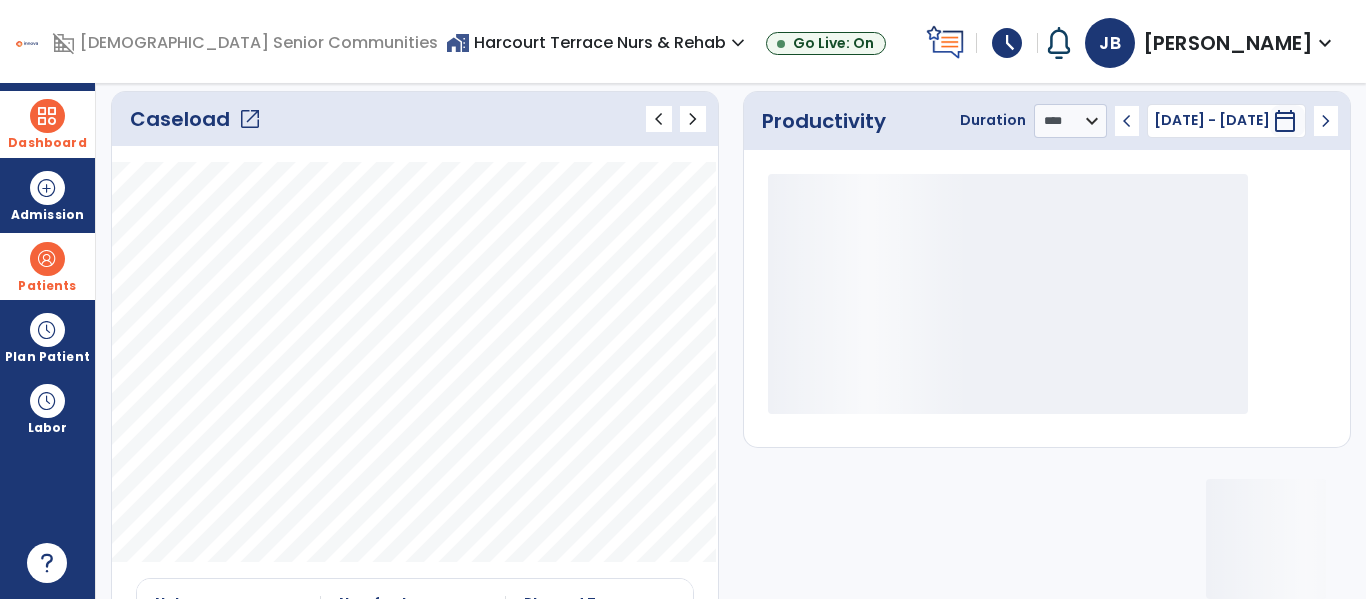 click on "open_in_new" 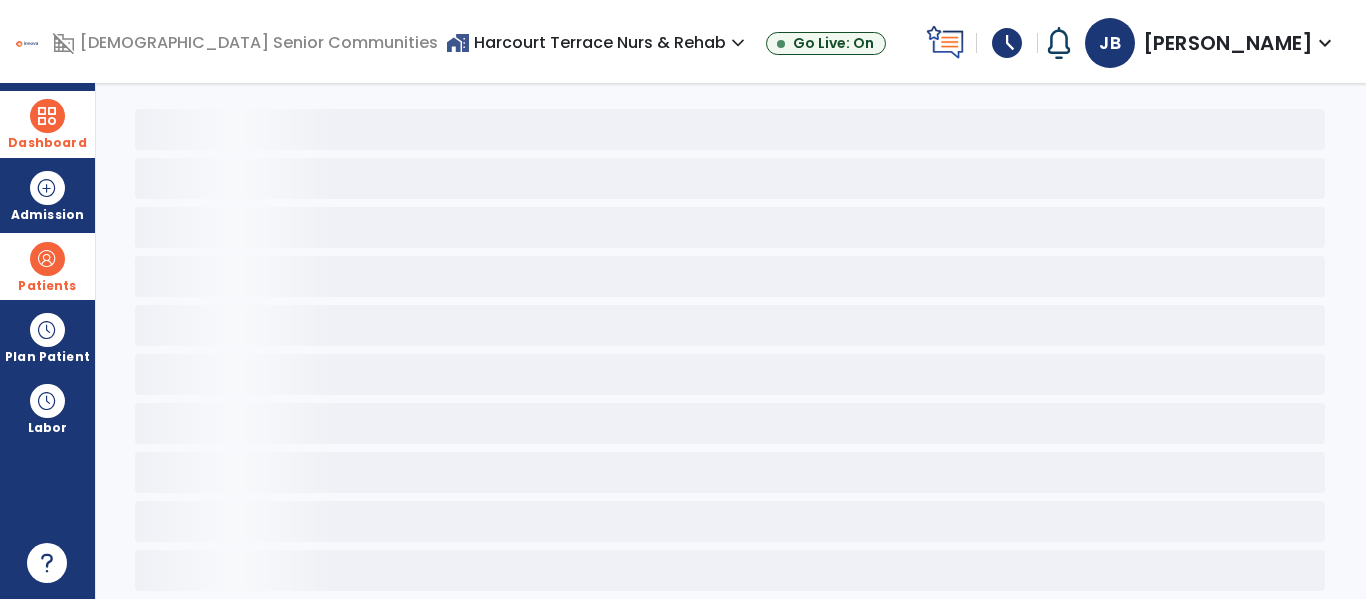 scroll, scrollTop: 78, scrollLeft: 0, axis: vertical 